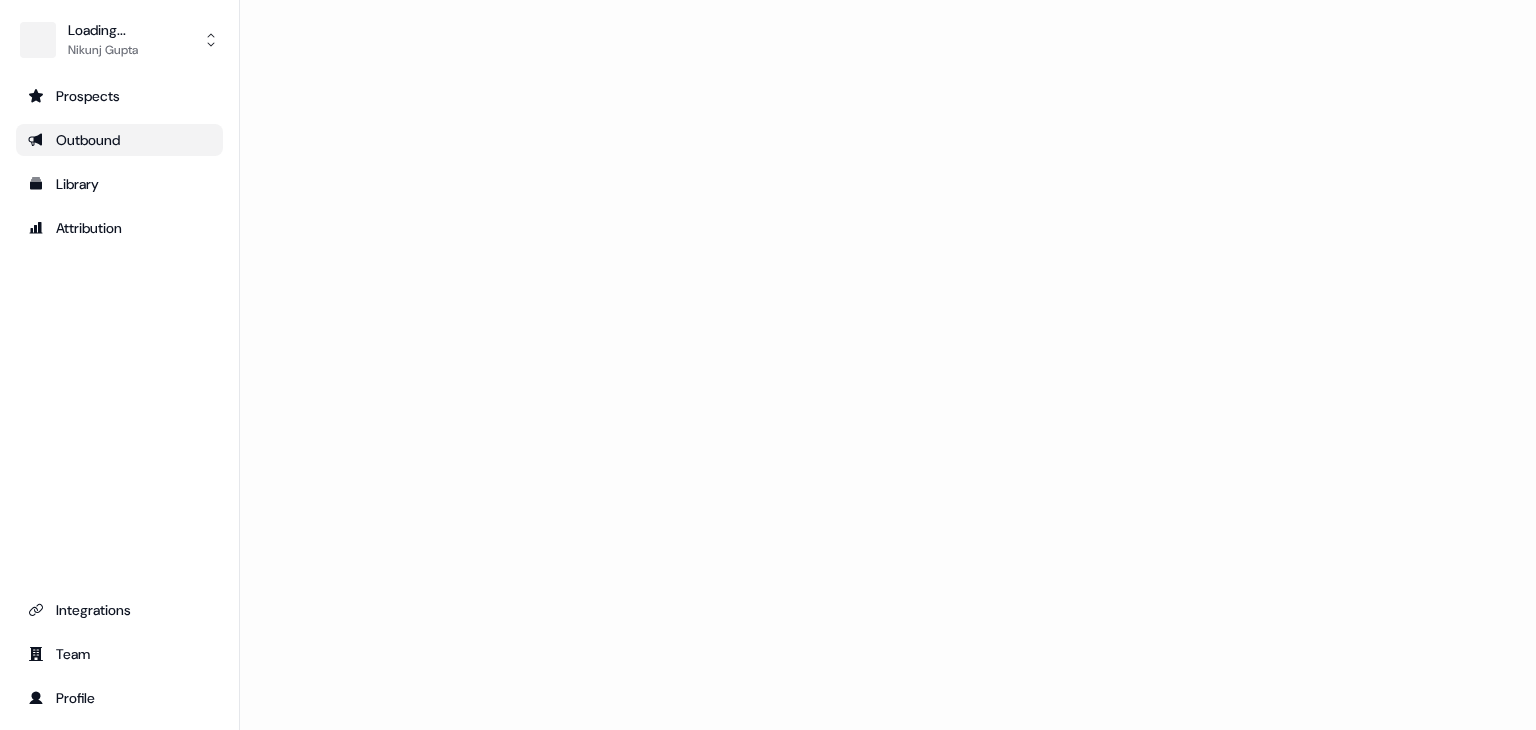 scroll, scrollTop: 0, scrollLeft: 0, axis: both 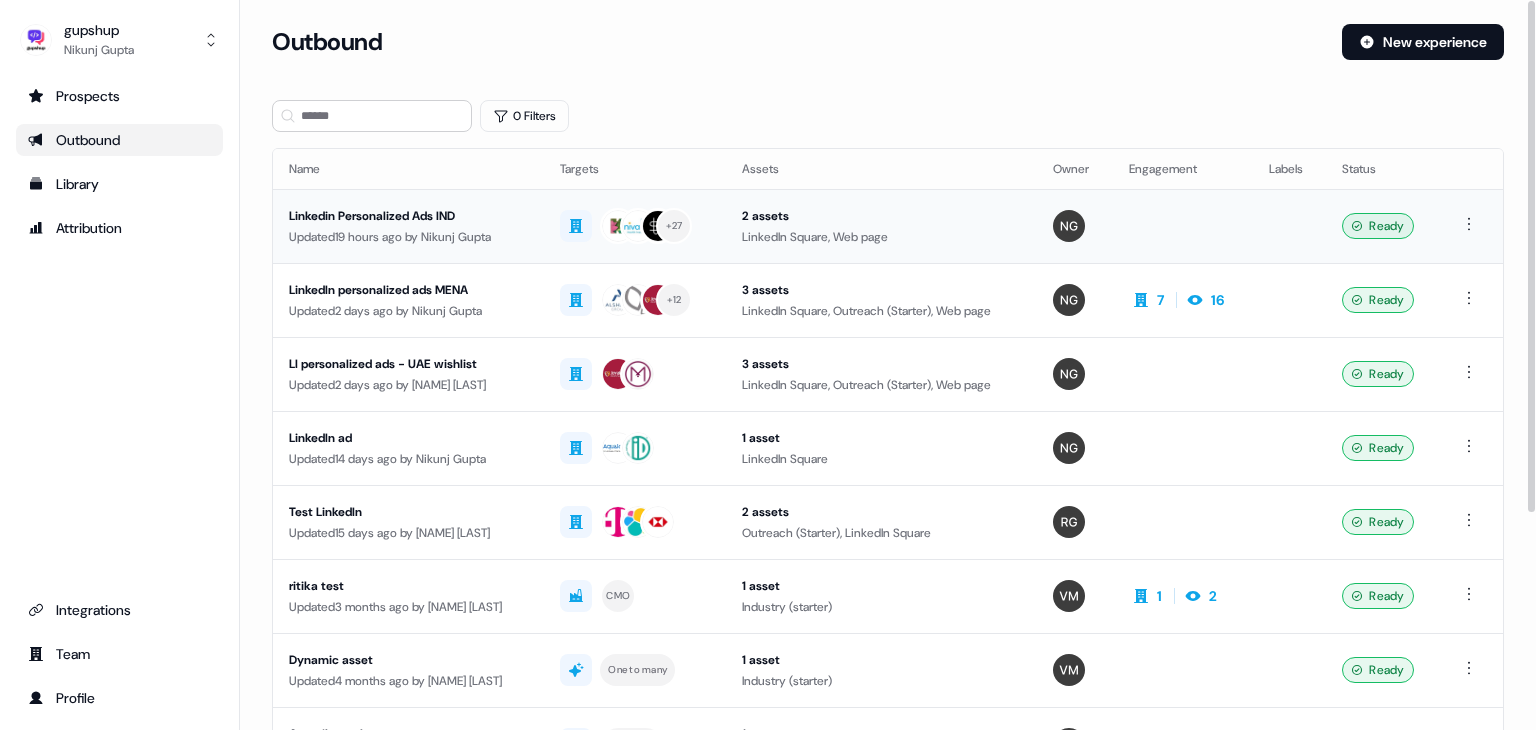 click on "Updated  19 hours ago   by   Nikunj Gupta" at bounding box center [408, 237] 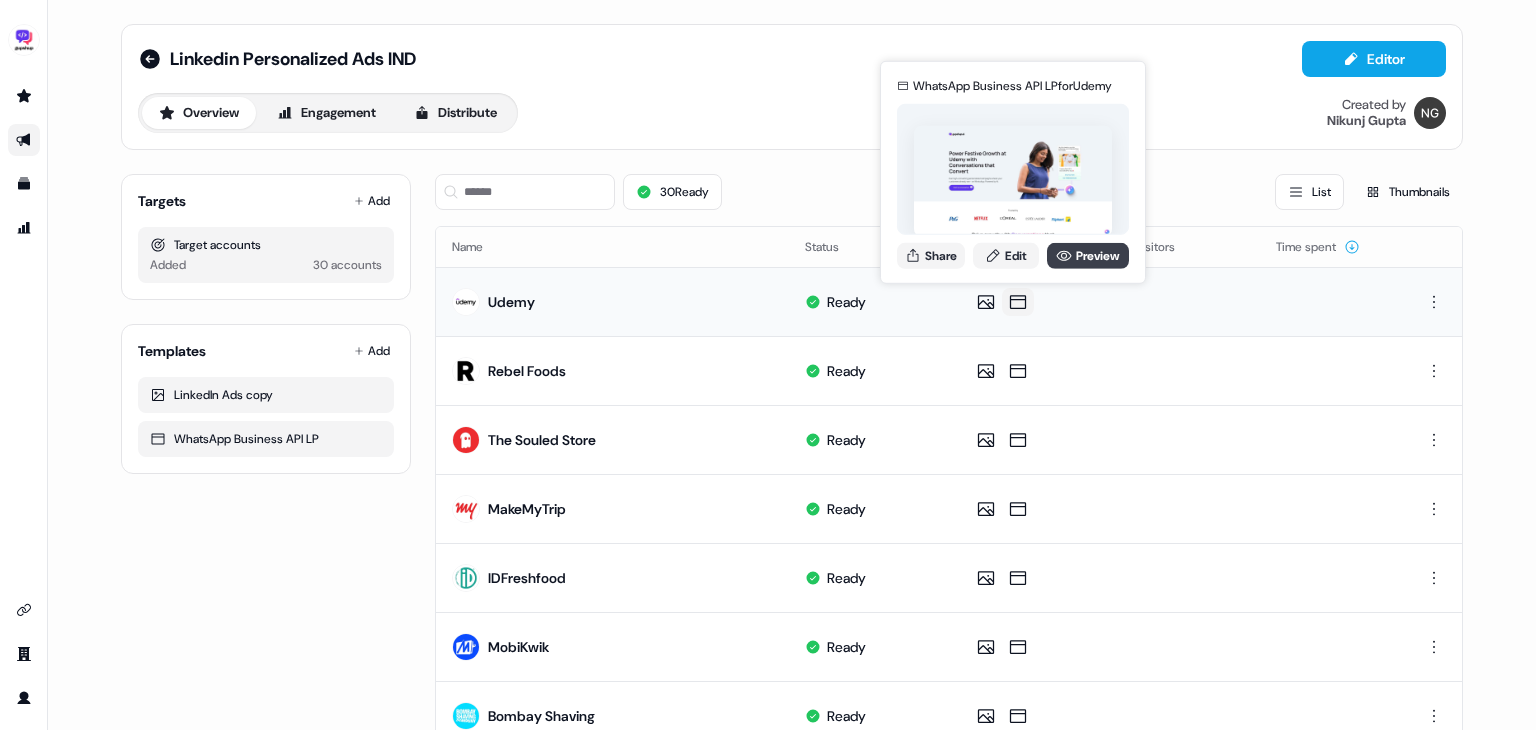 click on "Preview" at bounding box center (1088, 255) 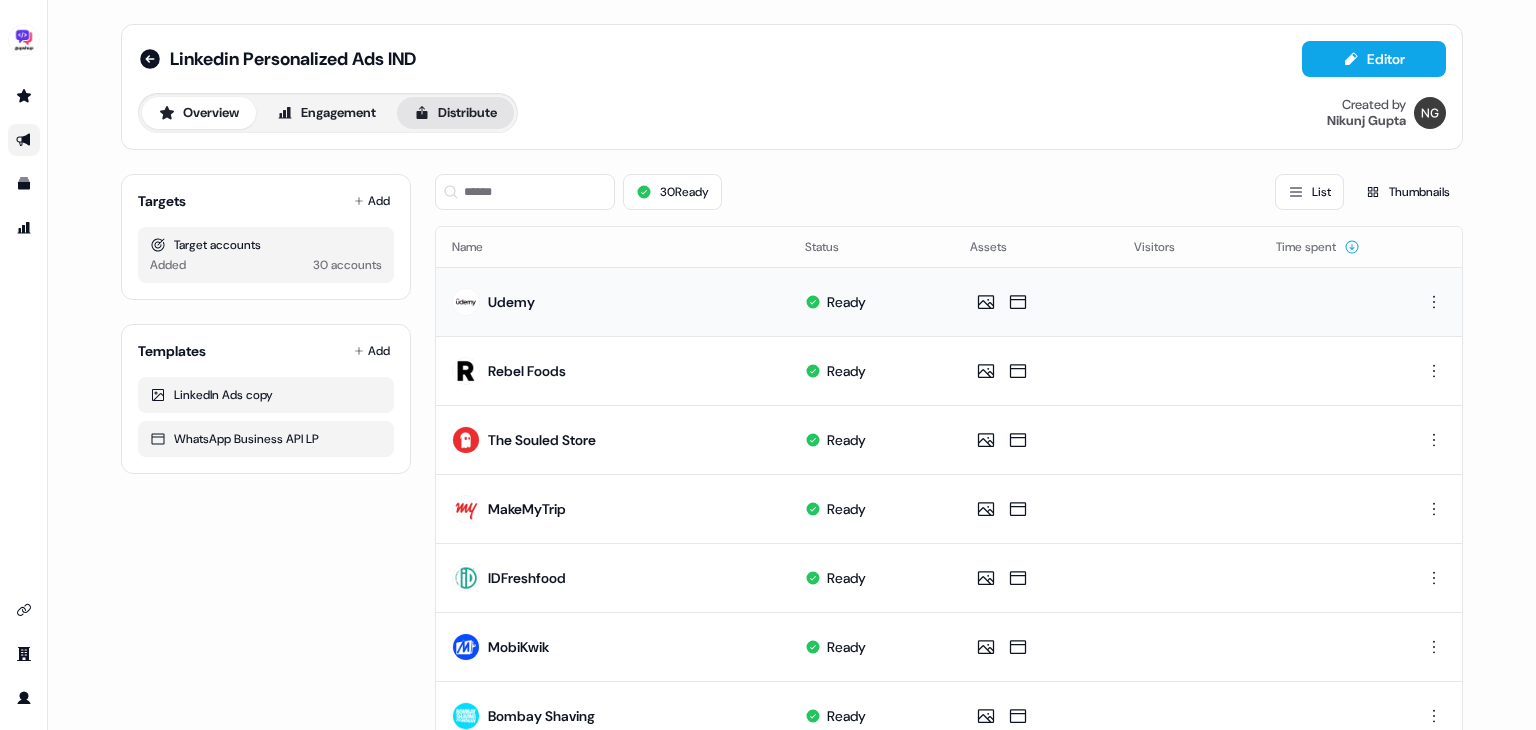click on "Distribute" at bounding box center [455, 113] 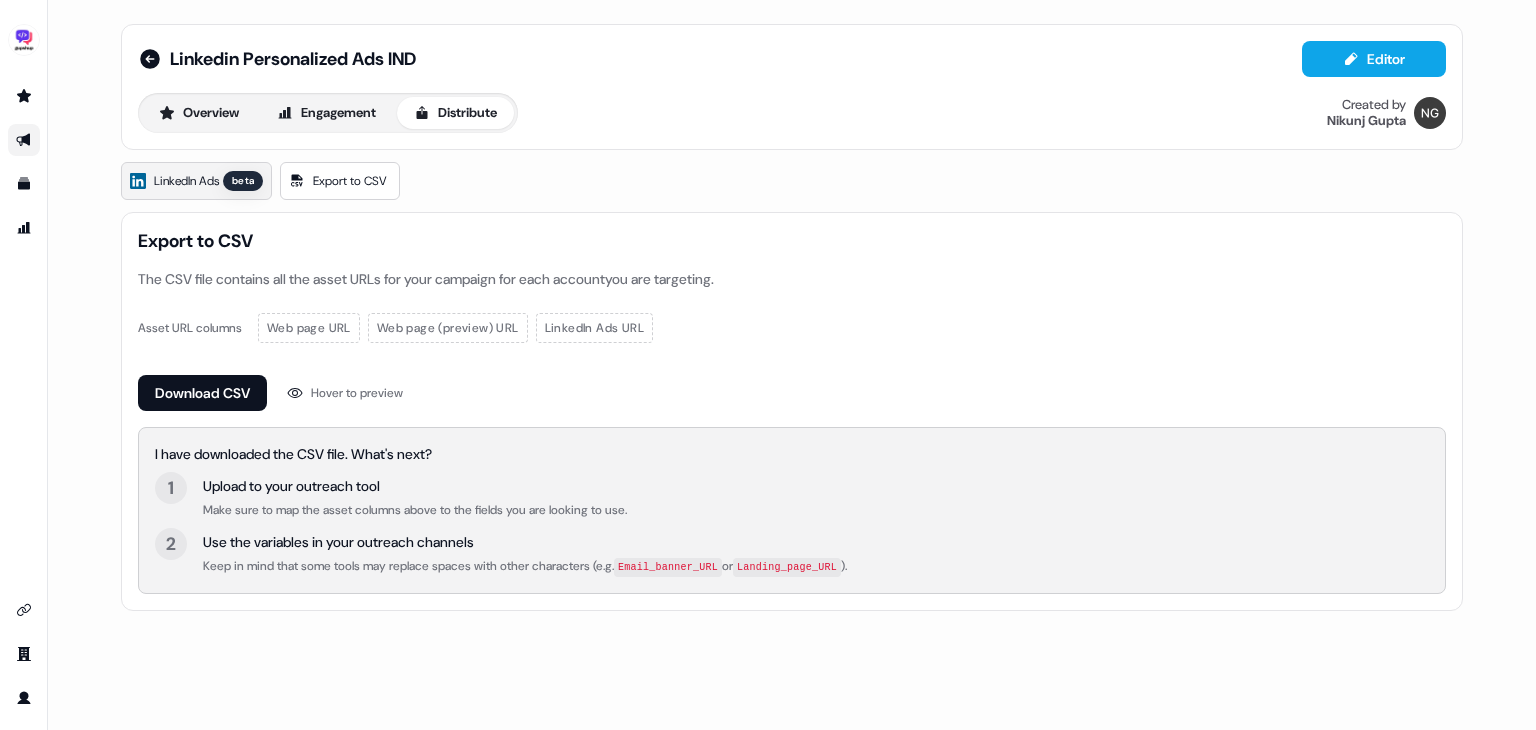 click on "LinkedIn Ads" at bounding box center [186, 181] 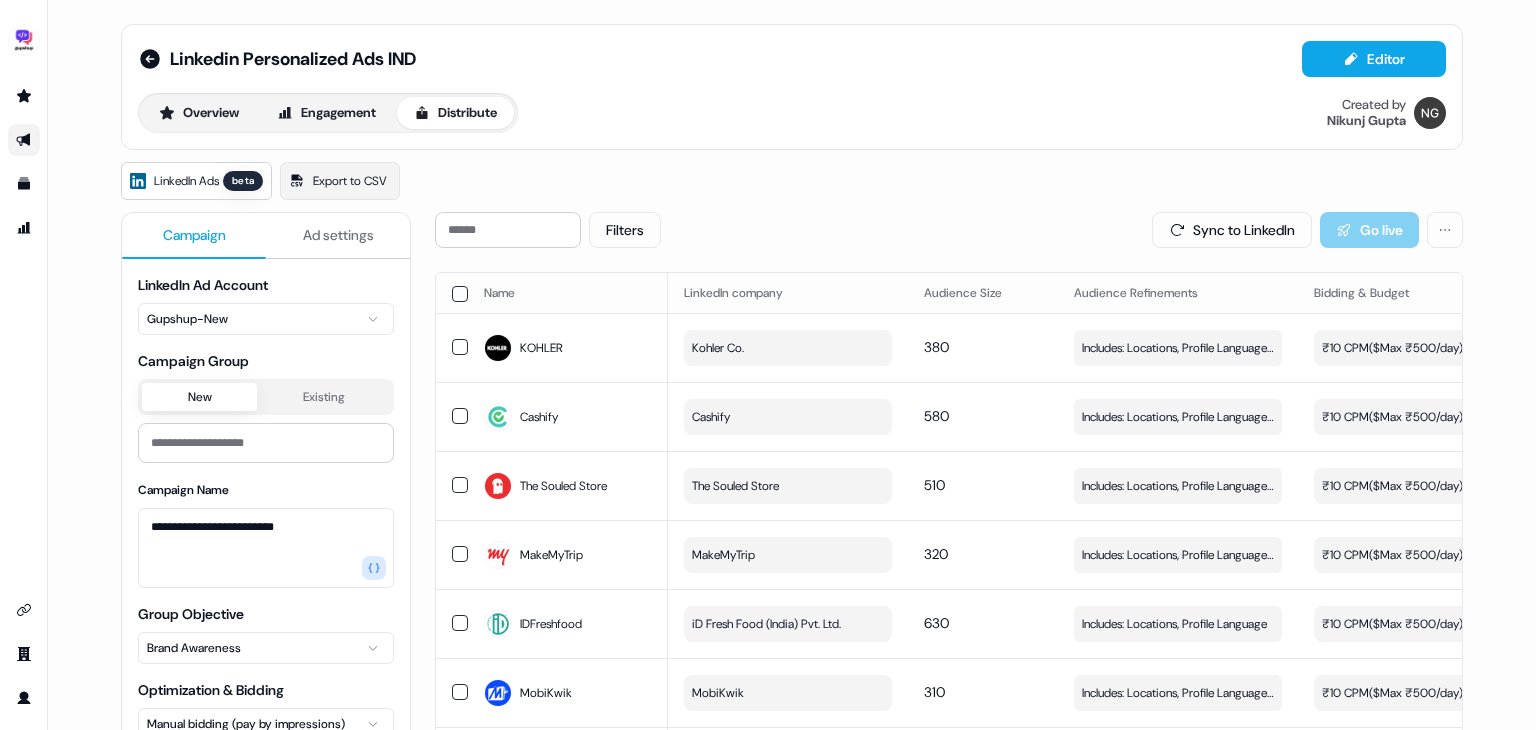 drag, startPoint x: 964, startPoint y: 19, endPoint x: 631, endPoint y: 59, distance: 335.3938 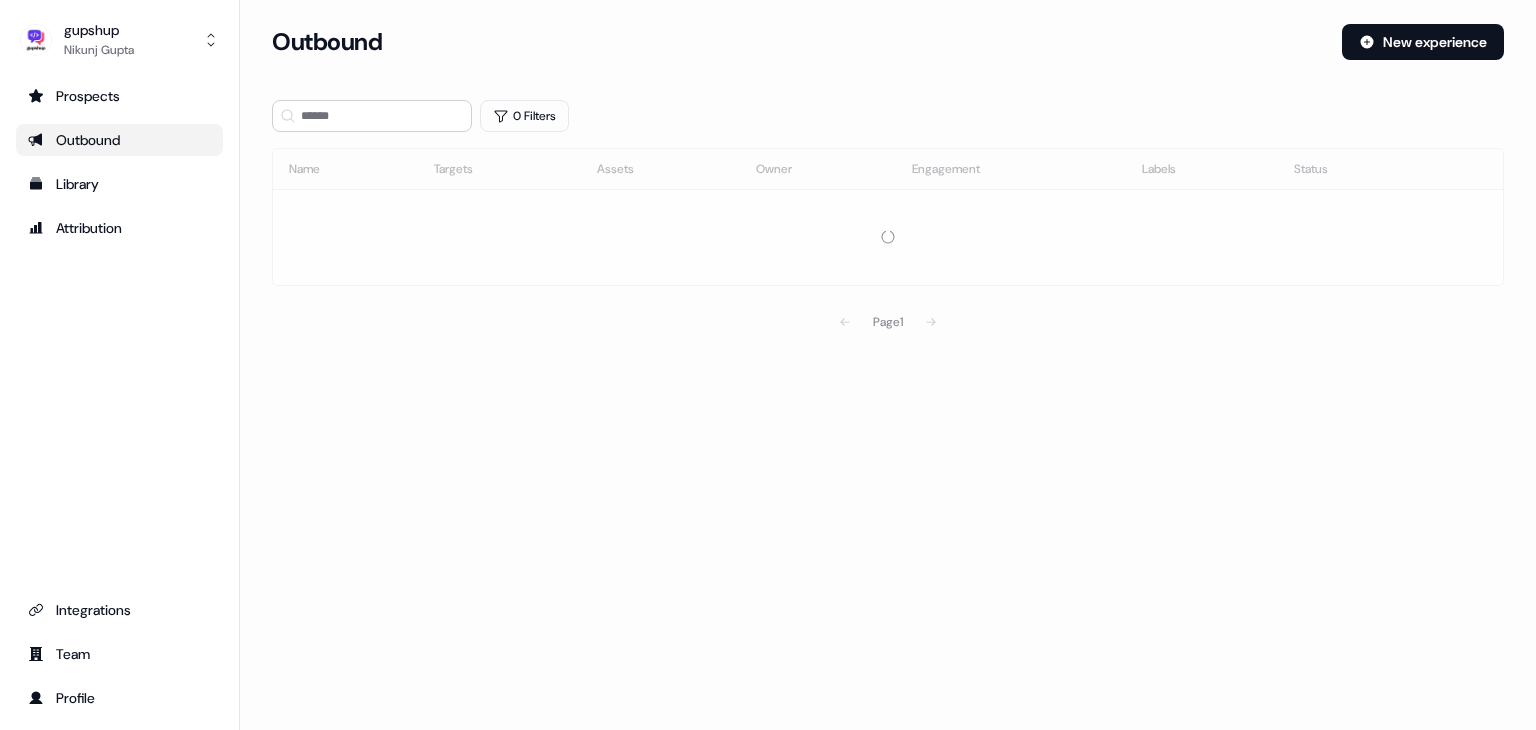 scroll, scrollTop: 0, scrollLeft: 0, axis: both 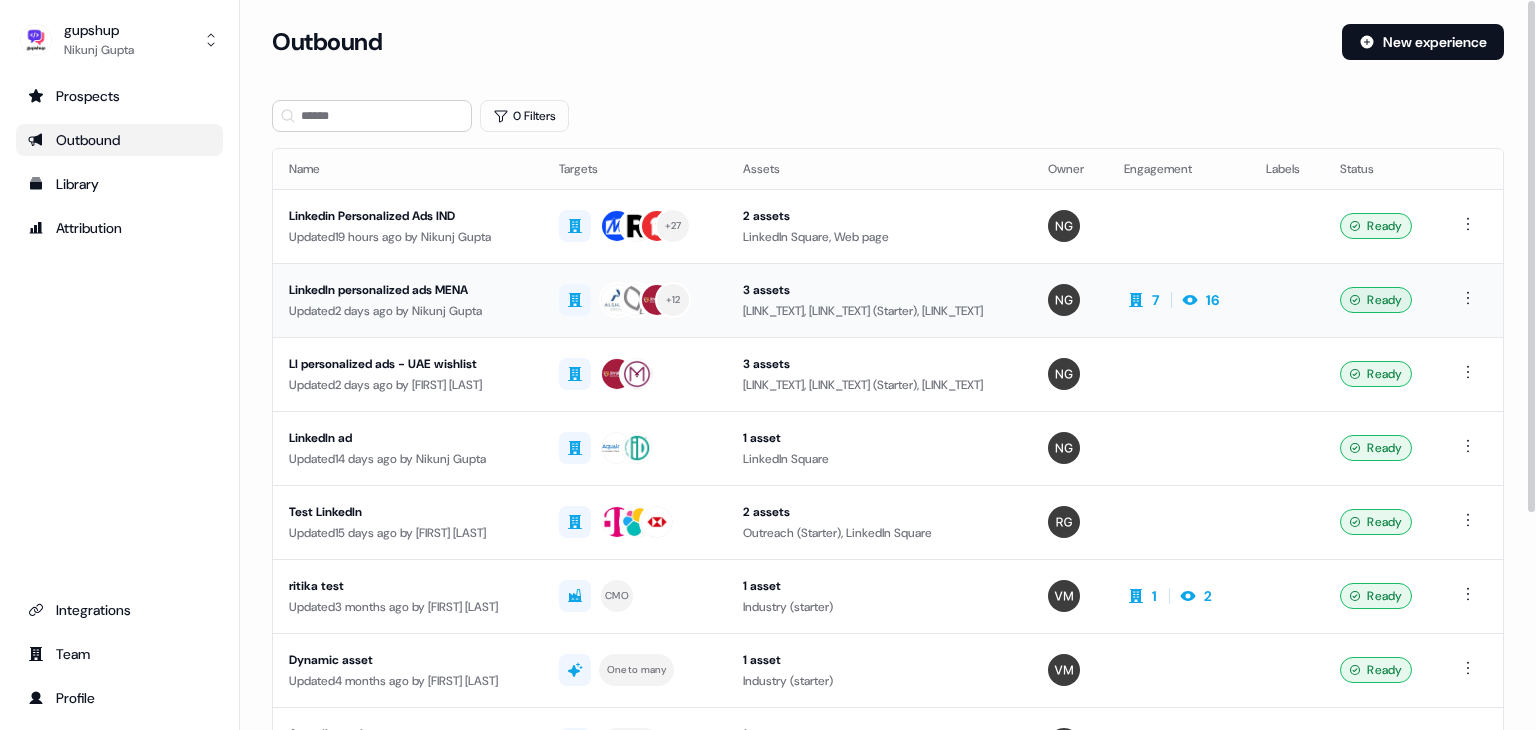 click on "LinkedIn personalized ads MENA" at bounding box center (408, 290) 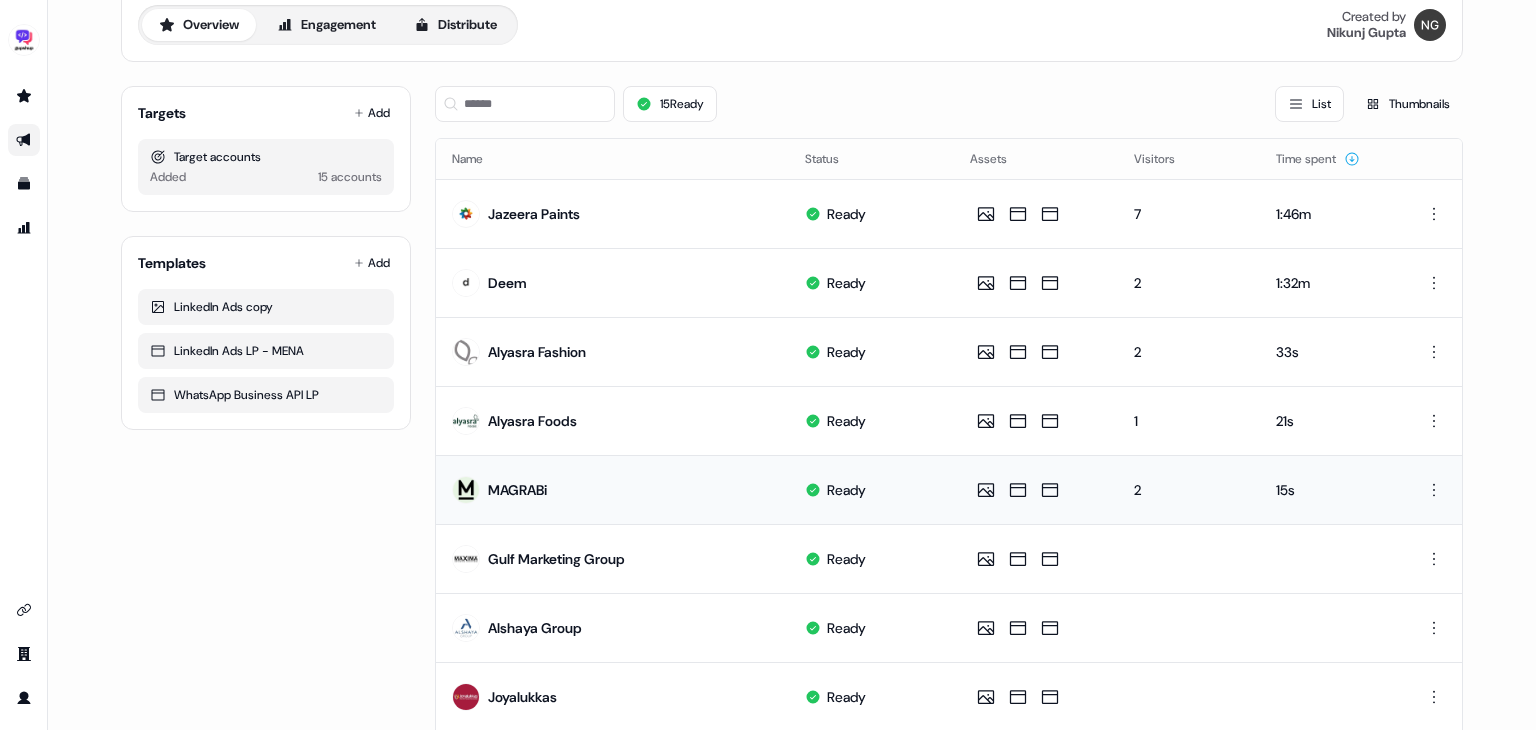scroll, scrollTop: 0, scrollLeft: 0, axis: both 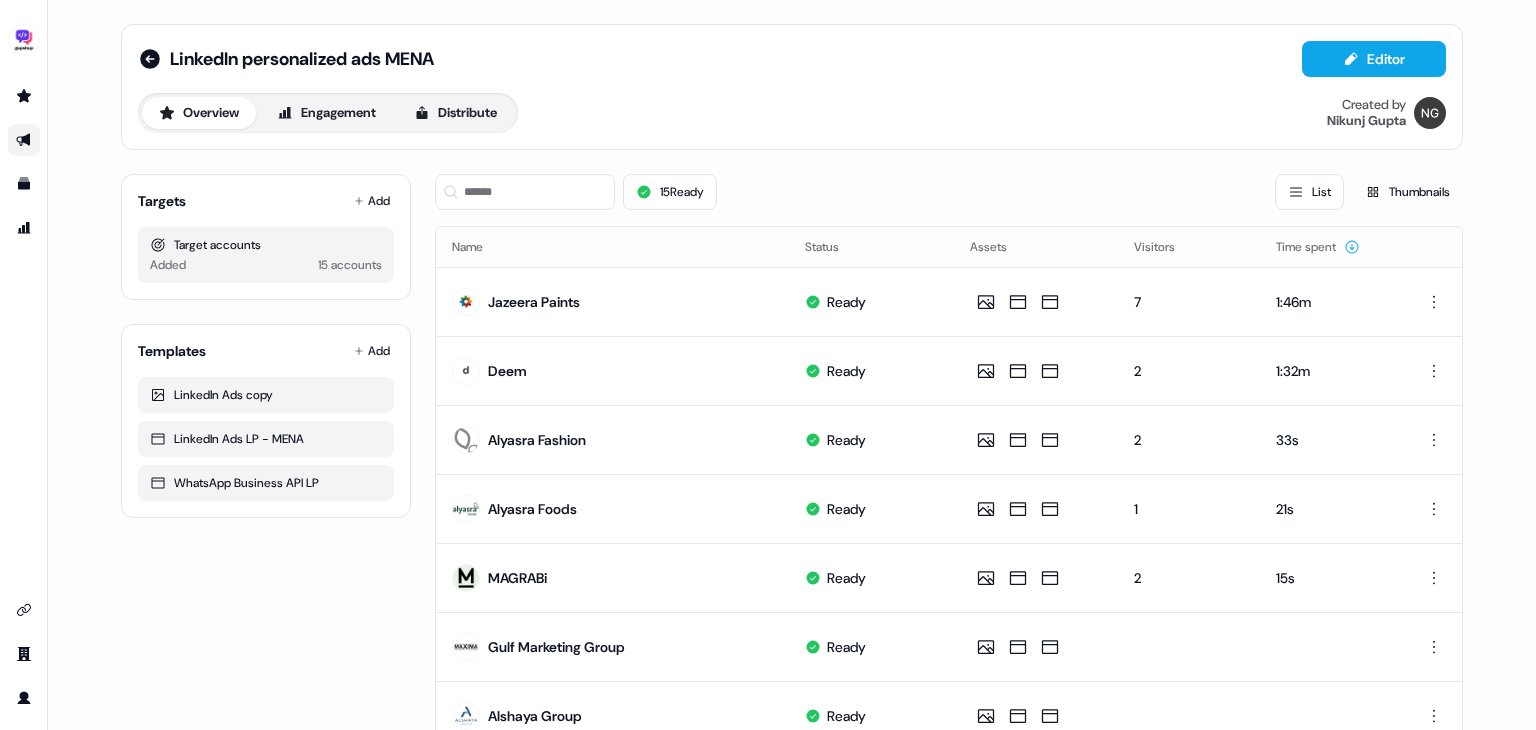 click on "Overview Engagement Distribute" at bounding box center [328, 113] 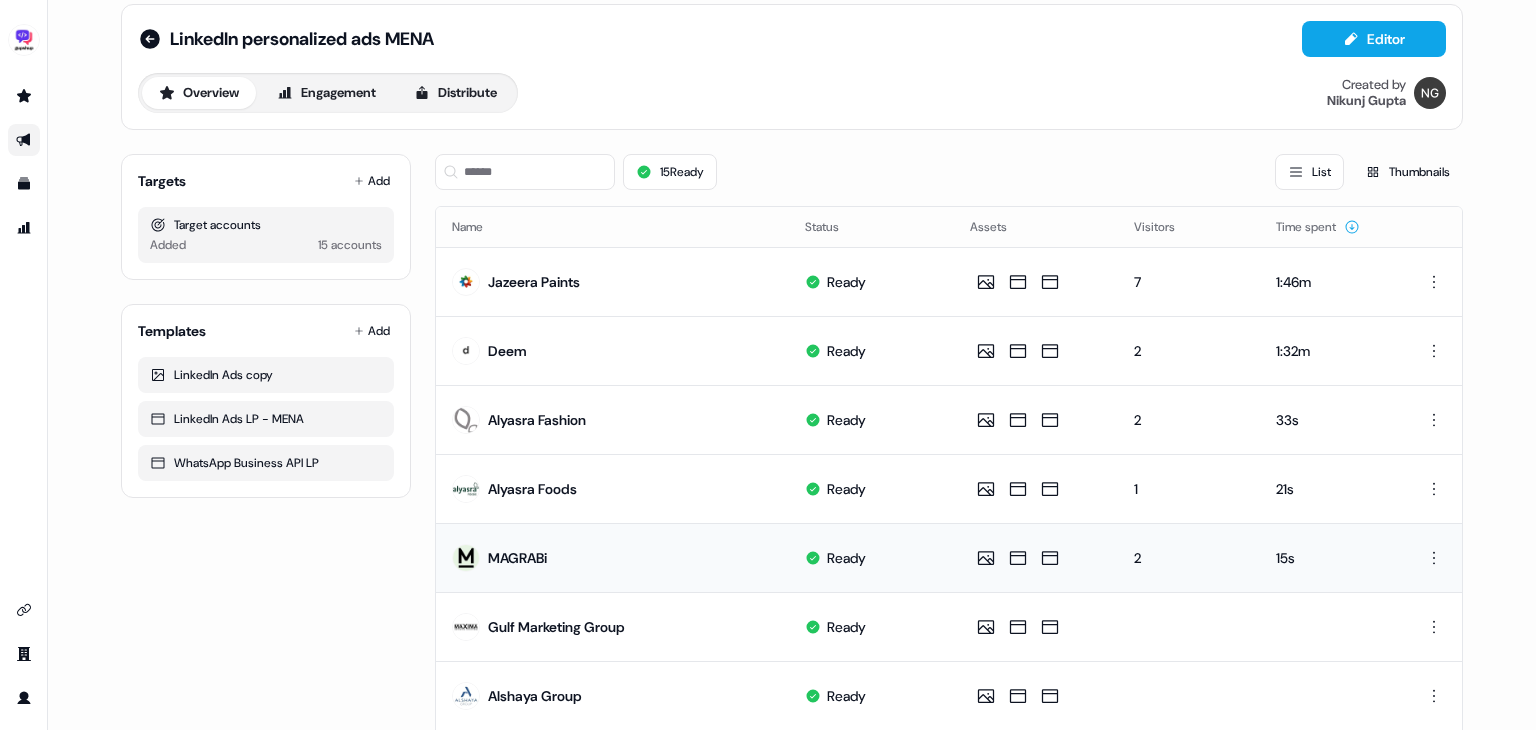 scroll, scrollTop: 0, scrollLeft: 0, axis: both 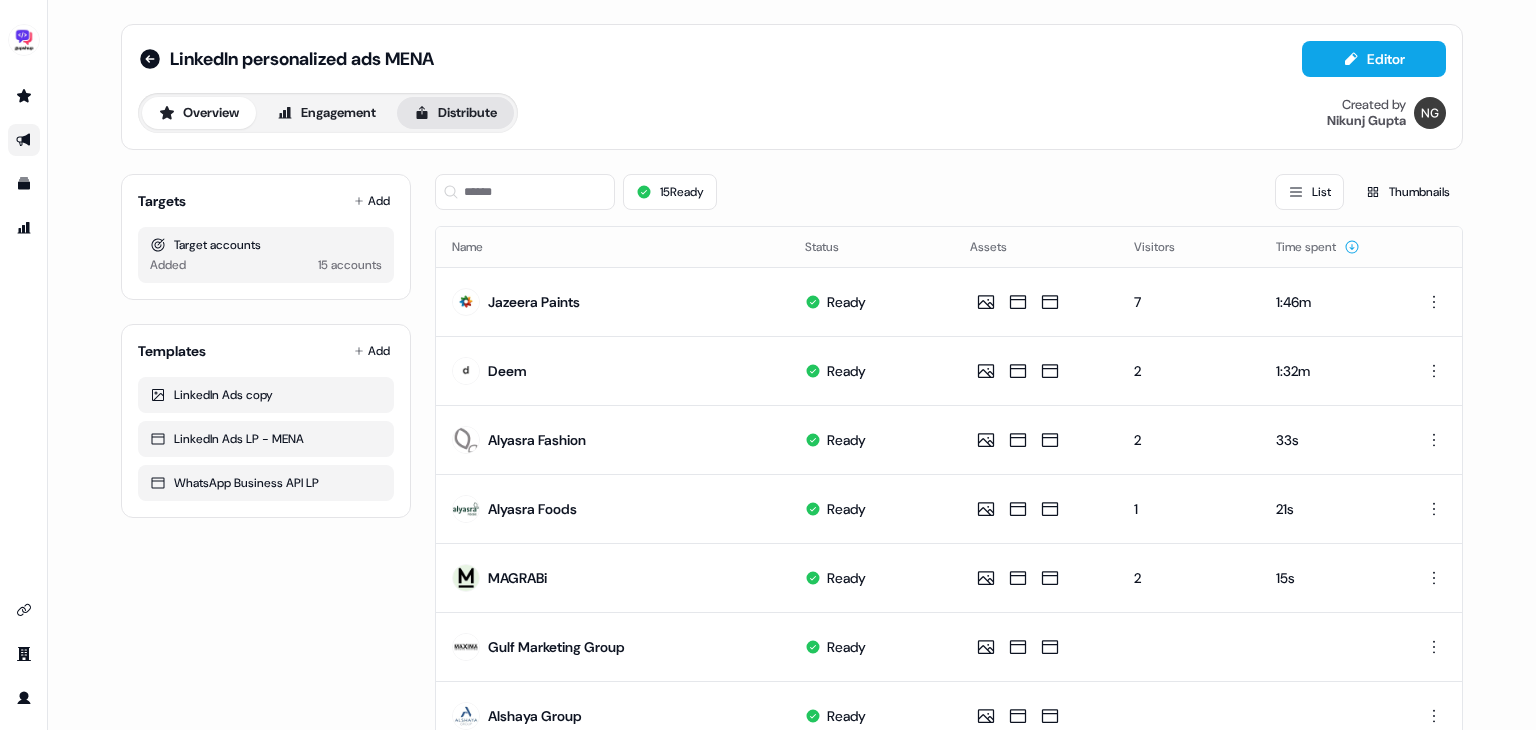 click on "Distribute" at bounding box center [455, 113] 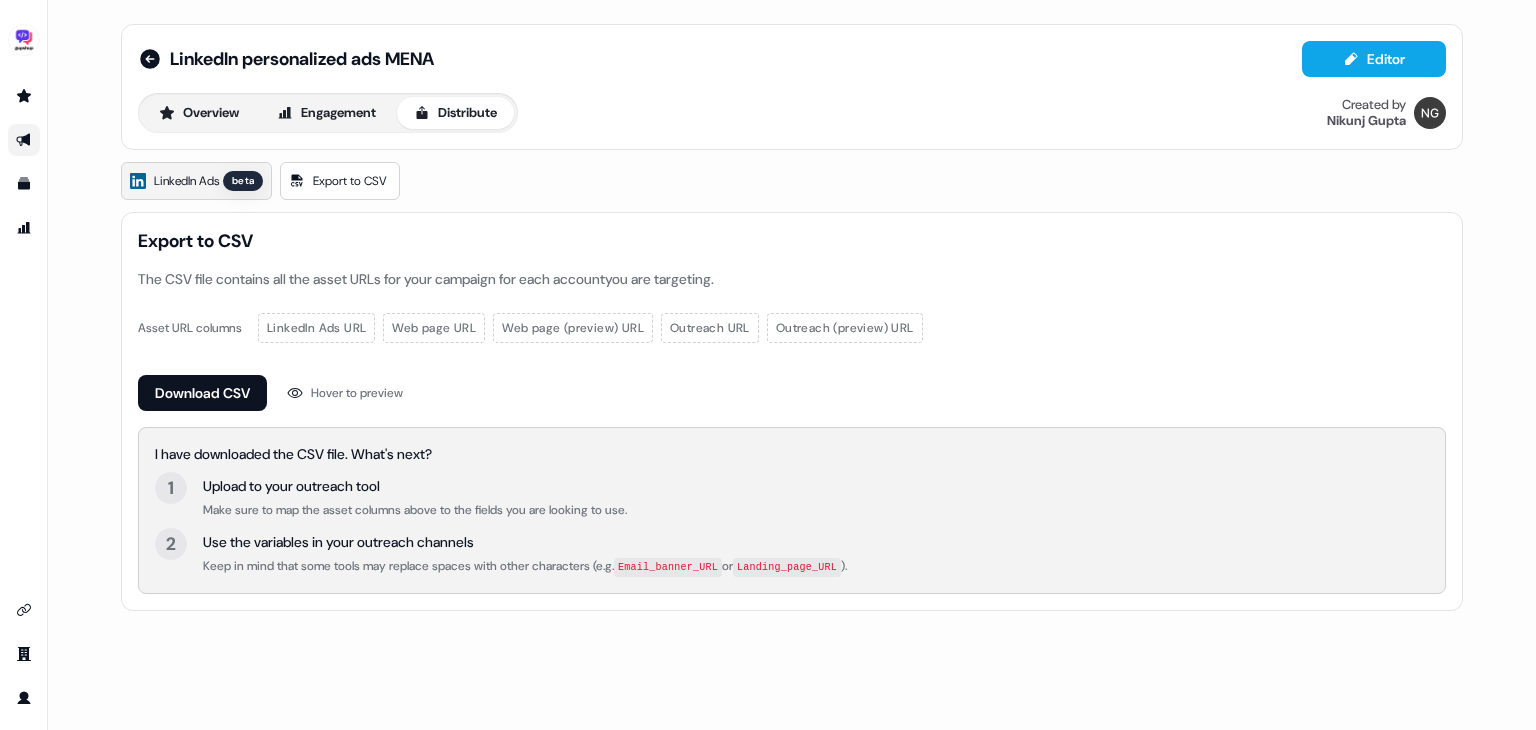 click on "LinkedIn Ads" at bounding box center (186, 181) 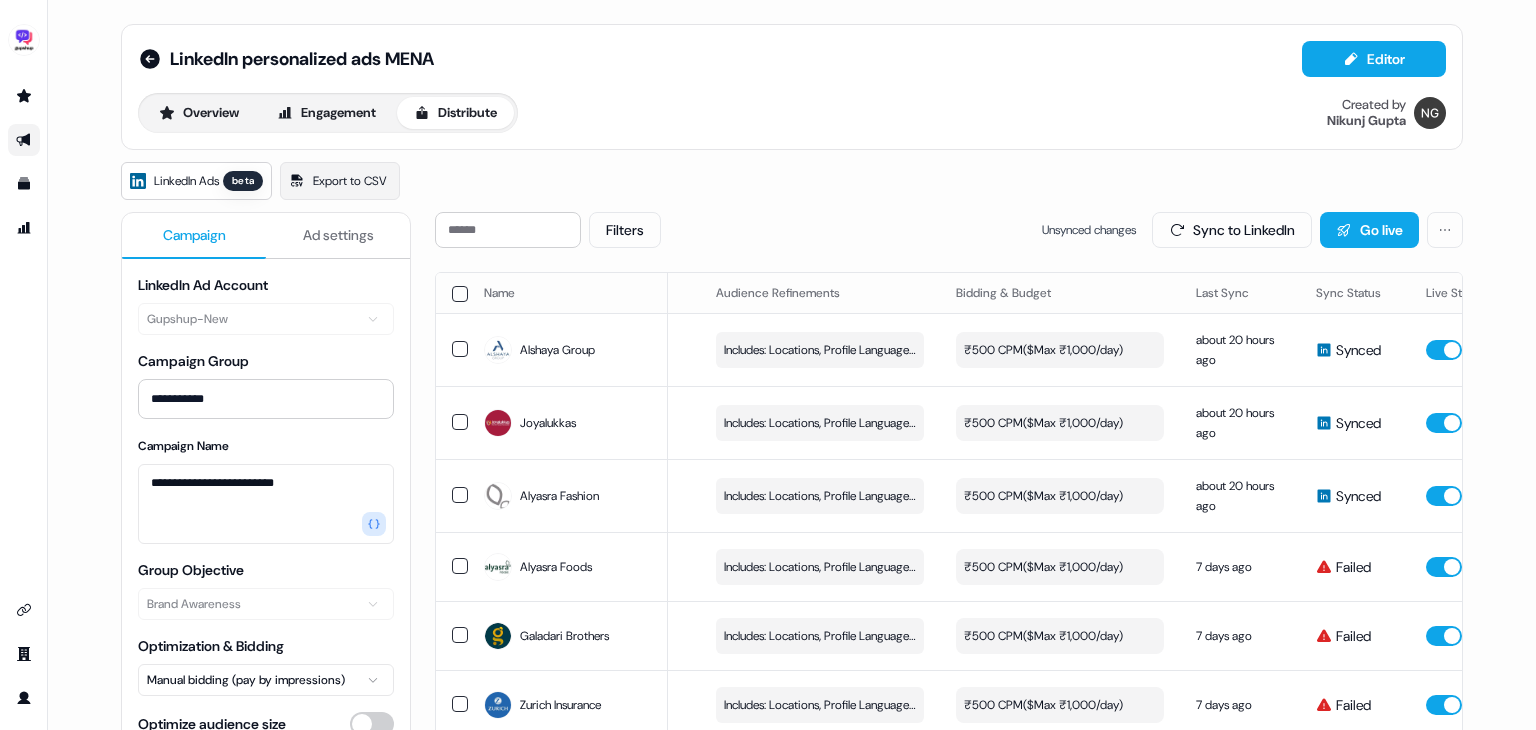 scroll, scrollTop: 0, scrollLeft: 565, axis: horizontal 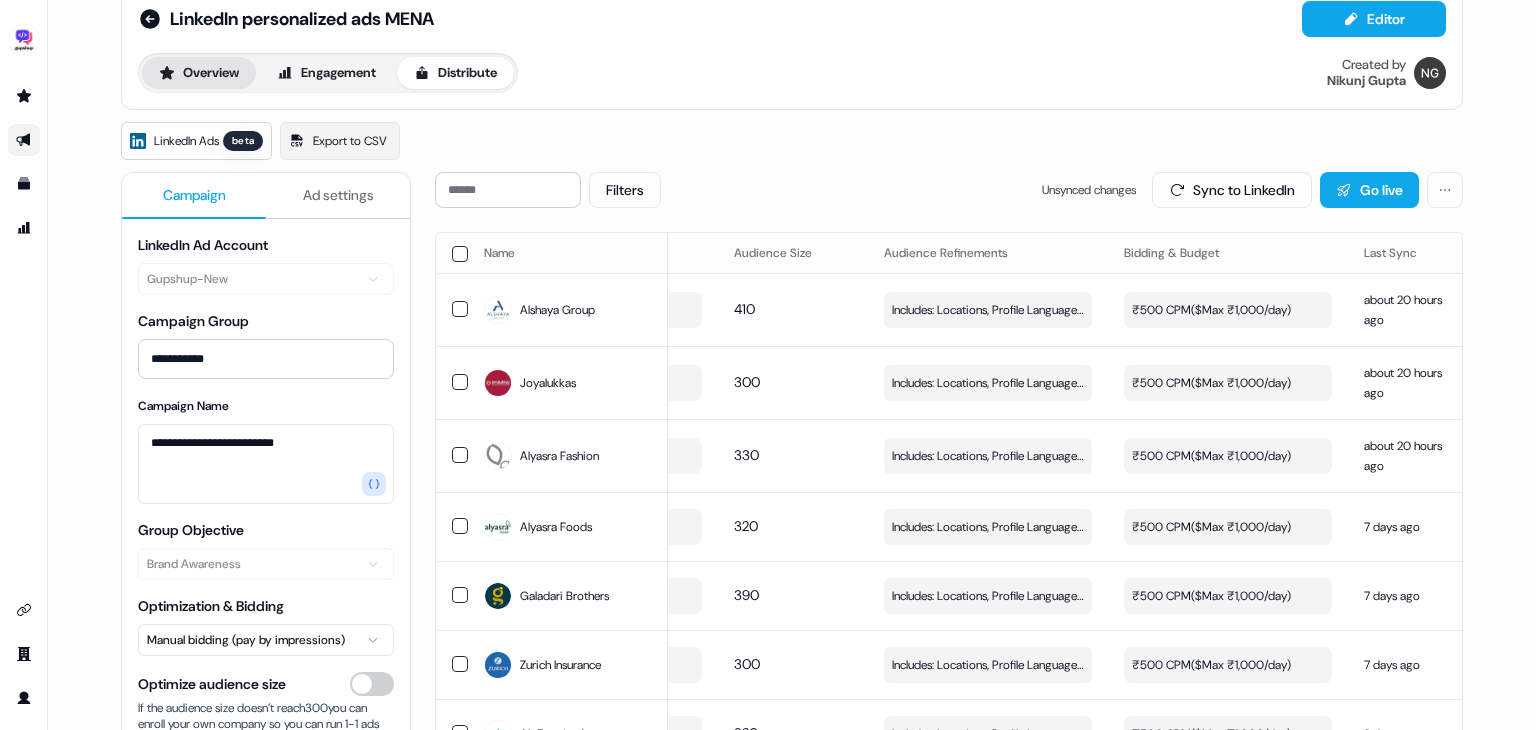 click on "Overview" at bounding box center (199, 73) 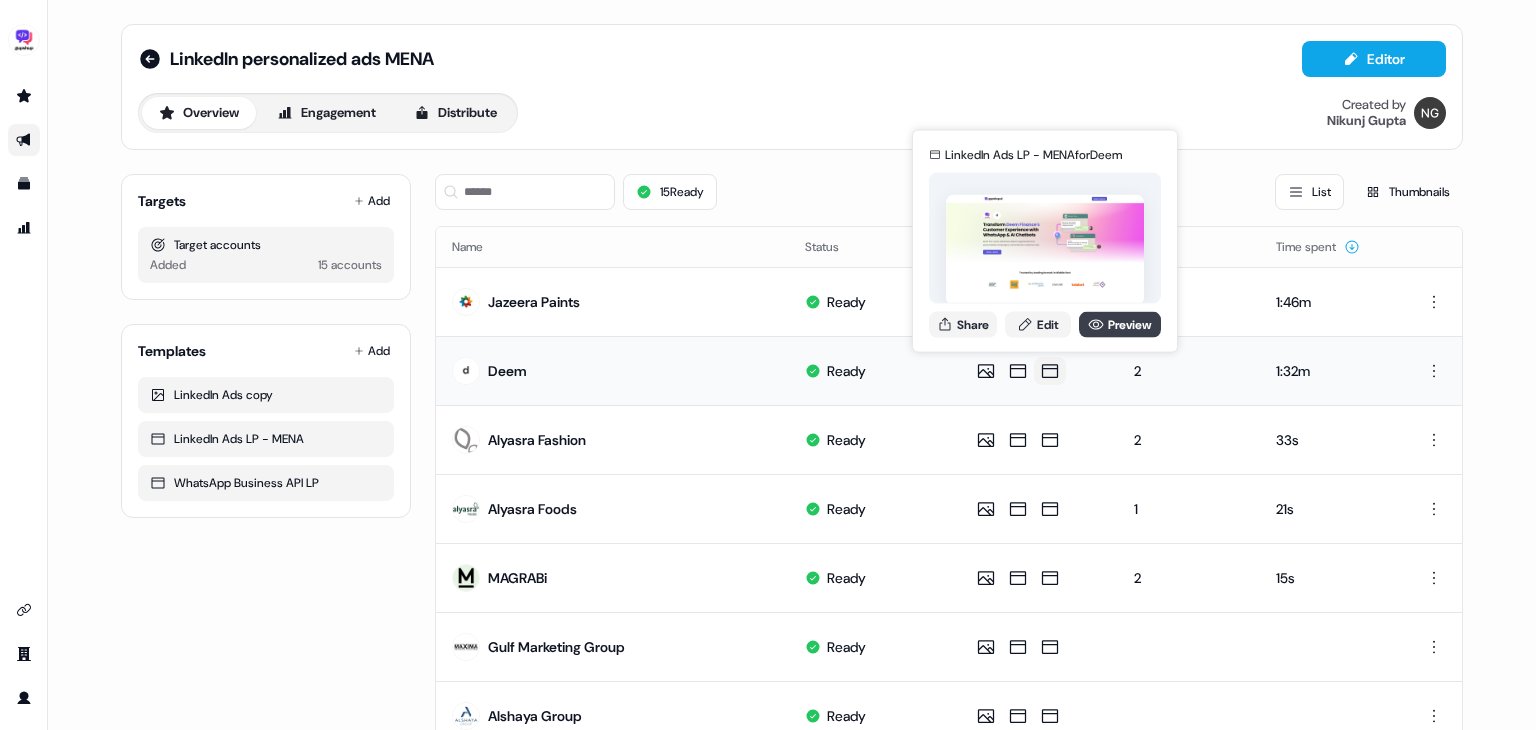 click on "Preview" at bounding box center (1120, 324) 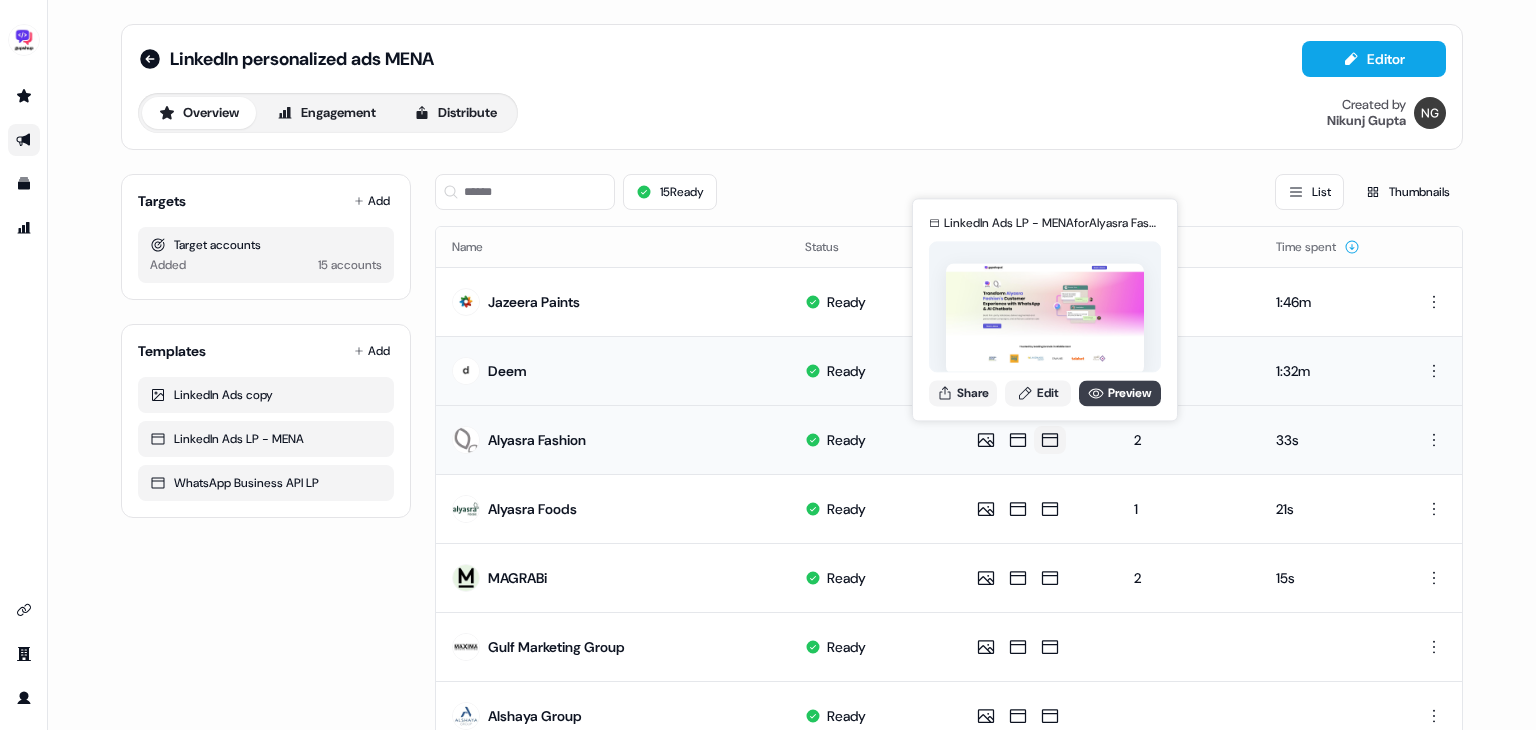 click on "Preview" at bounding box center [1120, 393] 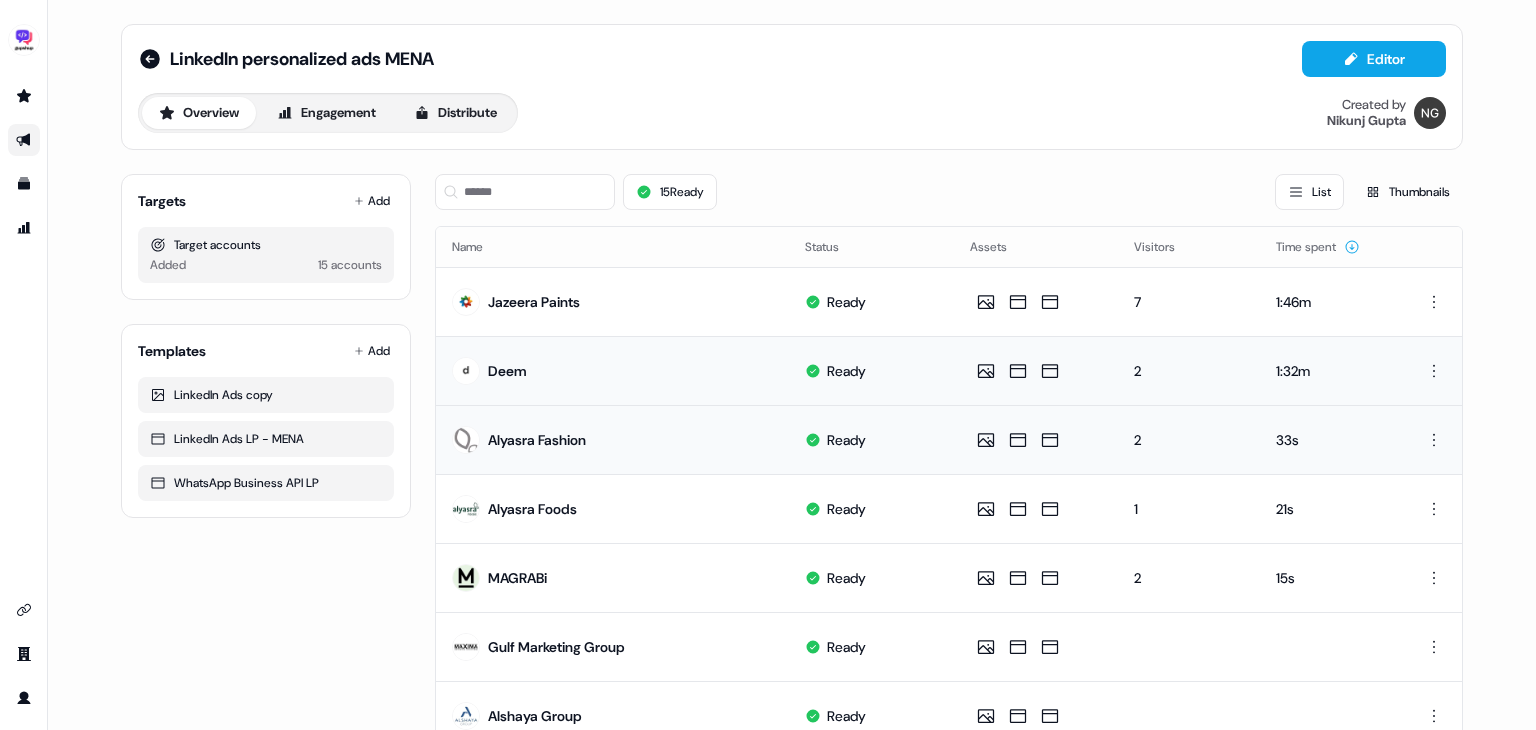 drag, startPoint x: 597, startPoint y: 443, endPoint x: 488, endPoint y: 433, distance: 109.457756 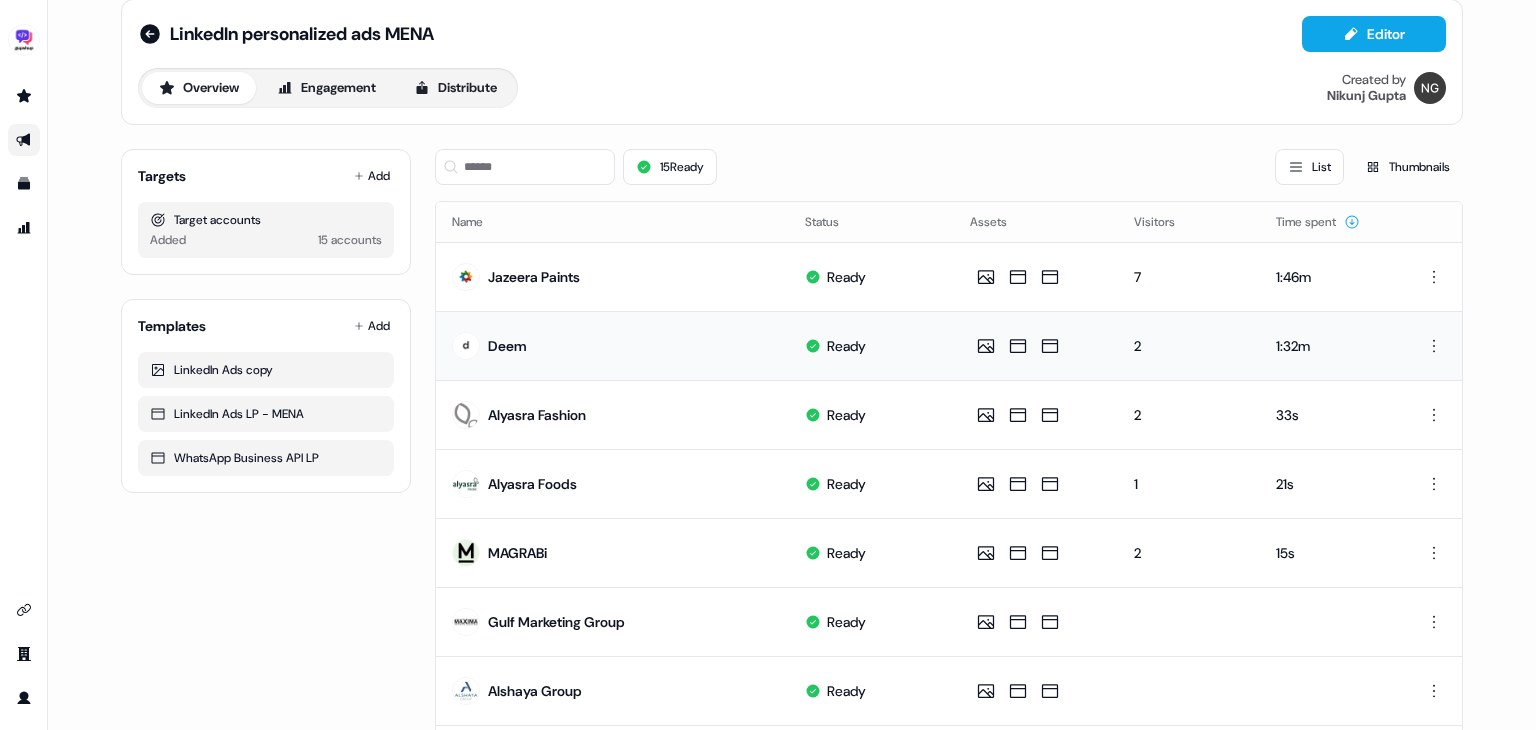 scroll, scrollTop: 0, scrollLeft: 0, axis: both 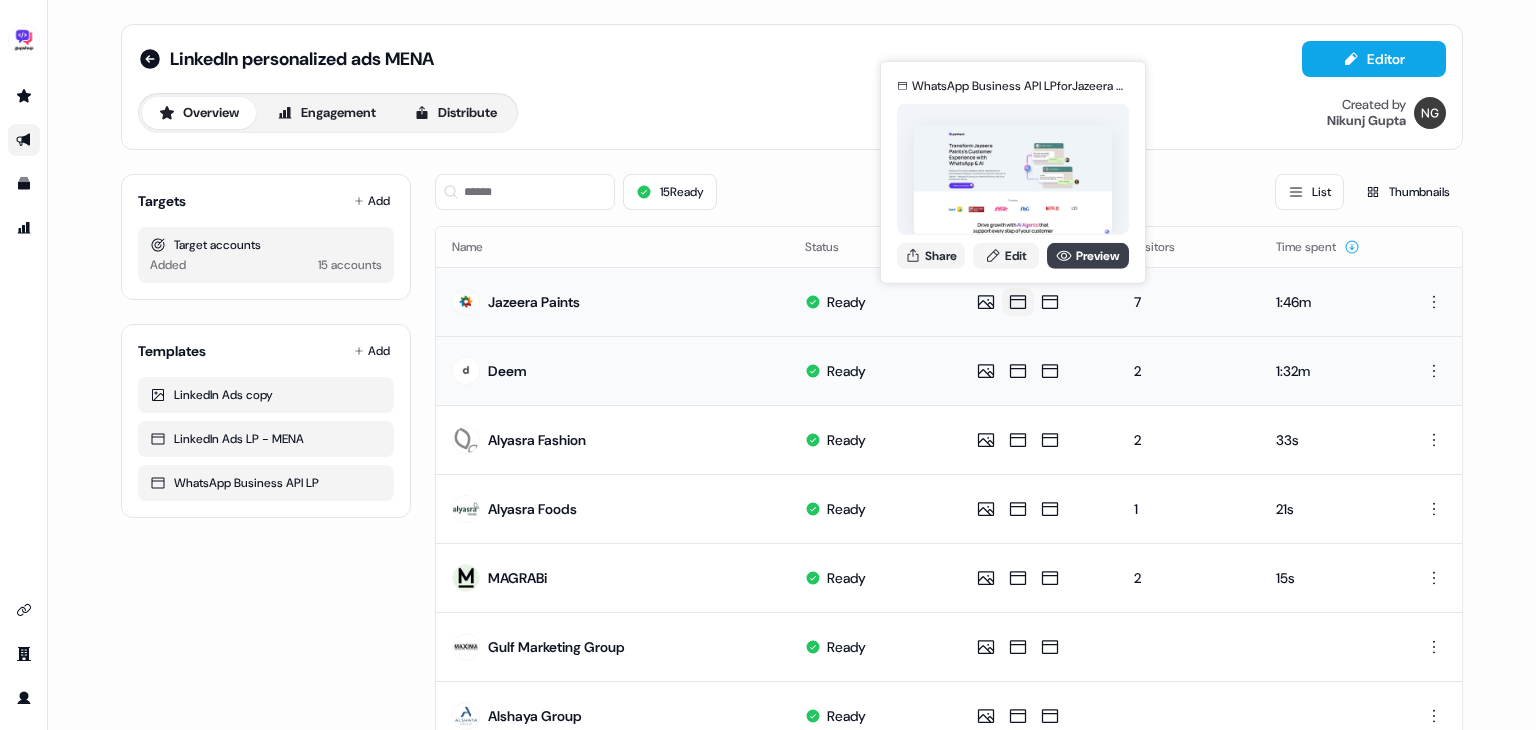click 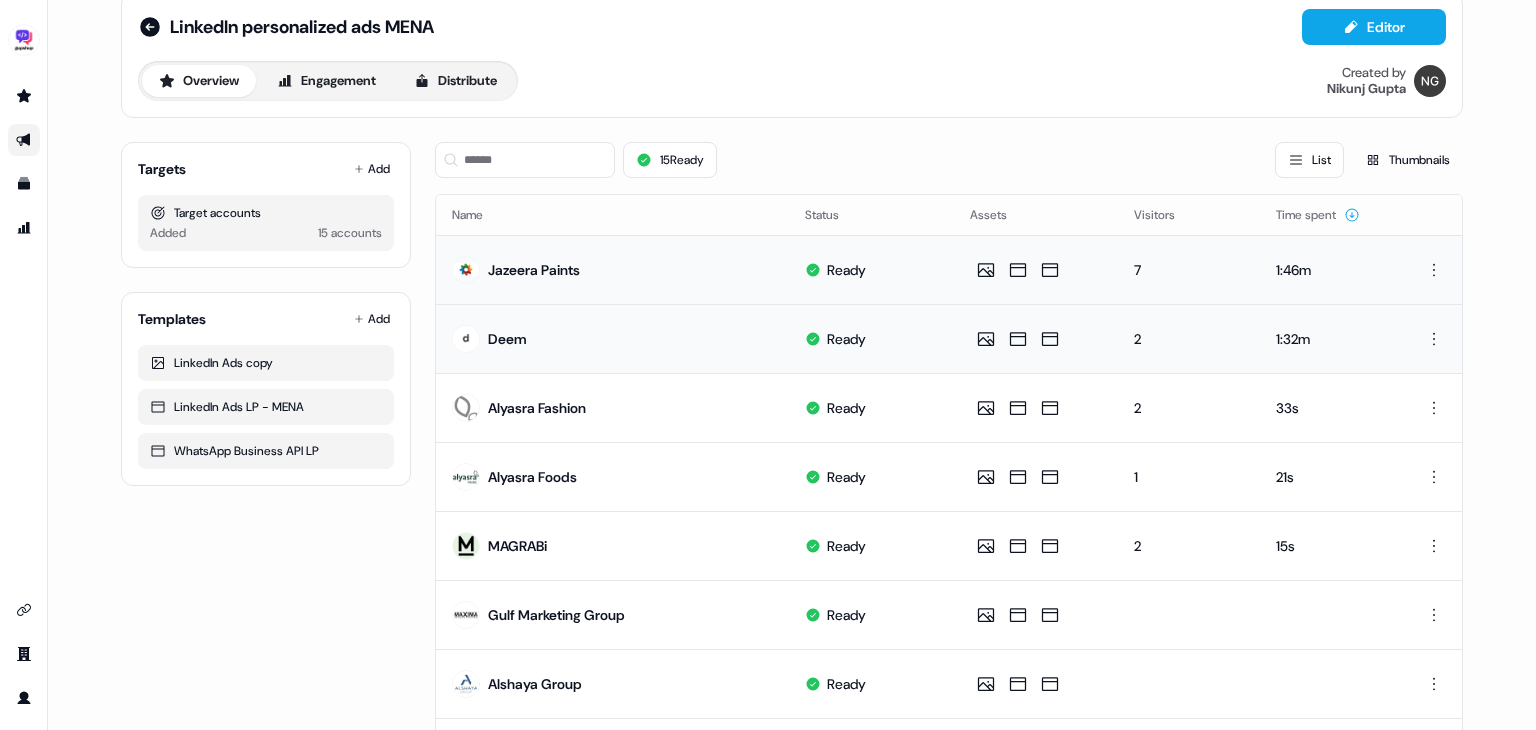 scroll, scrollTop: 0, scrollLeft: 0, axis: both 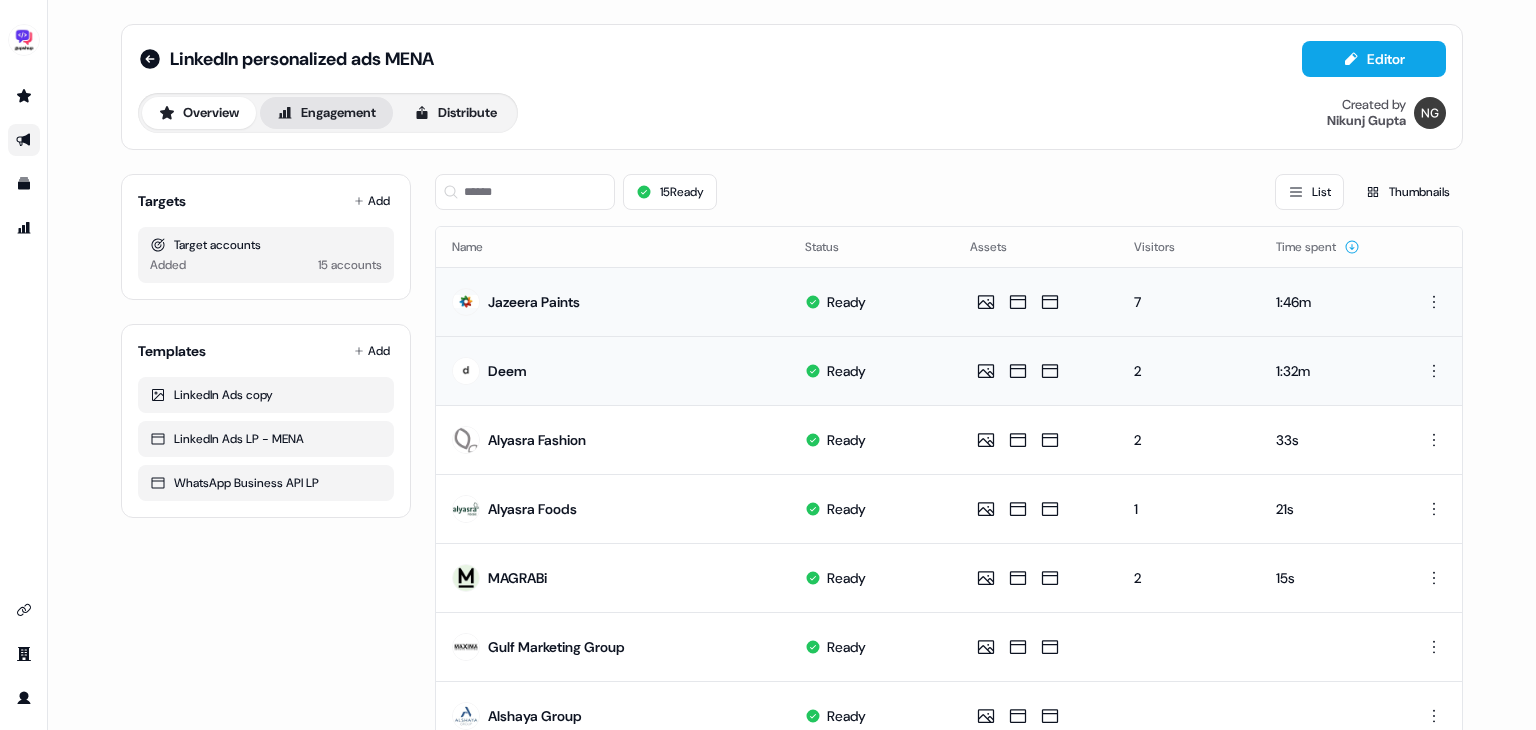 click on "Engagement" at bounding box center [326, 113] 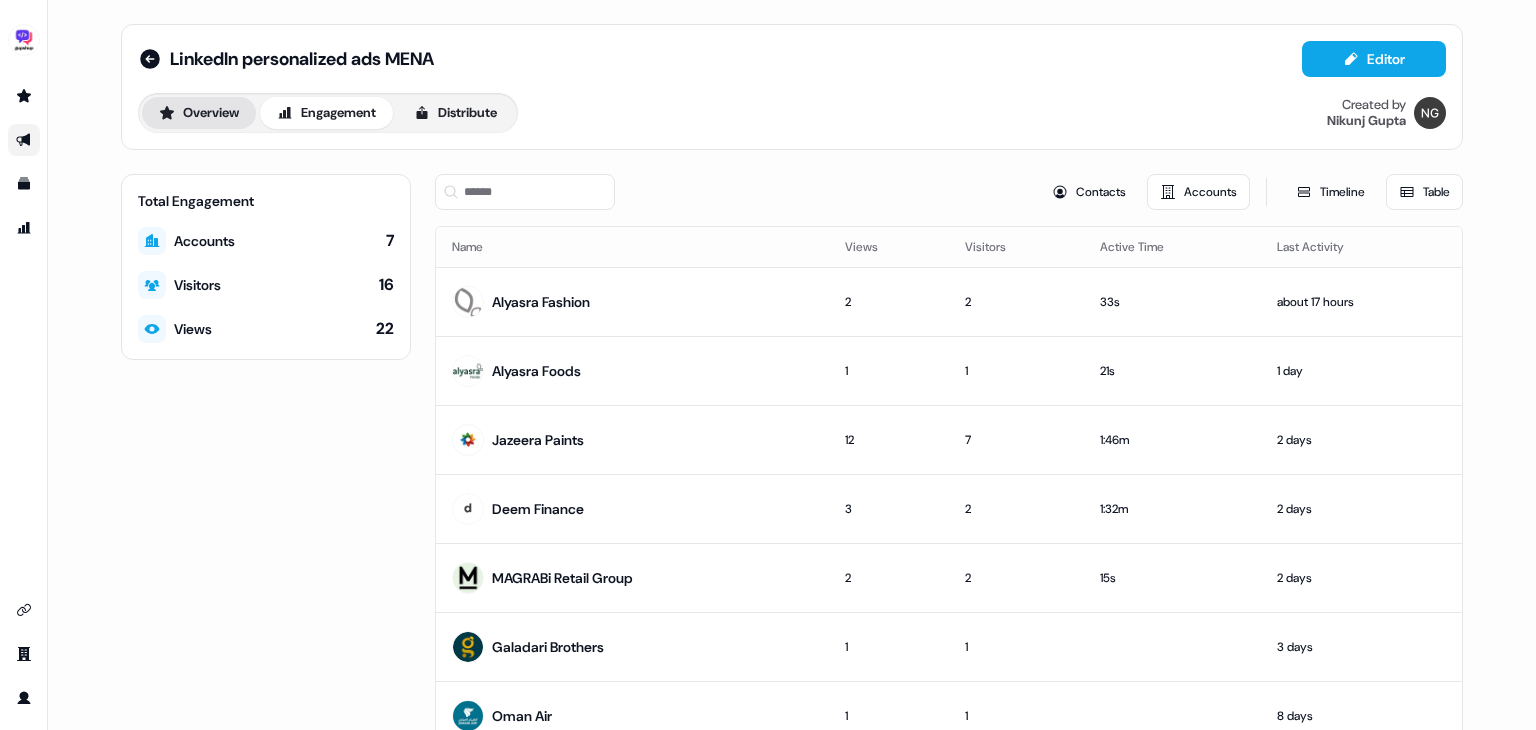 click on "Overview" at bounding box center (199, 113) 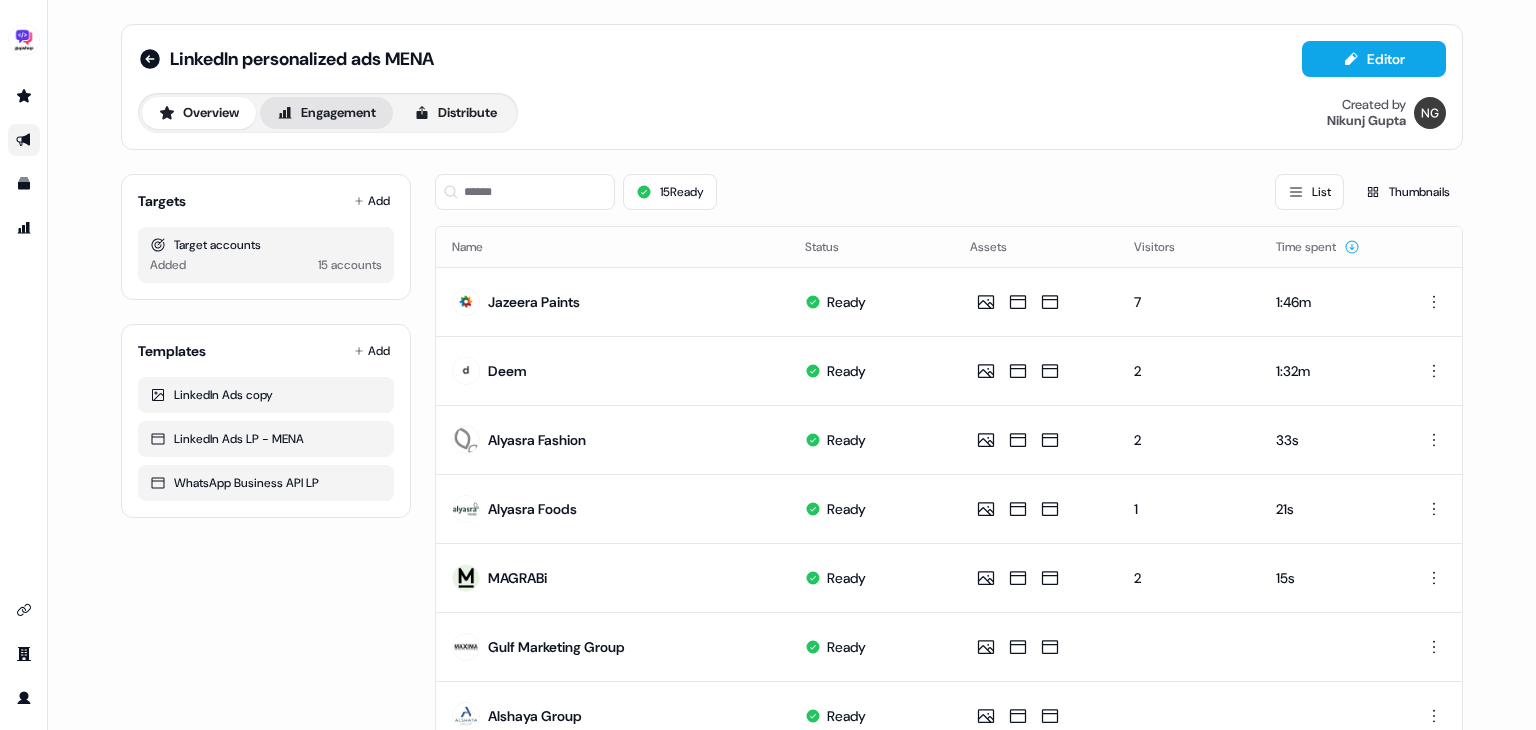 click on "Engagement" at bounding box center (326, 113) 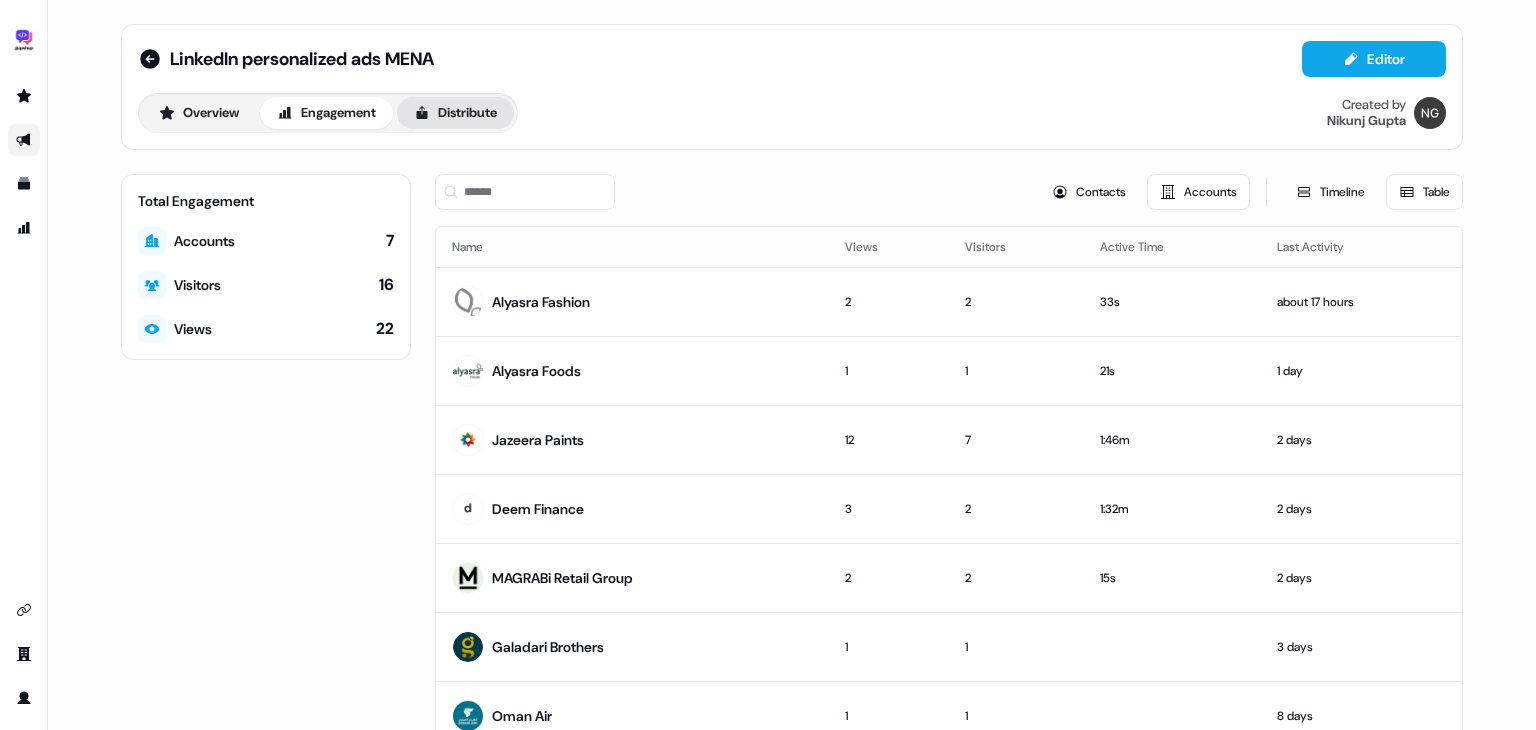 click on "Distribute" at bounding box center [455, 113] 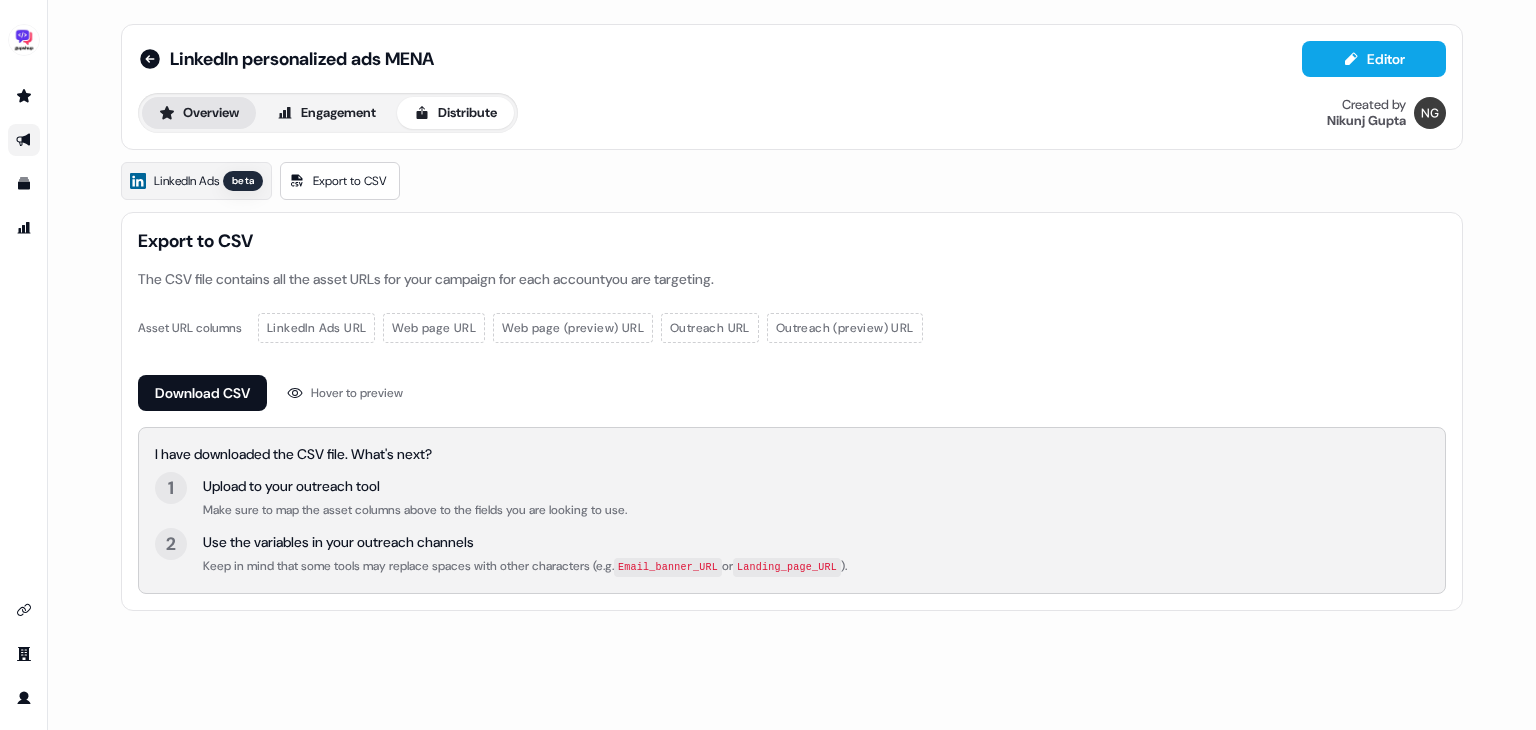 click on "Overview" at bounding box center [199, 113] 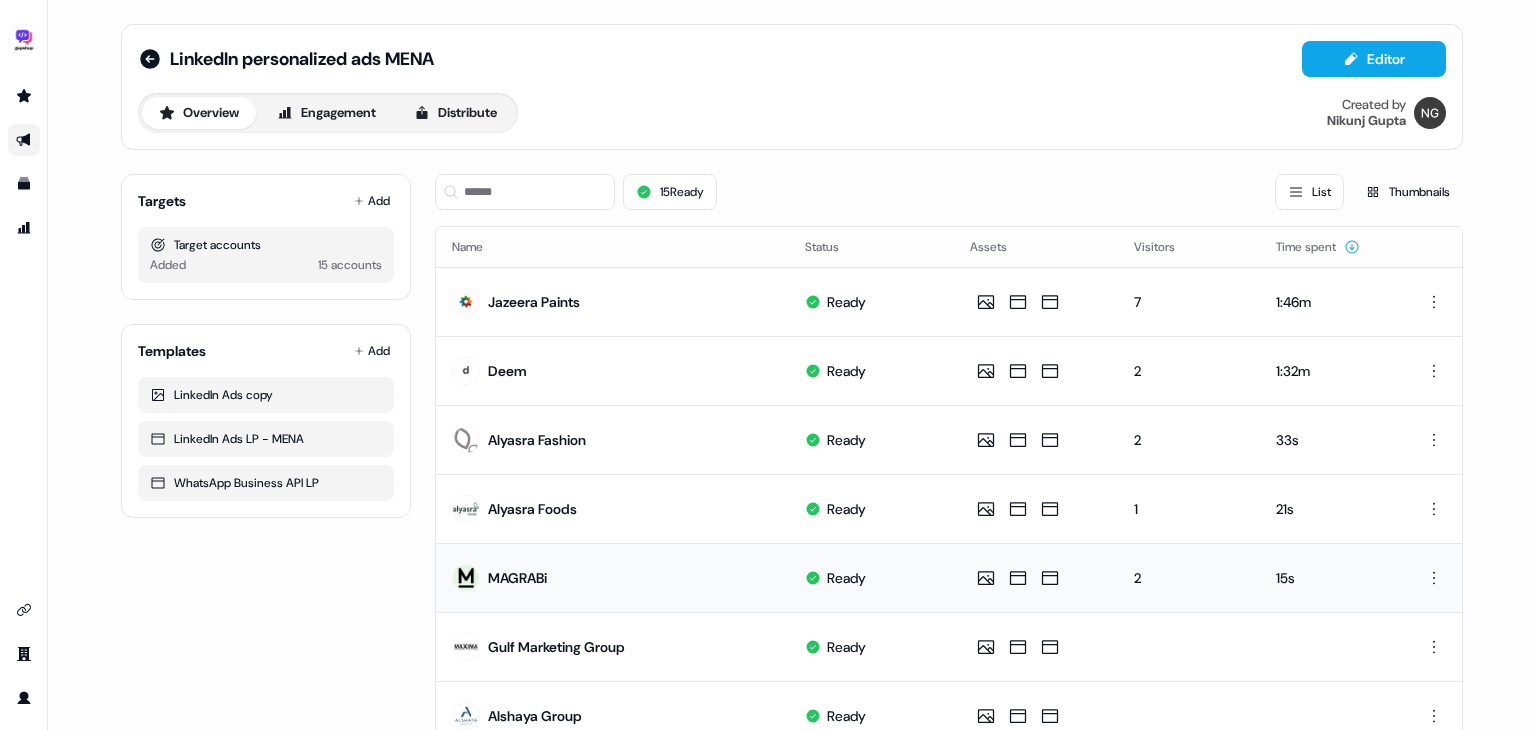 type 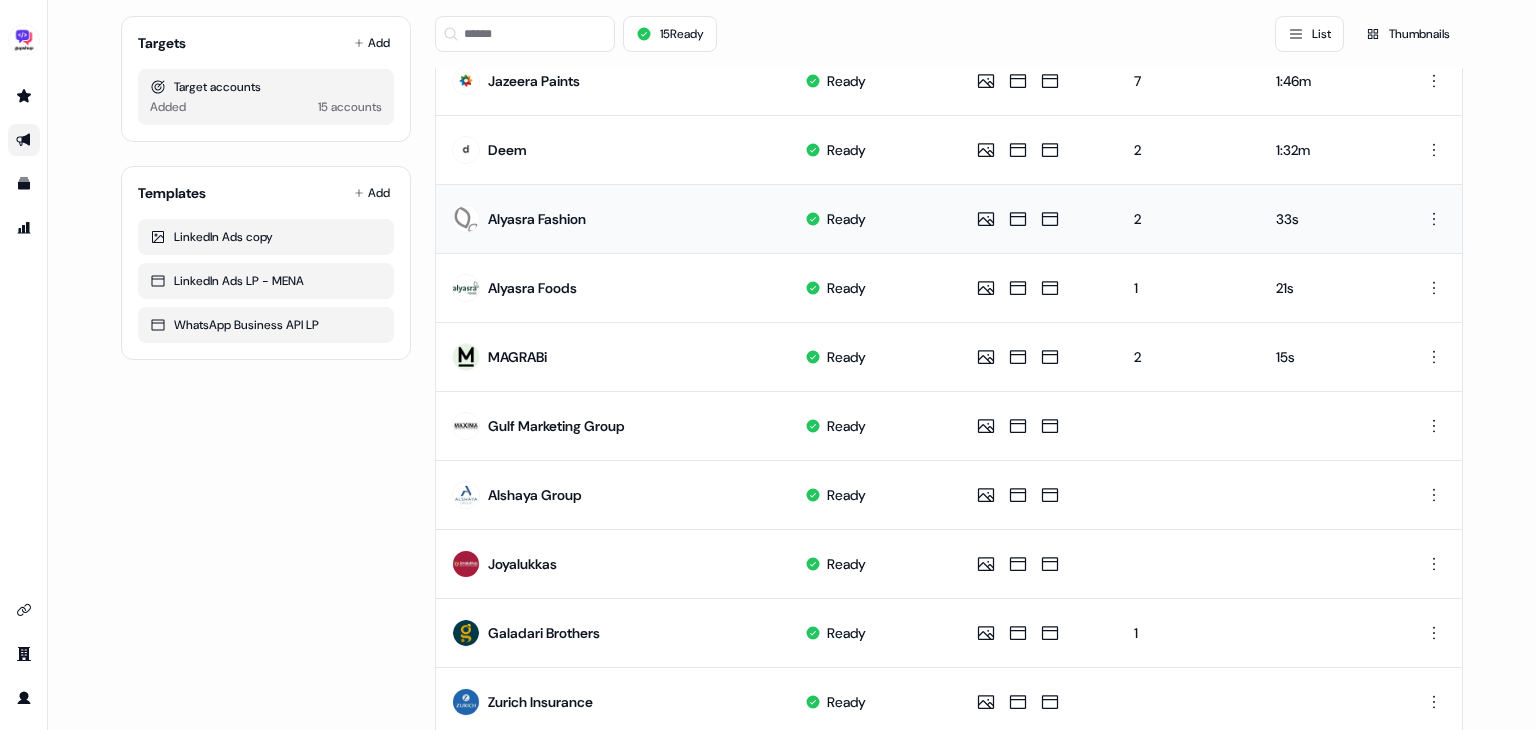 scroll, scrollTop: 0, scrollLeft: 0, axis: both 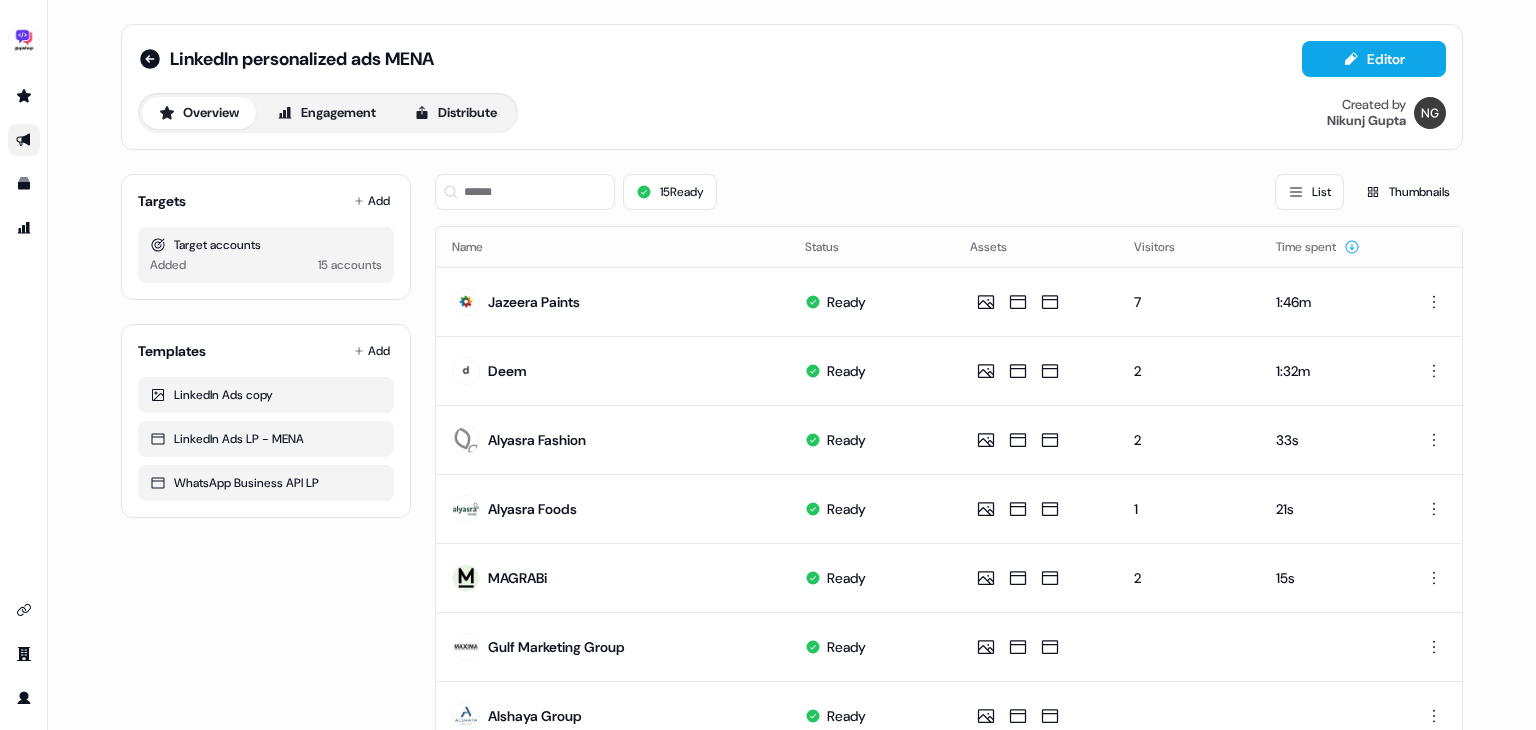 click on "15  Ready List Thumbnails" at bounding box center [949, 192] 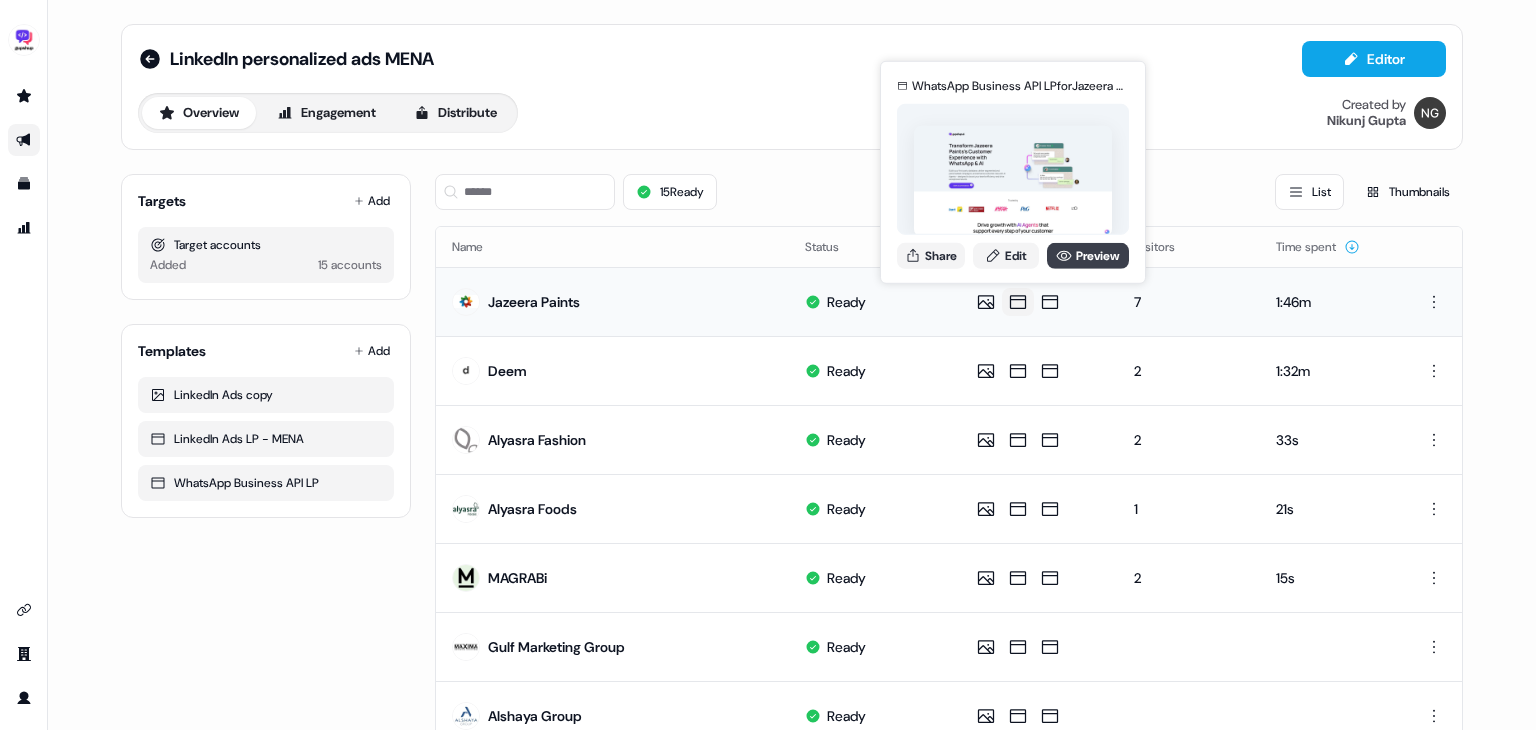 click on "Preview" at bounding box center [1088, 255] 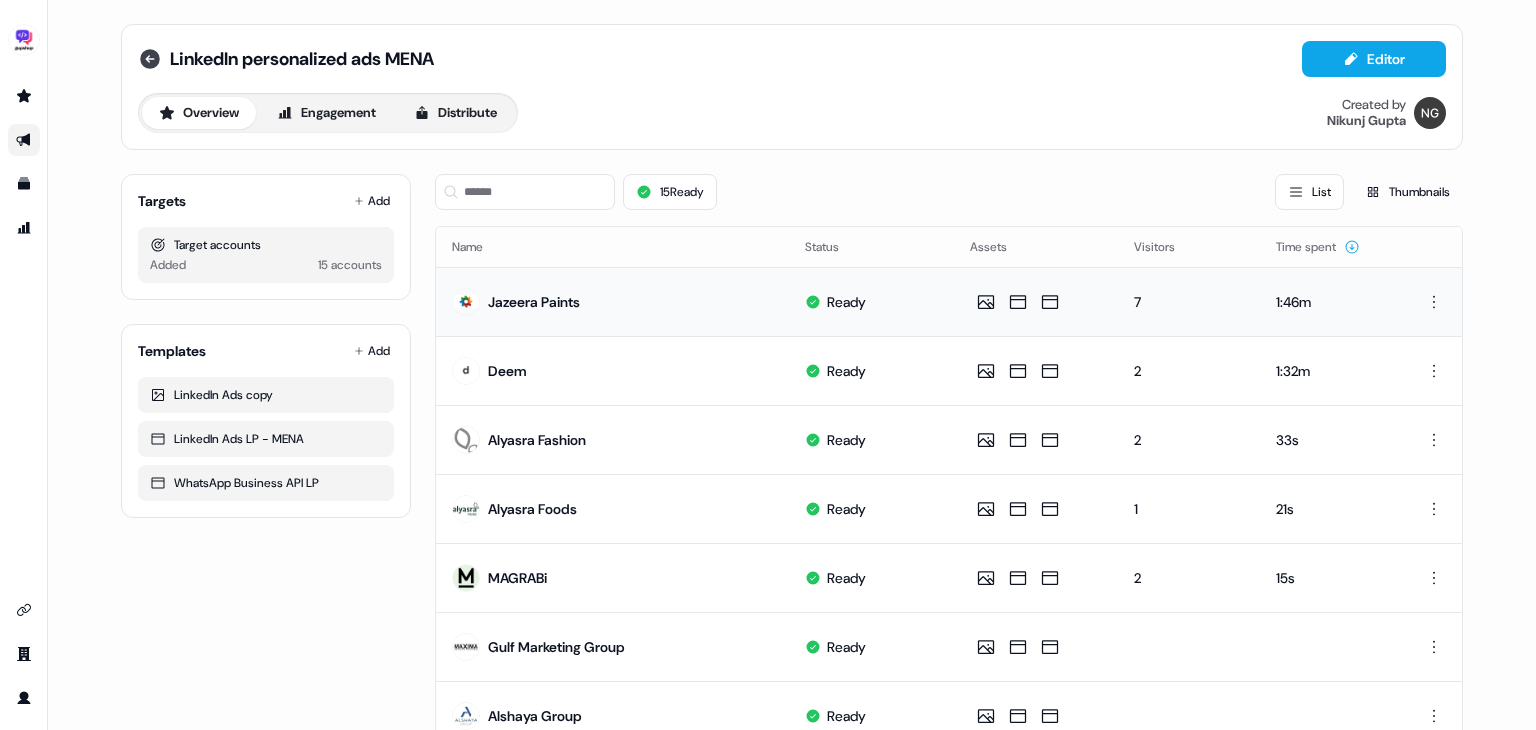 click 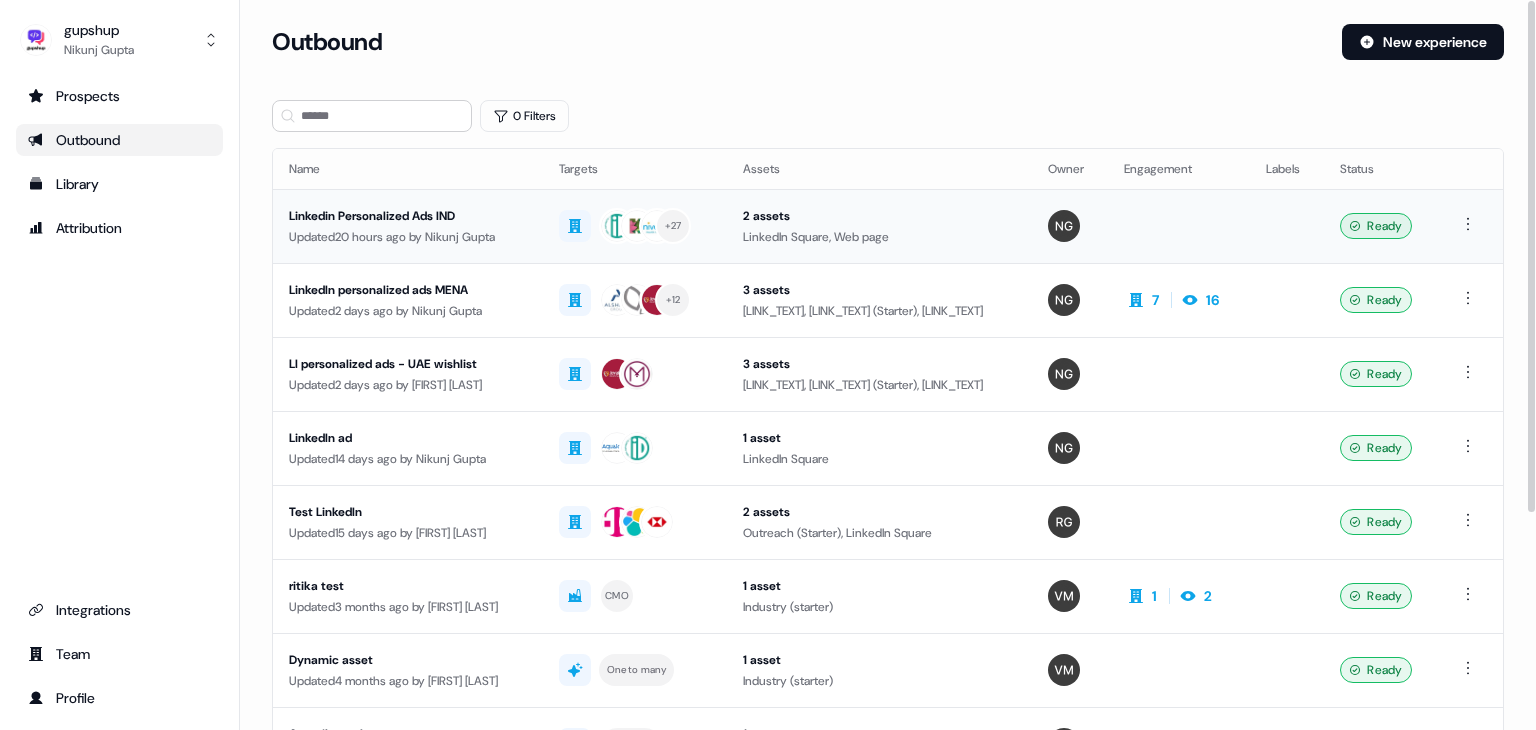 click on "Linkedin Personalized Ads IND" at bounding box center [408, 216] 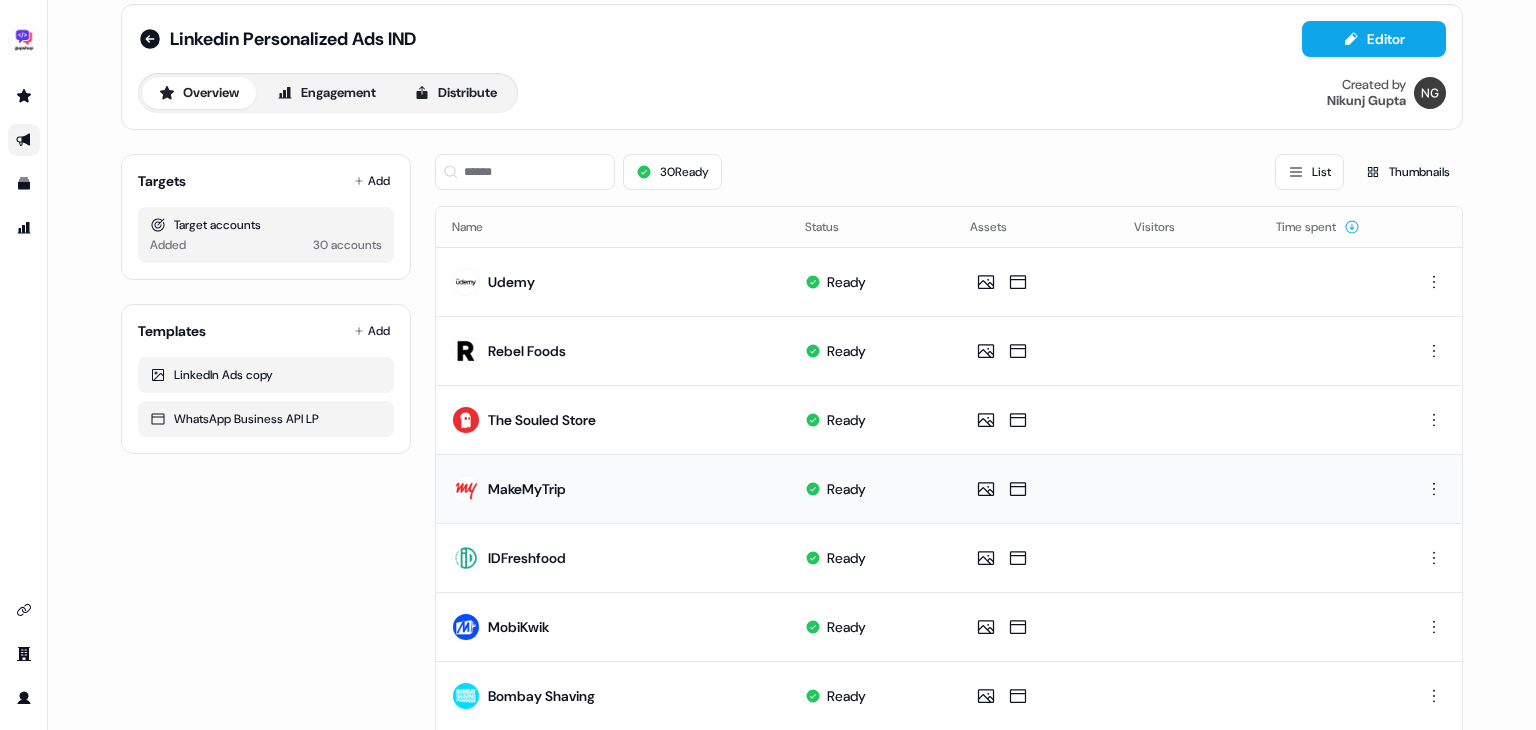 scroll, scrollTop: 0, scrollLeft: 0, axis: both 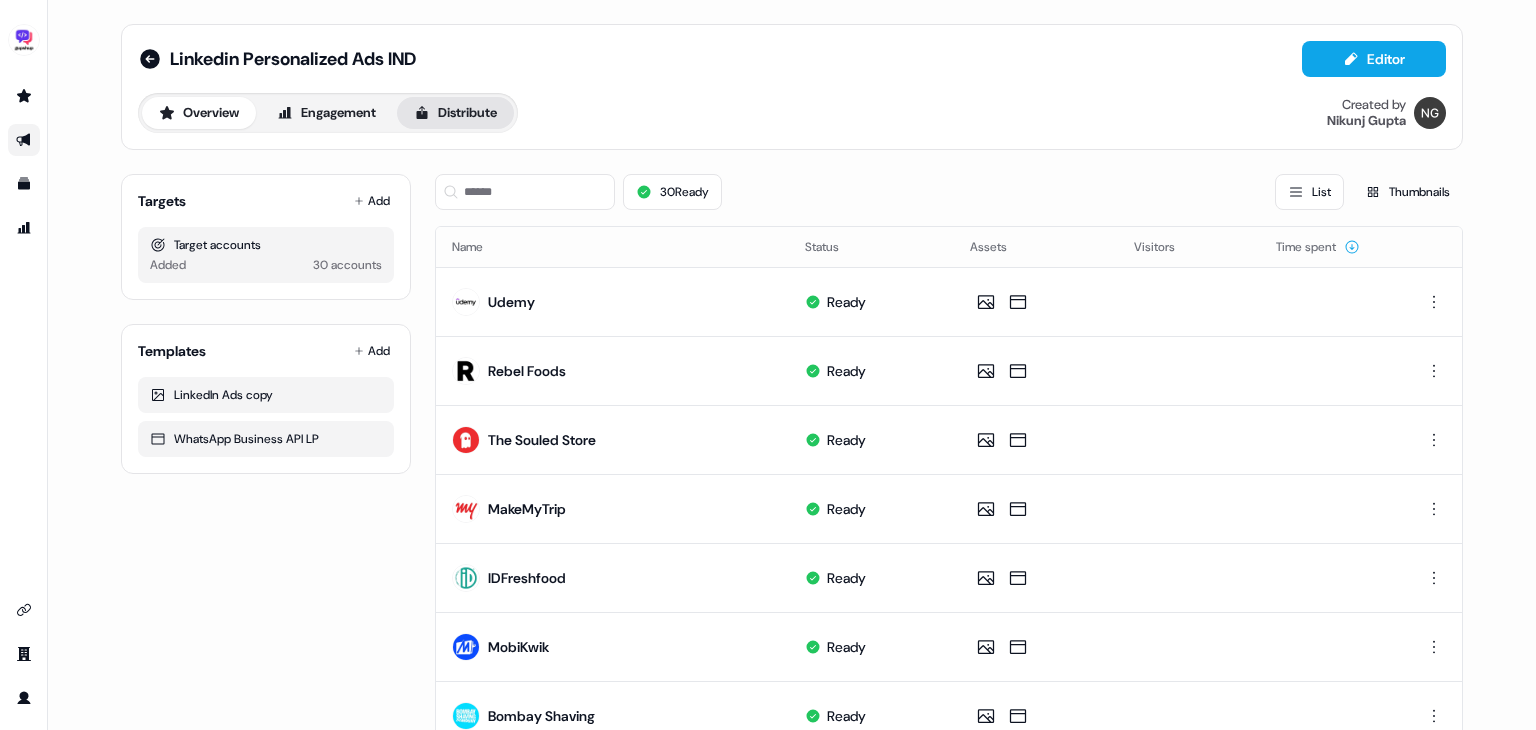 click on "Distribute" at bounding box center (455, 113) 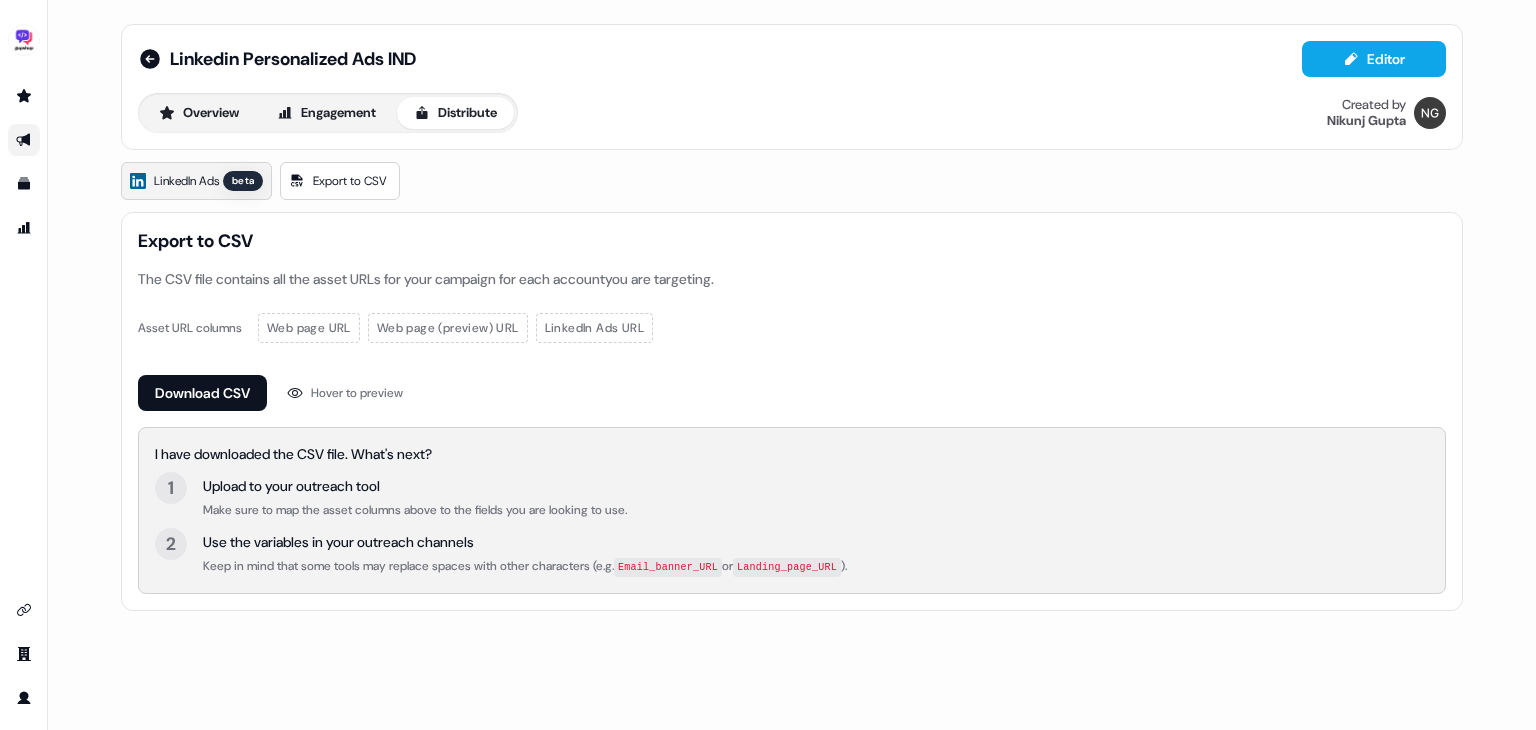 click on "LinkedIn Ads" at bounding box center [186, 181] 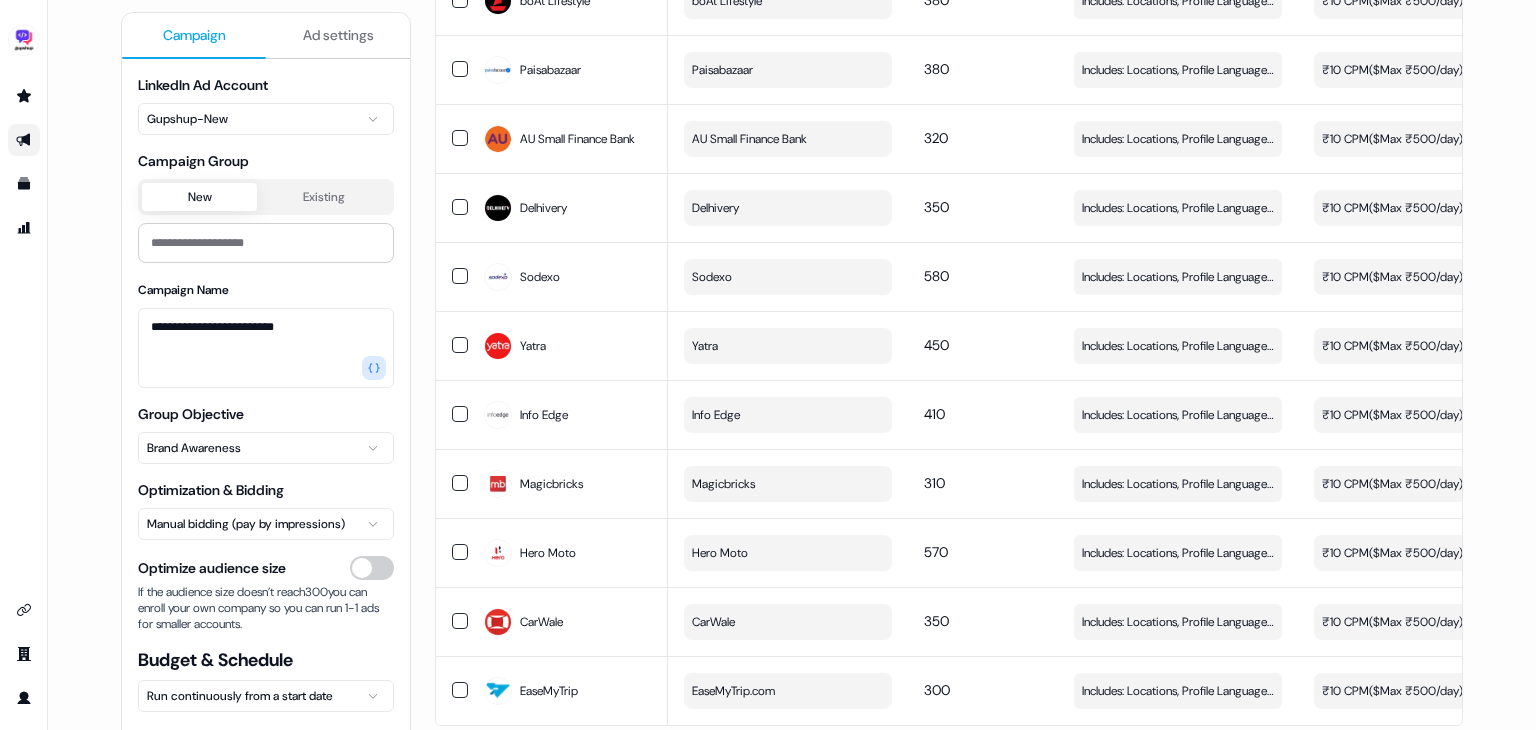 scroll, scrollTop: 1713, scrollLeft: 0, axis: vertical 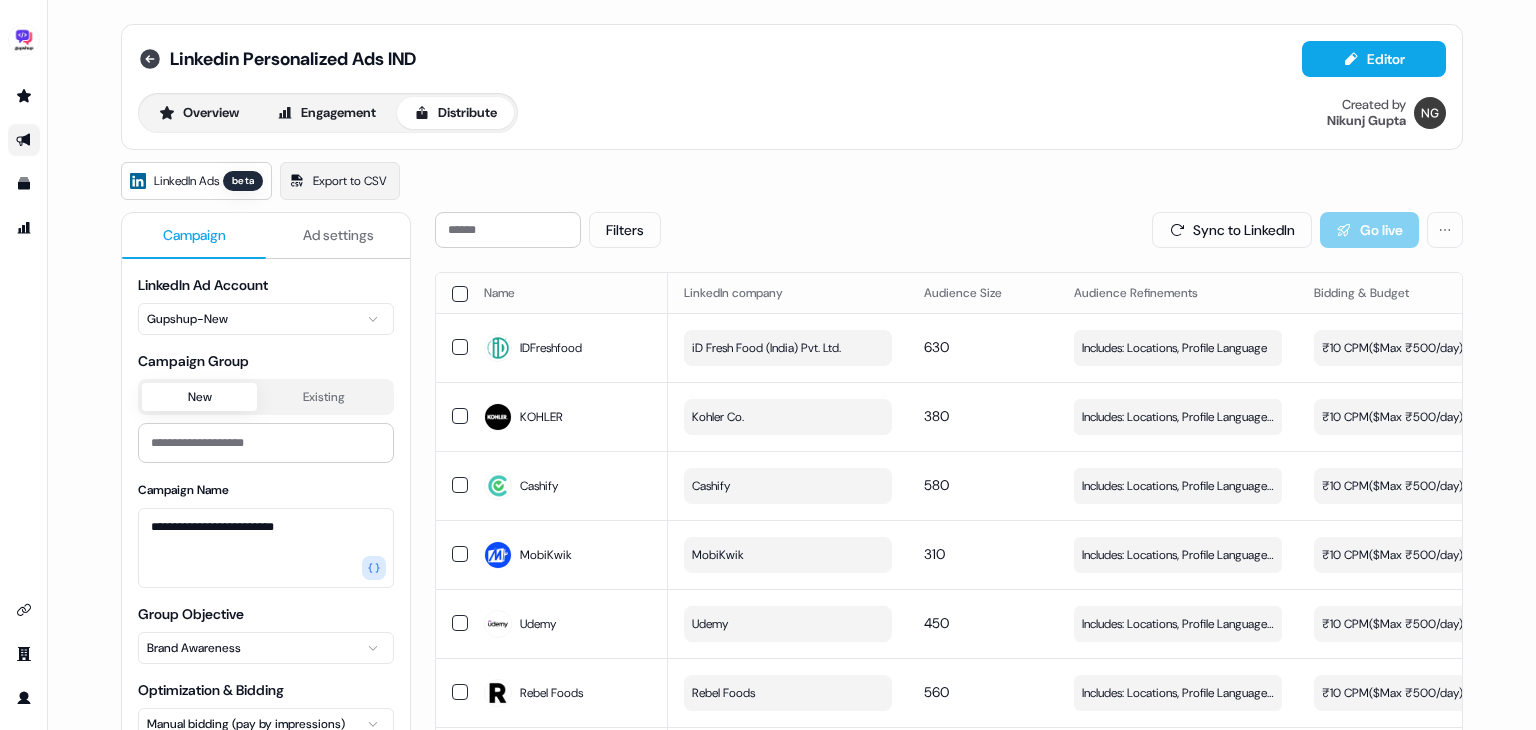 click 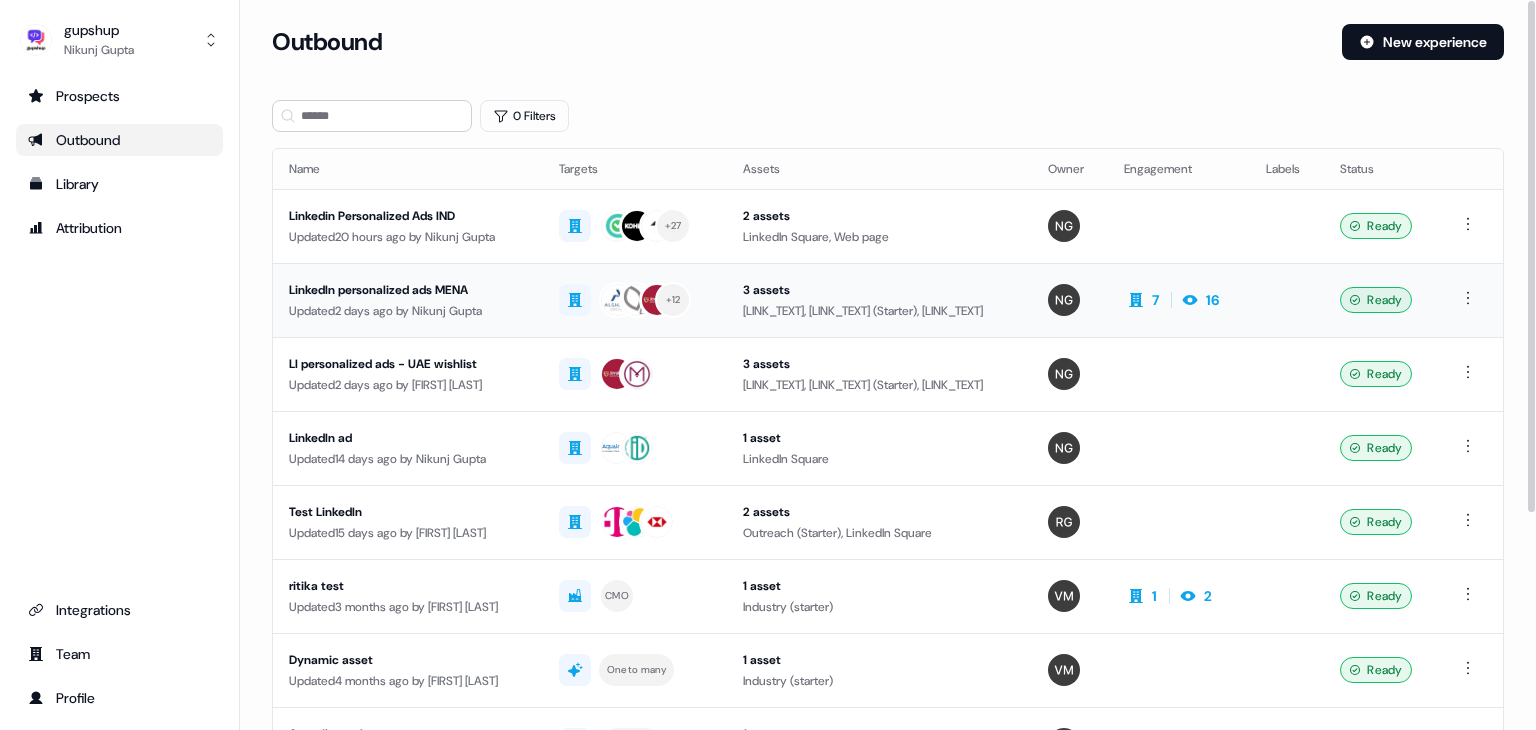 click on "Updated  2 days ago   by   Nikunj Gupta" at bounding box center [408, 311] 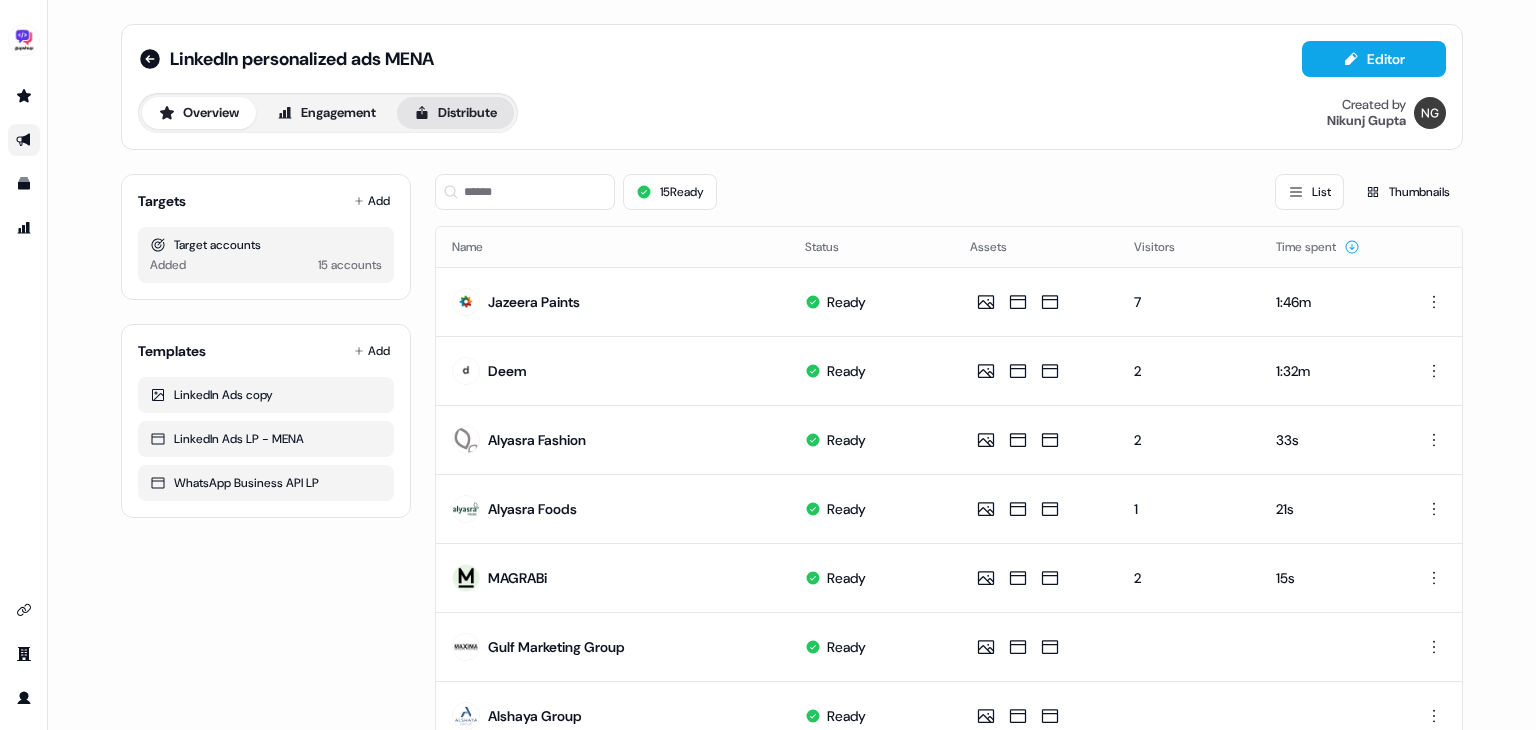 click on "Distribute" at bounding box center (455, 113) 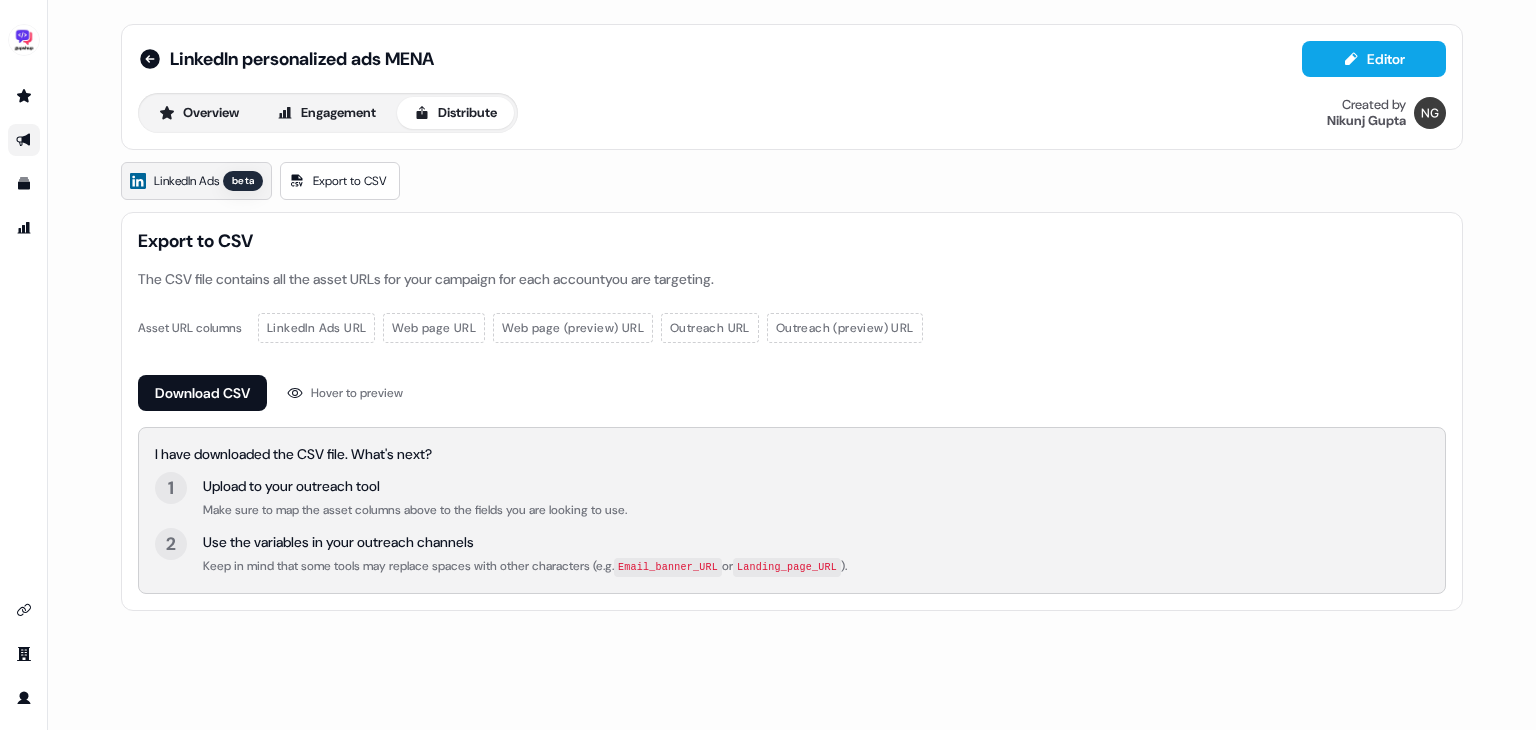 click on "LinkedIn Ads" at bounding box center (186, 181) 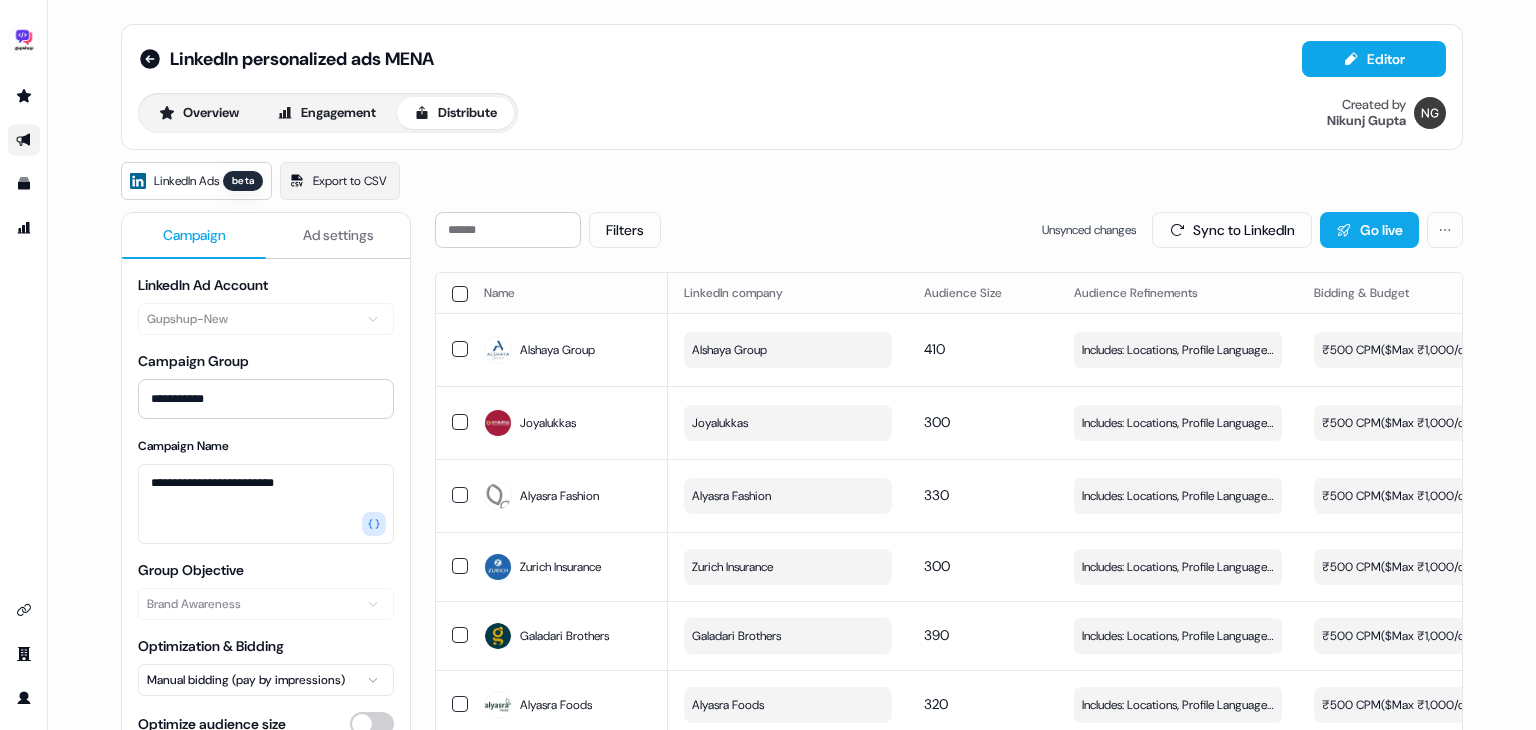 click on "Ad settings" at bounding box center (338, 235) 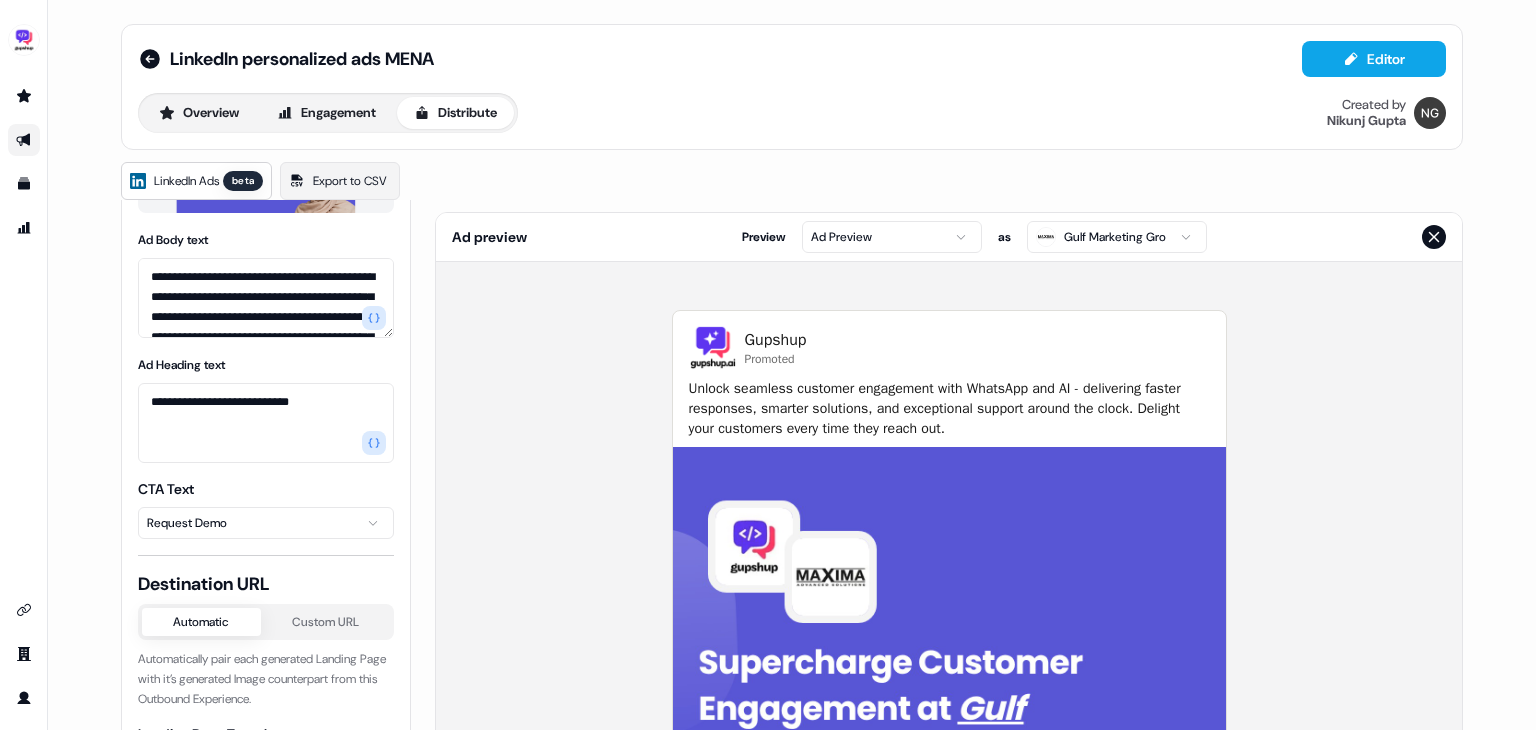 scroll, scrollTop: 480, scrollLeft: 0, axis: vertical 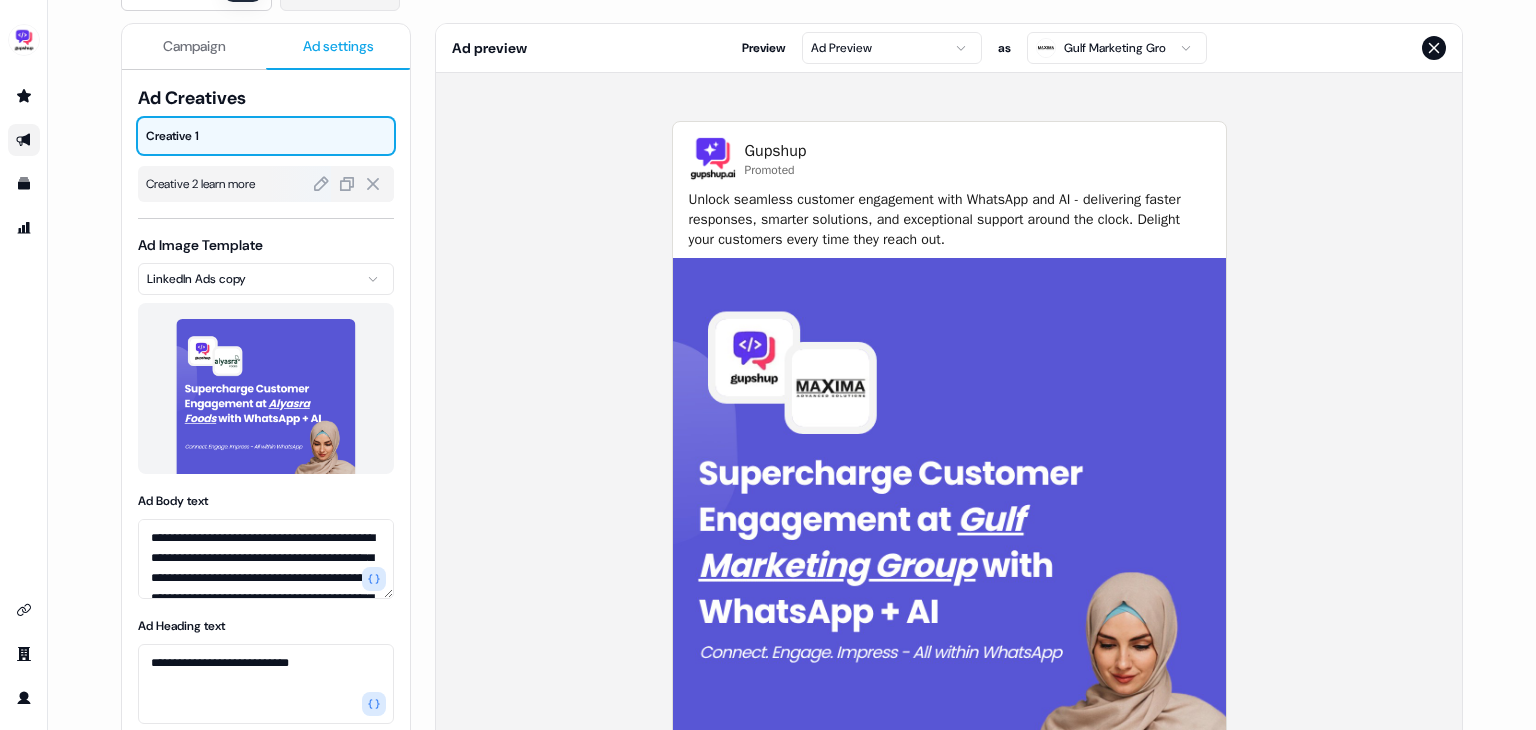 click on "Creative 2 learn more" at bounding box center [266, 184] 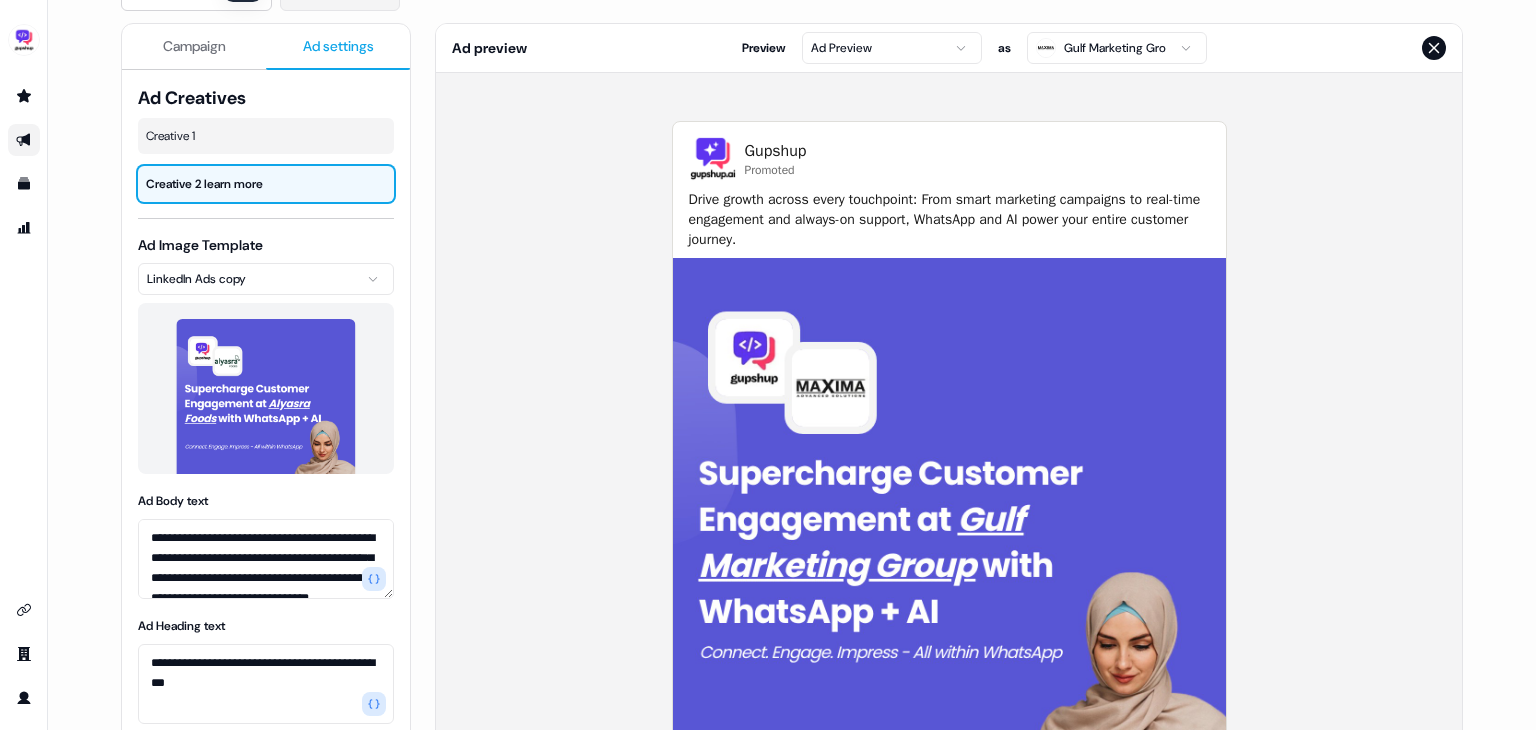 click on "Campaign" at bounding box center (194, 47) 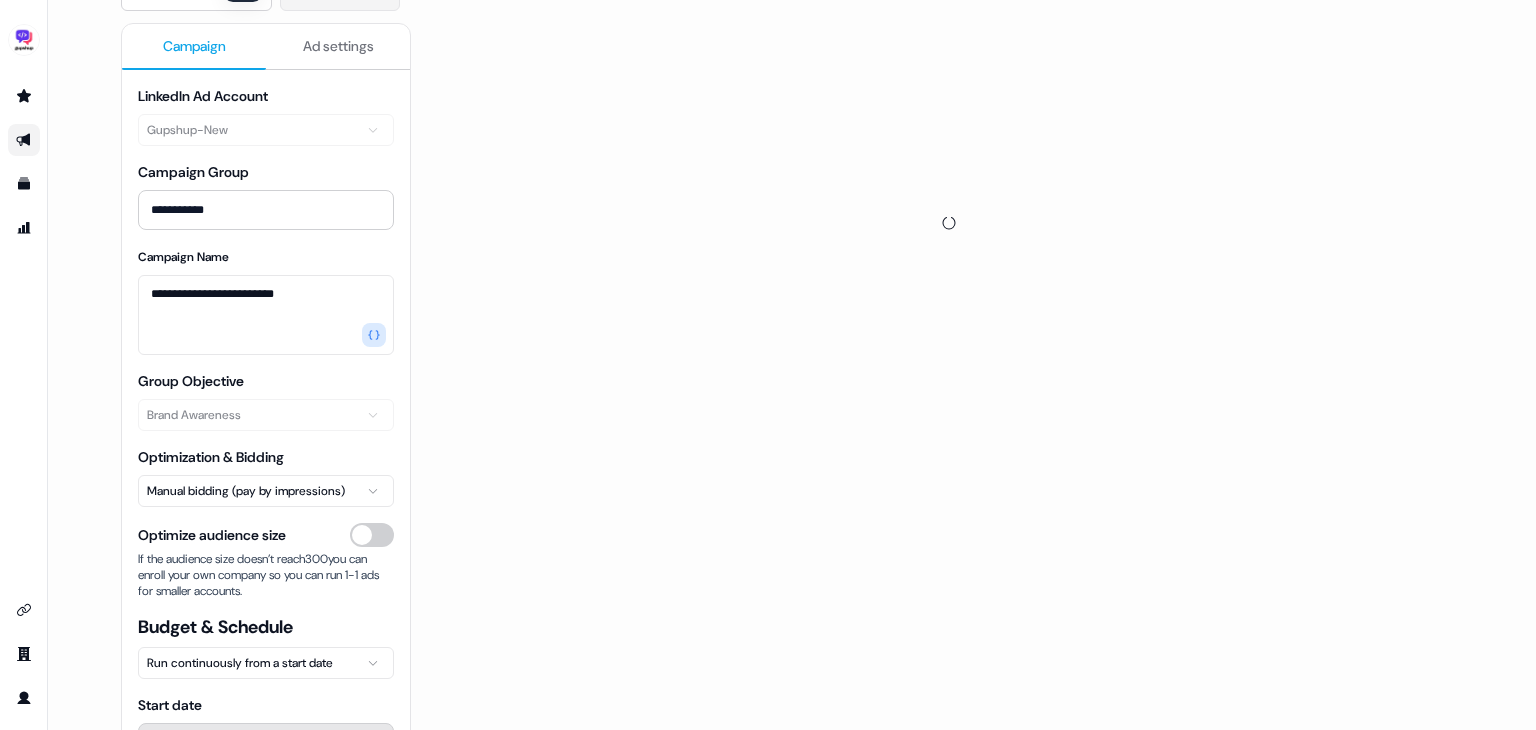 scroll, scrollTop: 172, scrollLeft: 0, axis: vertical 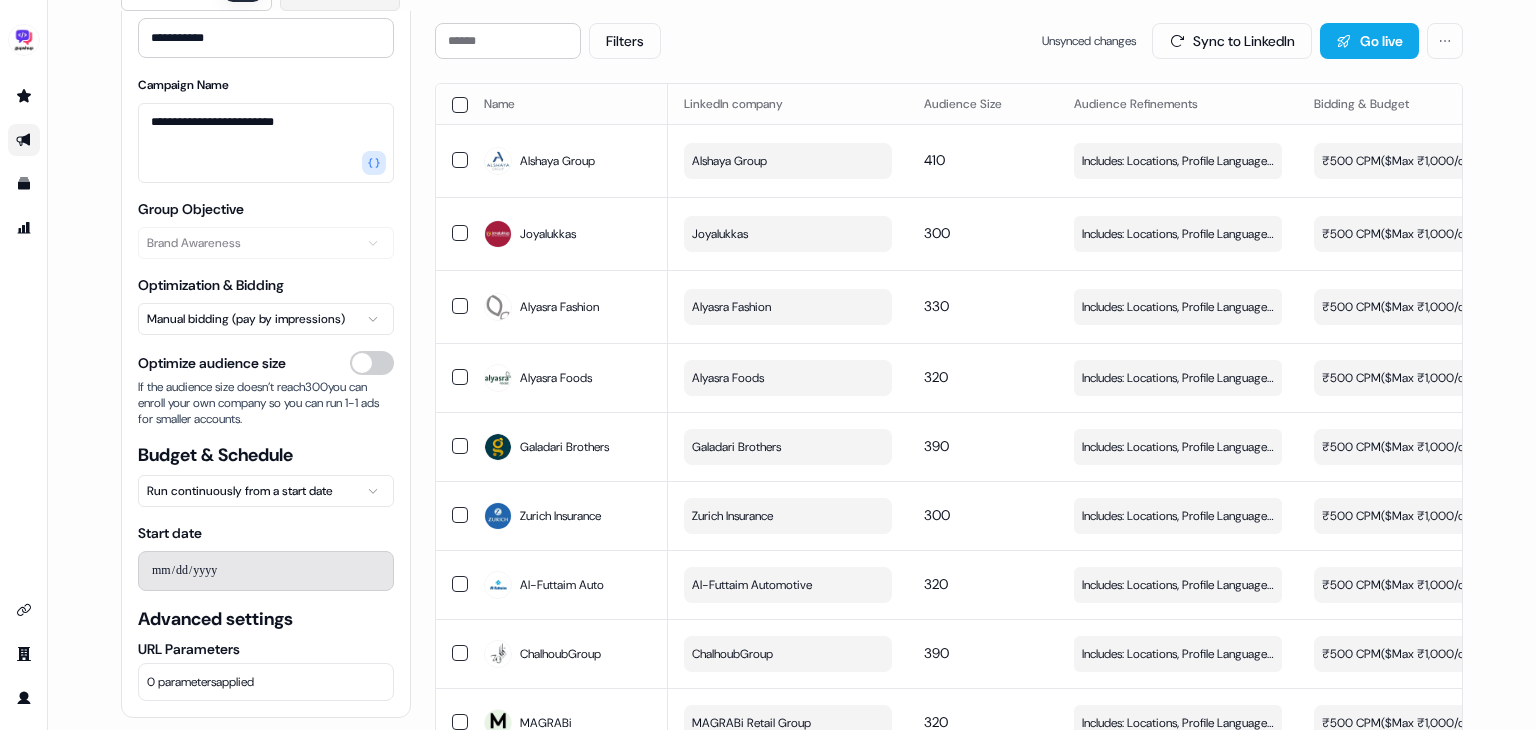 click on "0   parameters  applied" at bounding box center (266, 682) 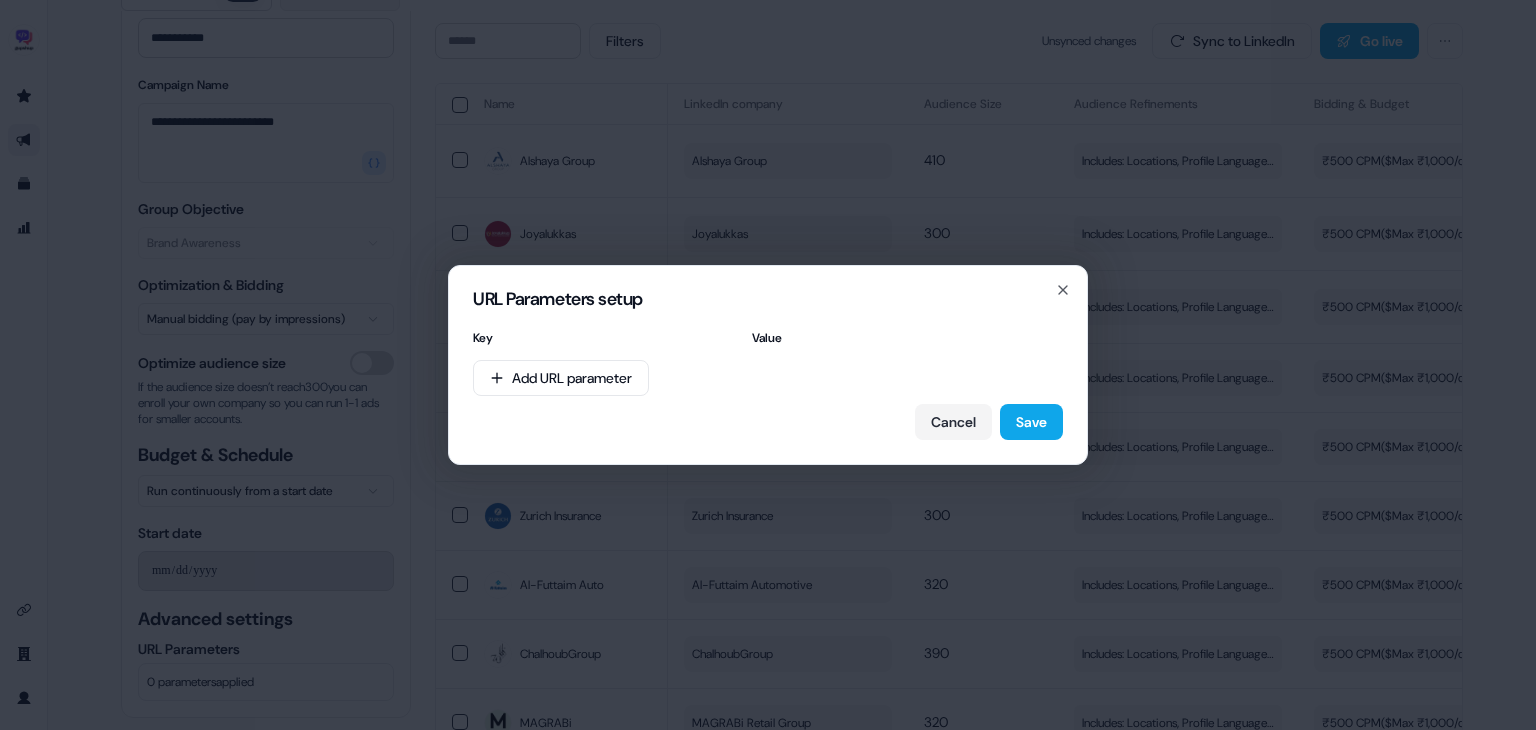 type 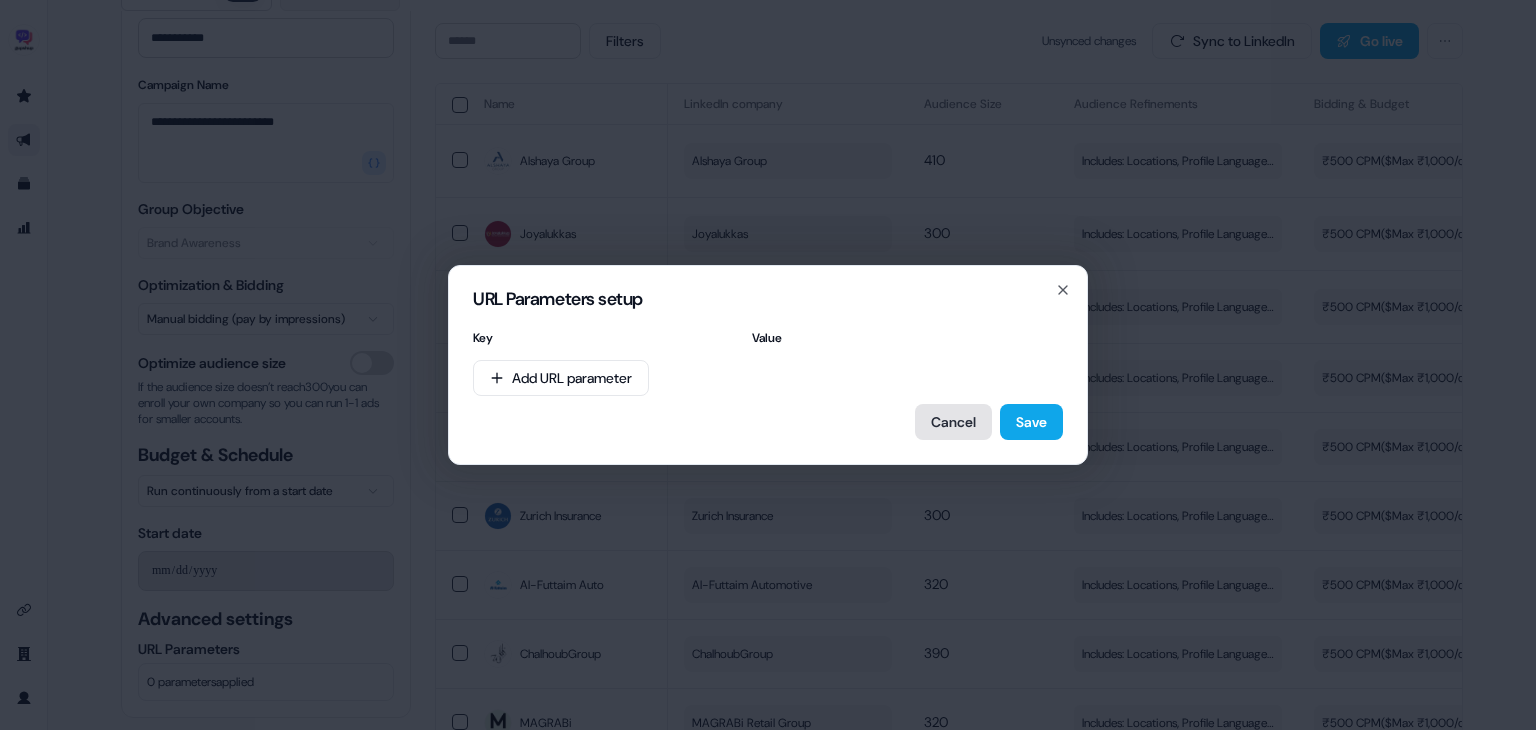 click on "Cancel" at bounding box center (953, 422) 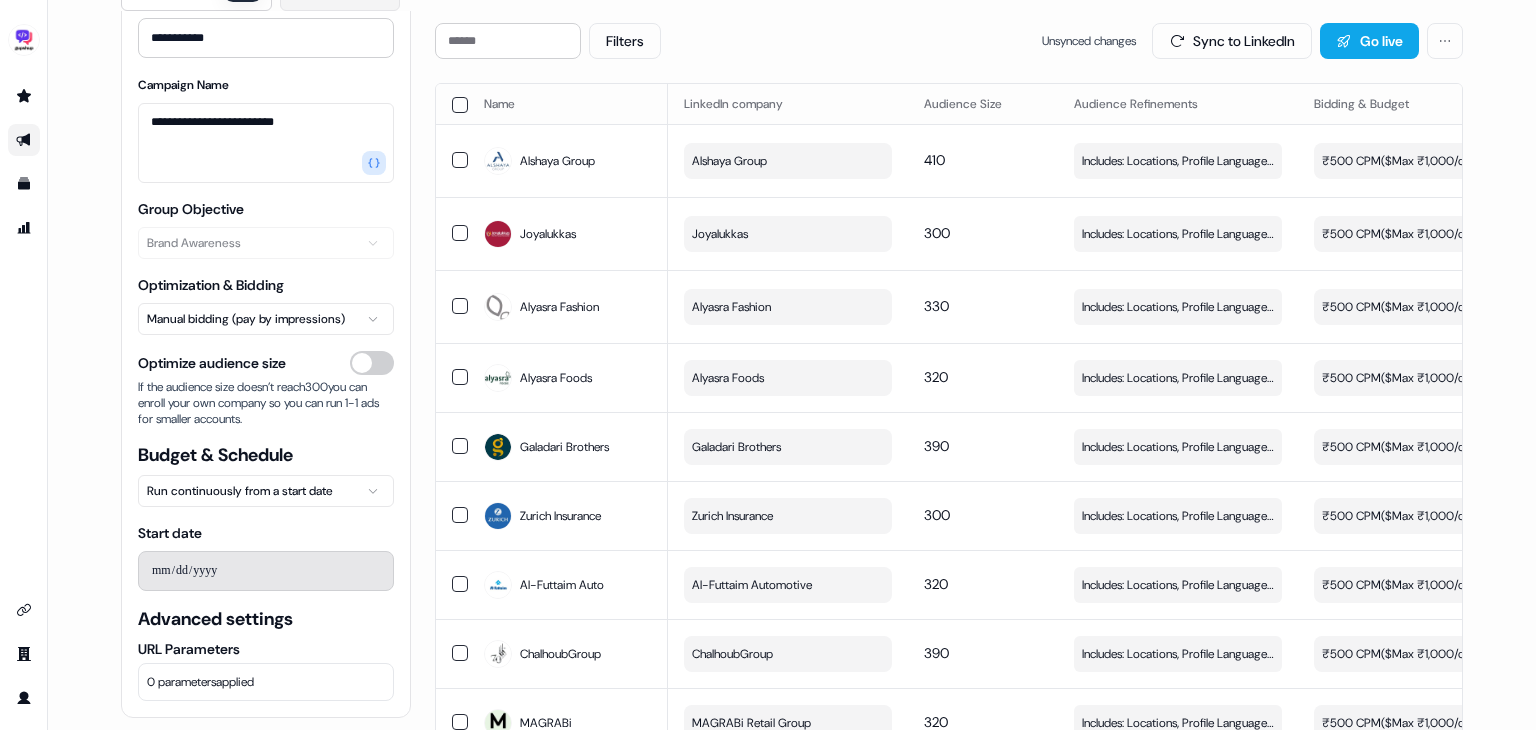 click on "0   parameters  applied" at bounding box center [266, 682] 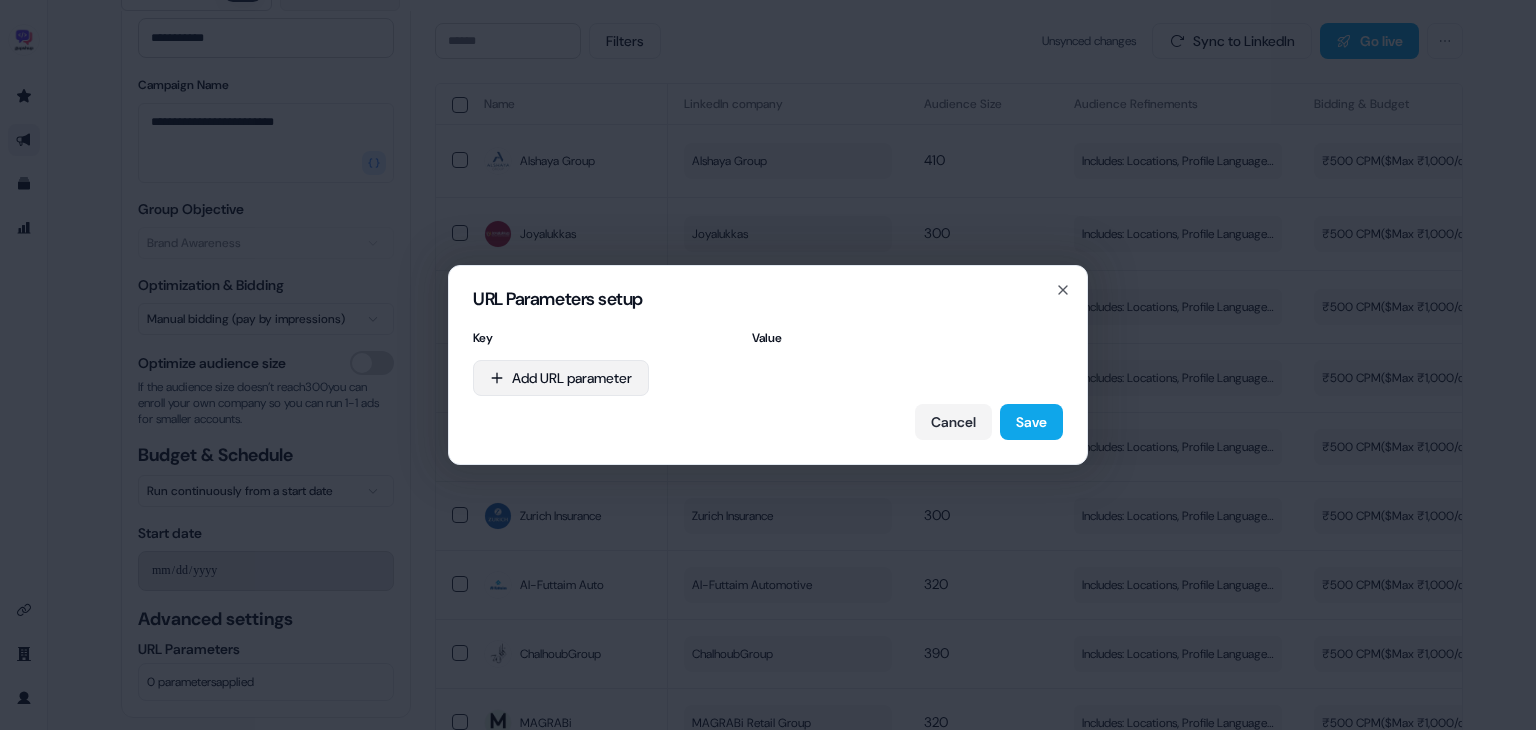 click on "URL Parameters setup Key Value Add URL parameter Cancel Save Close" at bounding box center (768, 365) 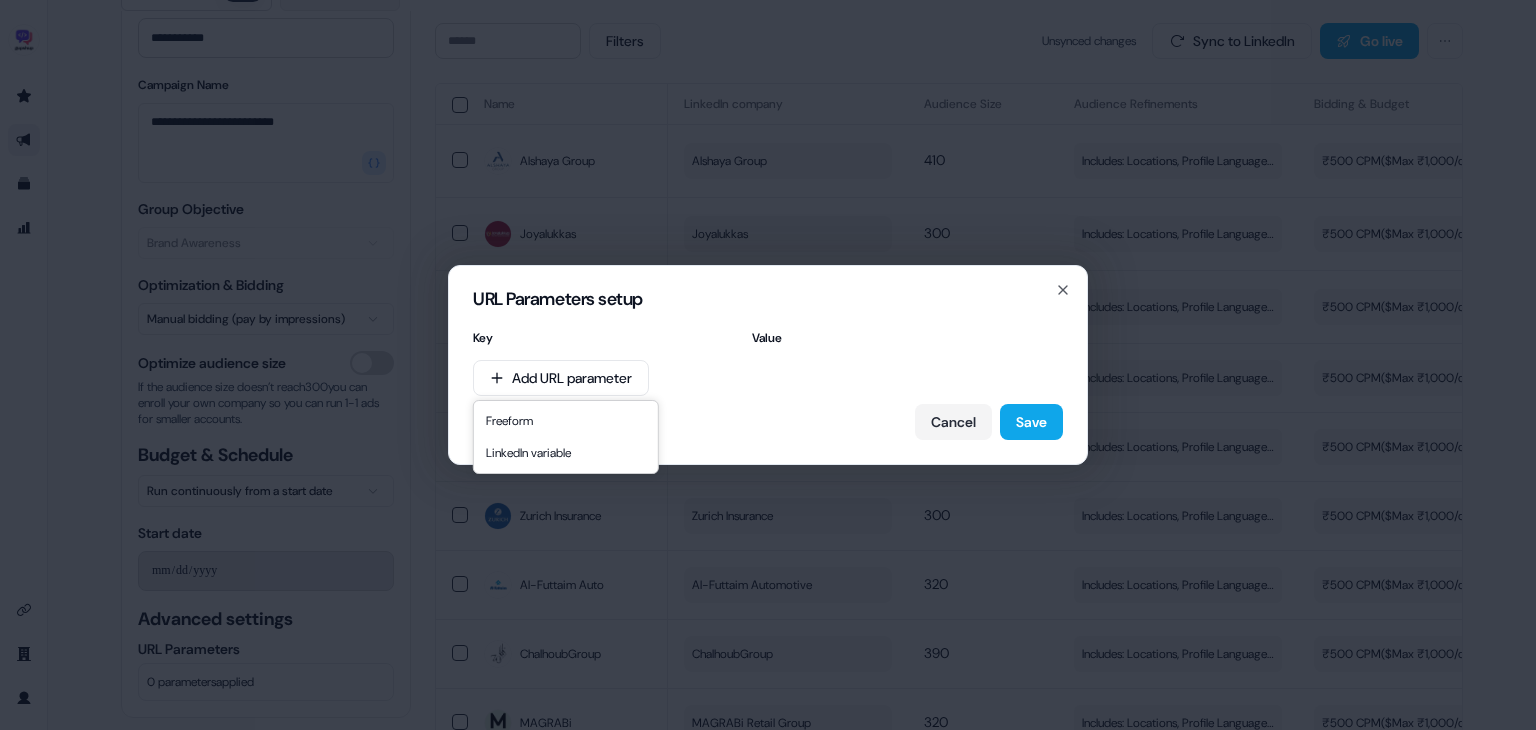 drag, startPoint x: 568, startPoint y: 453, endPoint x: 556, endPoint y: 422, distance: 33.24154 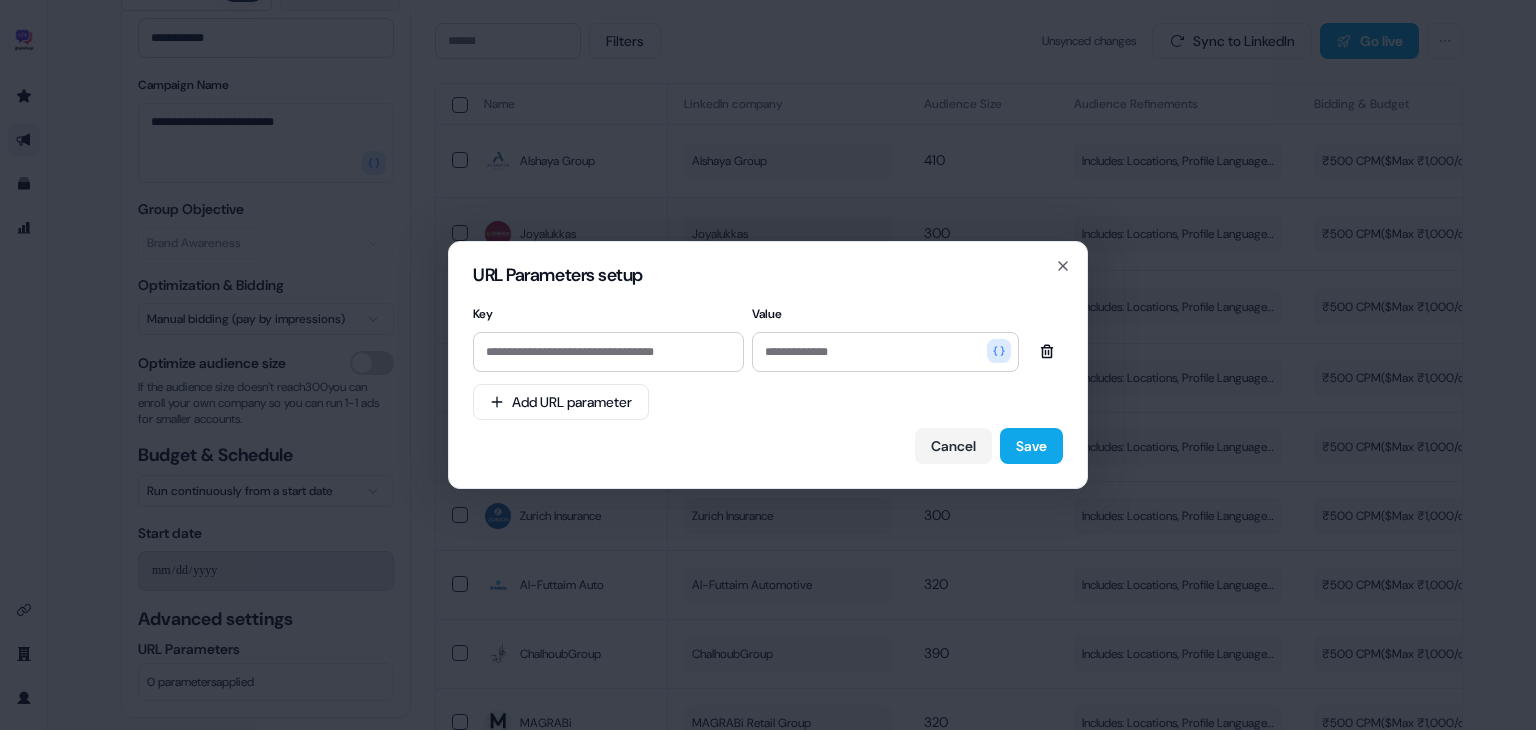 click on "Key Value Add URL parameter Cancel Save" at bounding box center (768, 382) 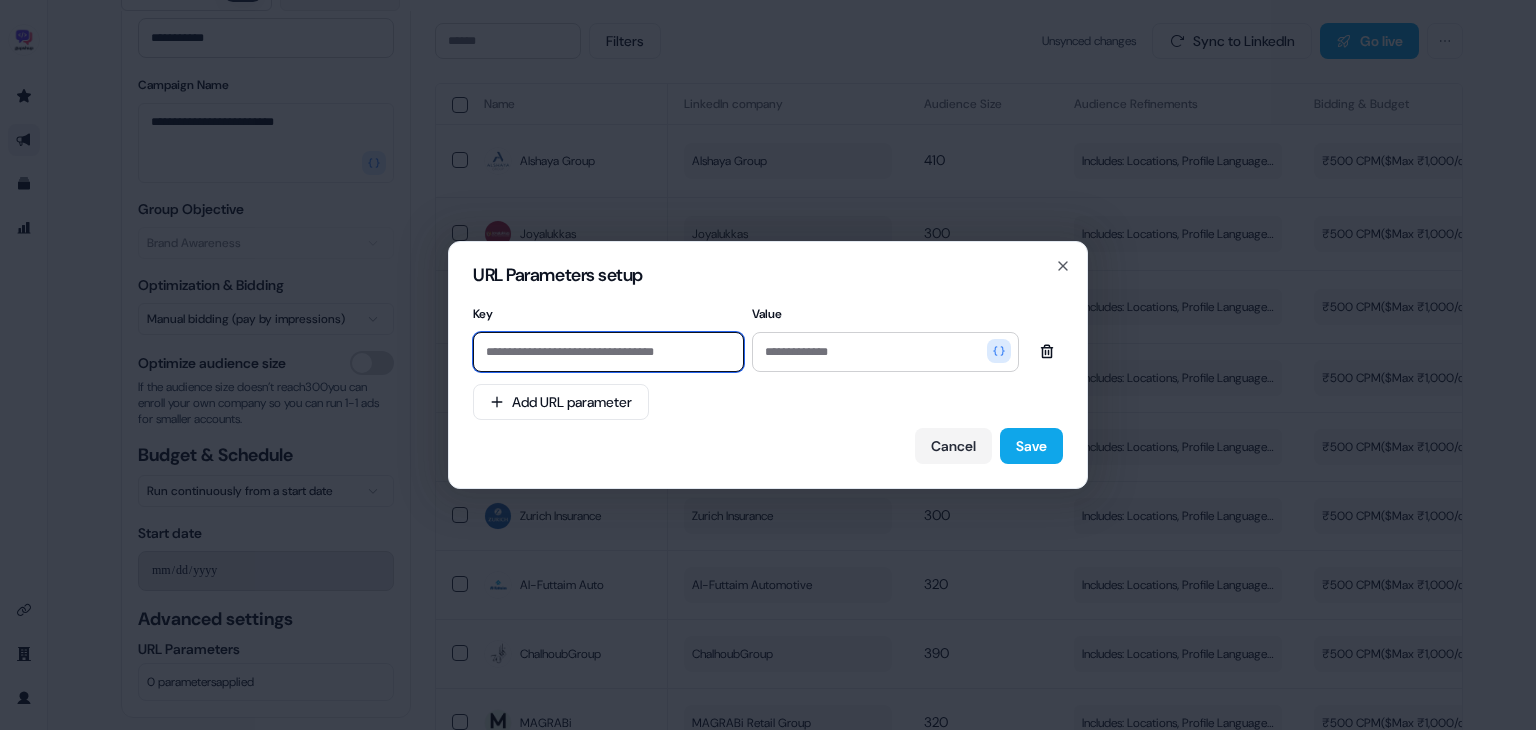 click at bounding box center [608, 352] 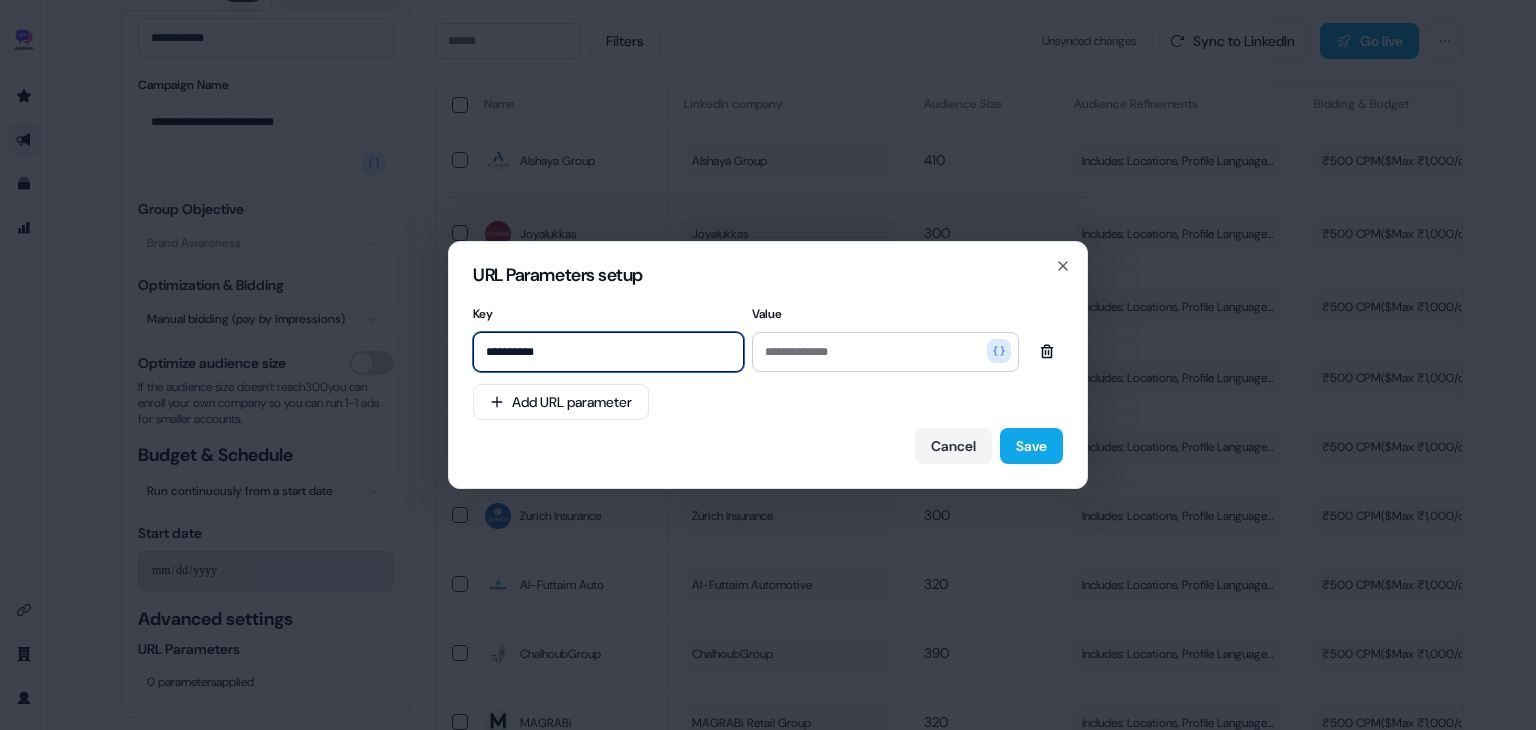 type on "**********" 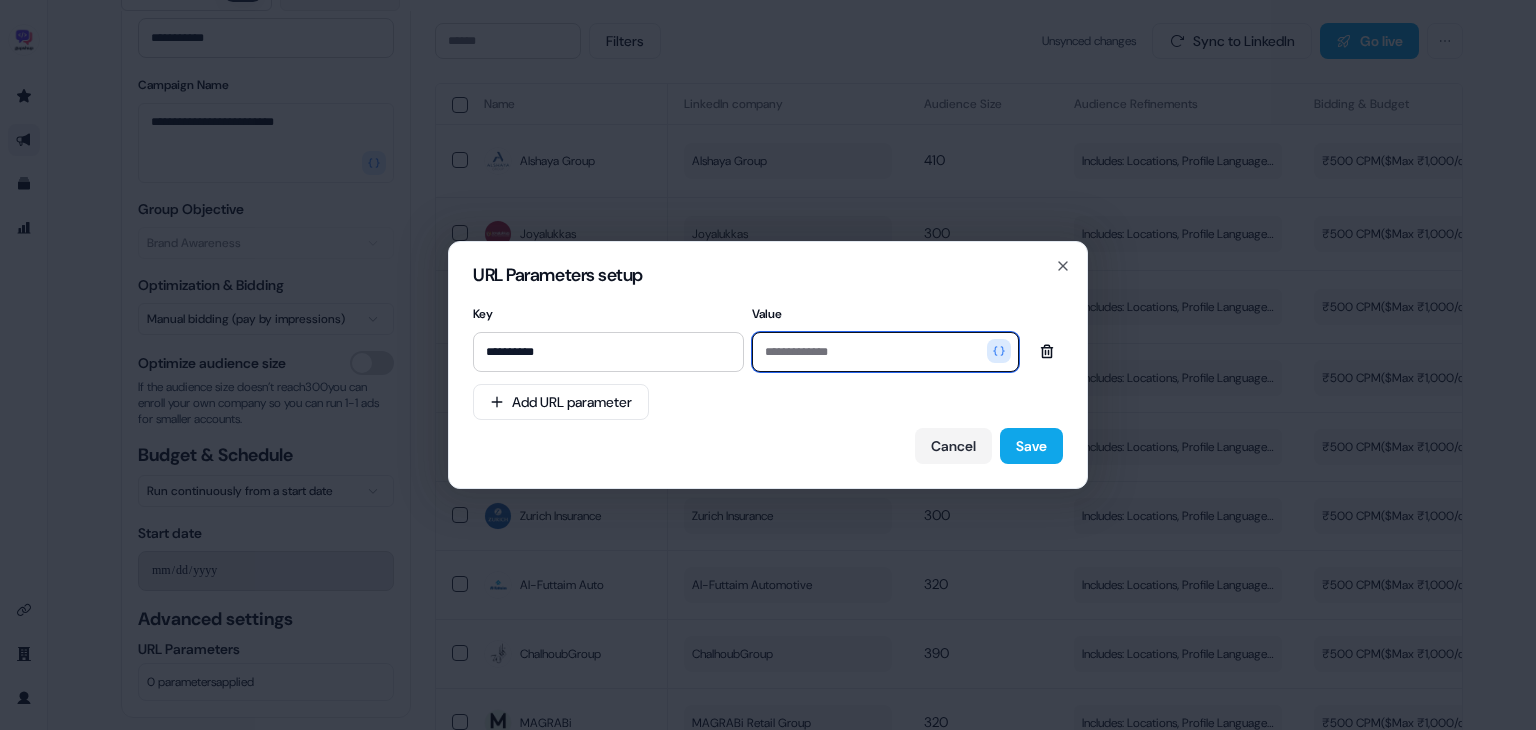 click at bounding box center [885, 352] 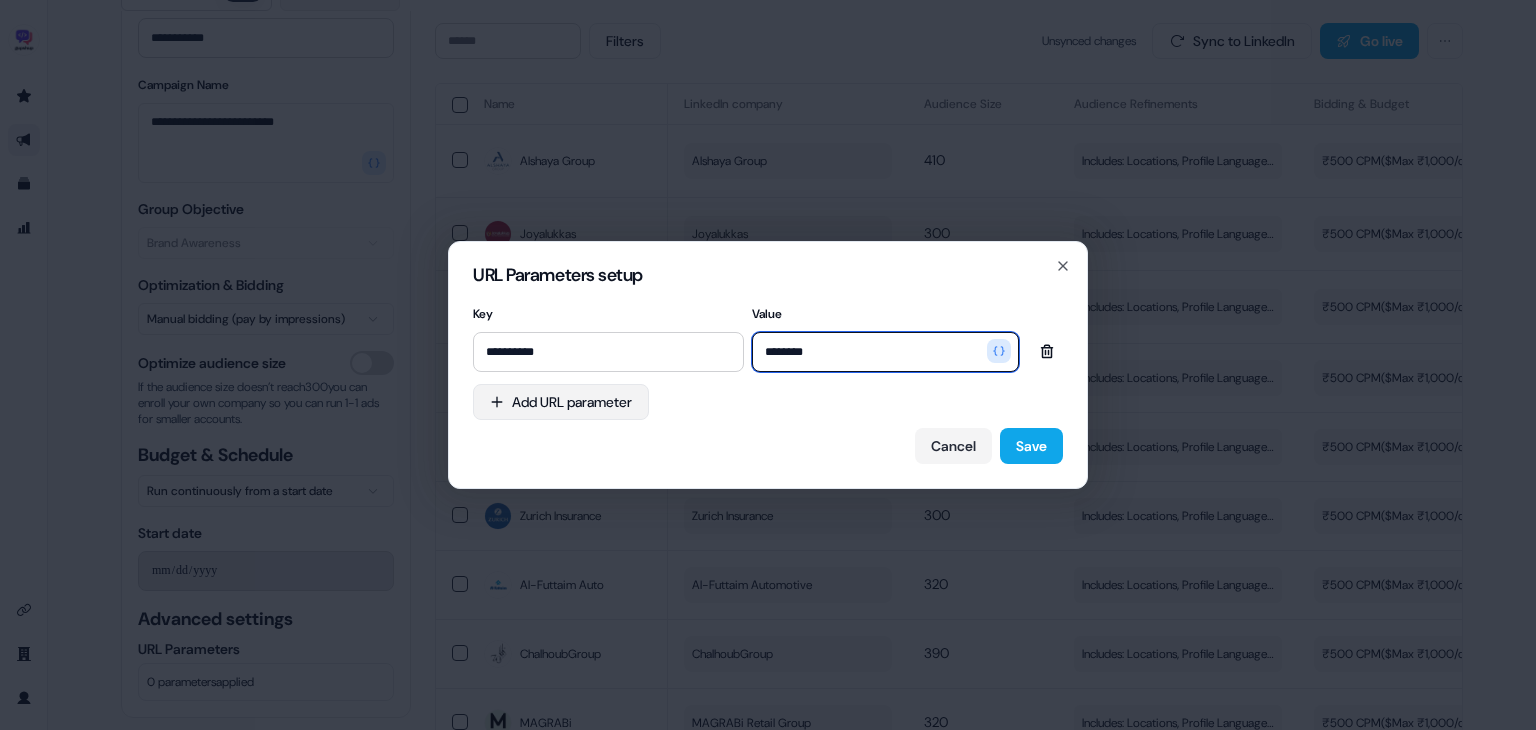 type on "********" 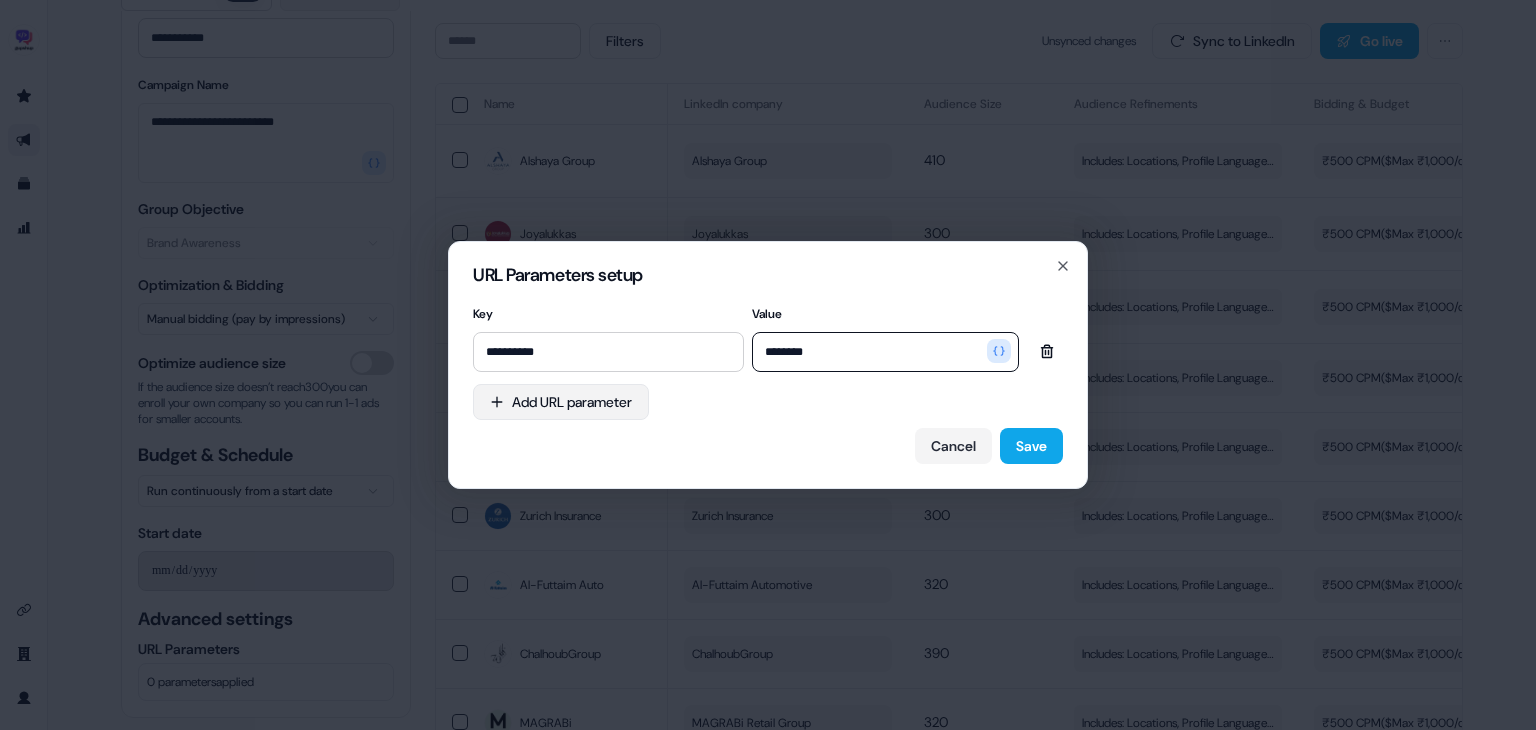 click on "**********" at bounding box center (768, 365) 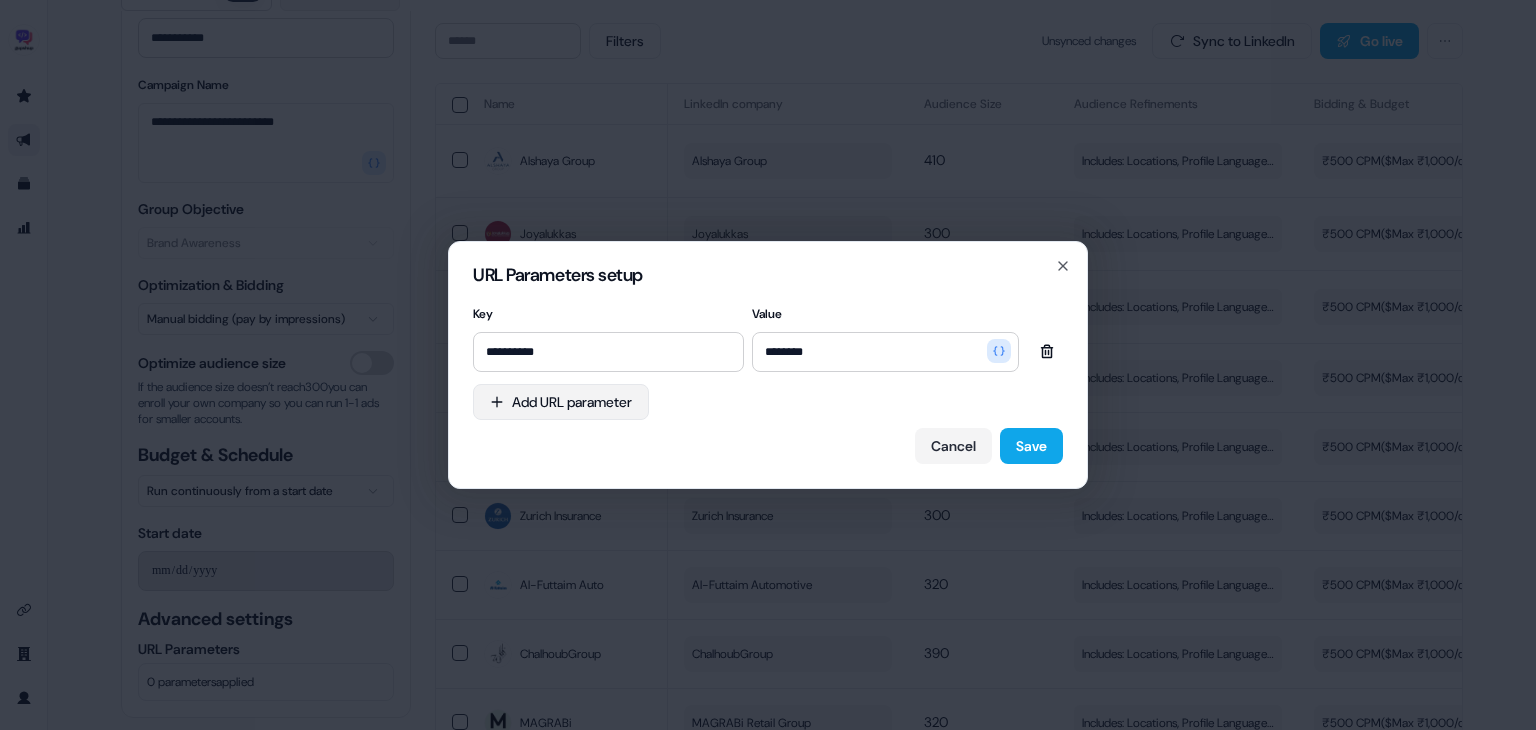 click on "**********" at bounding box center (768, 365) 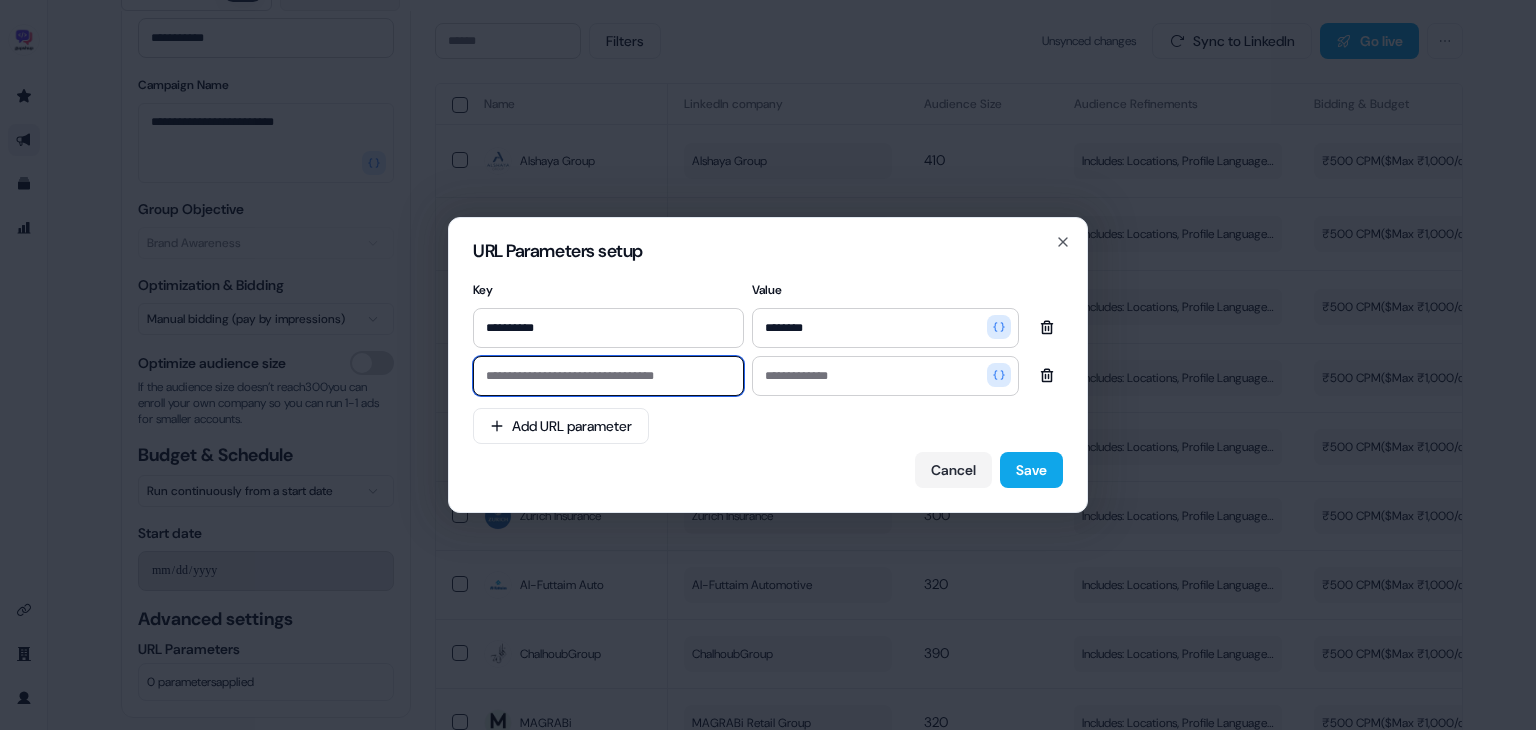 click at bounding box center [608, 376] 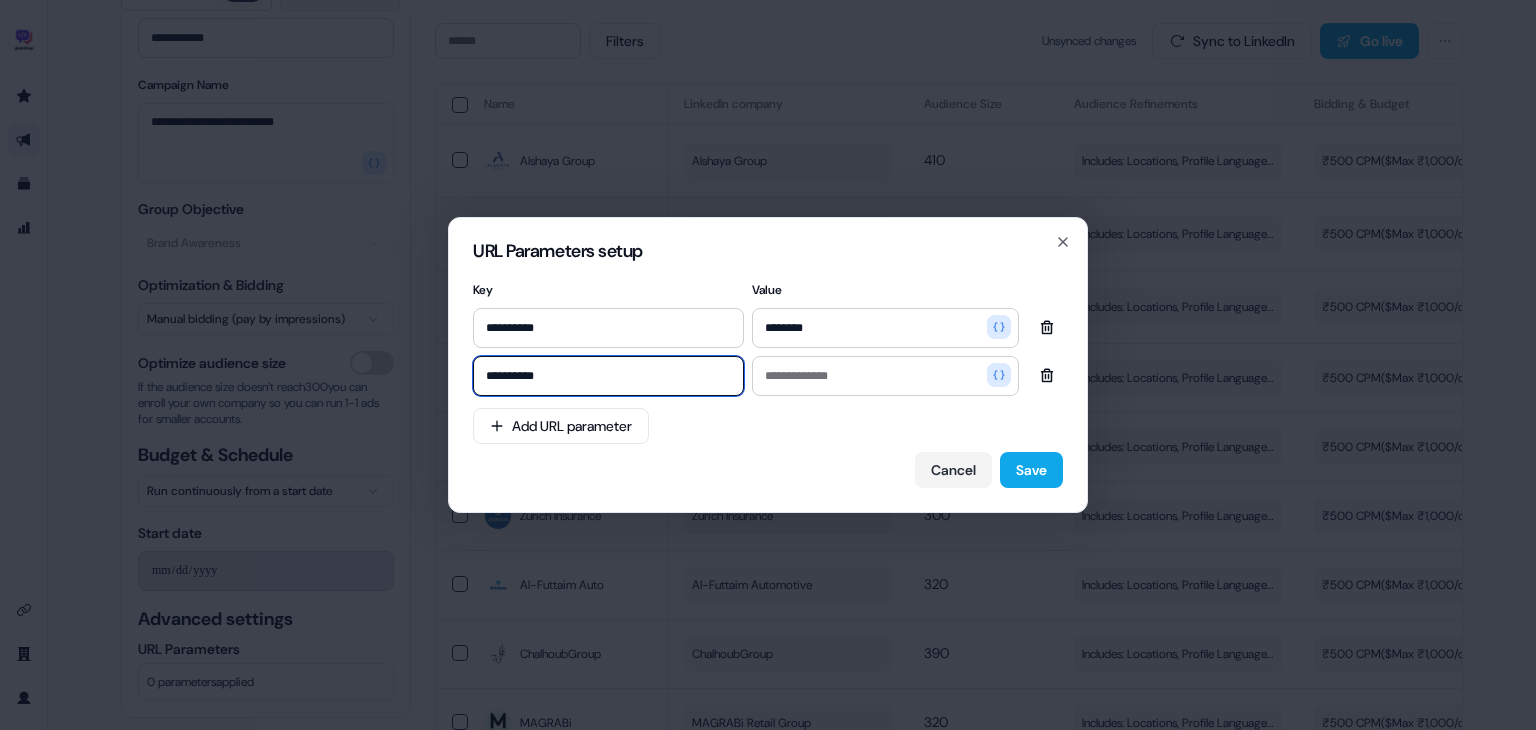 type on "**********" 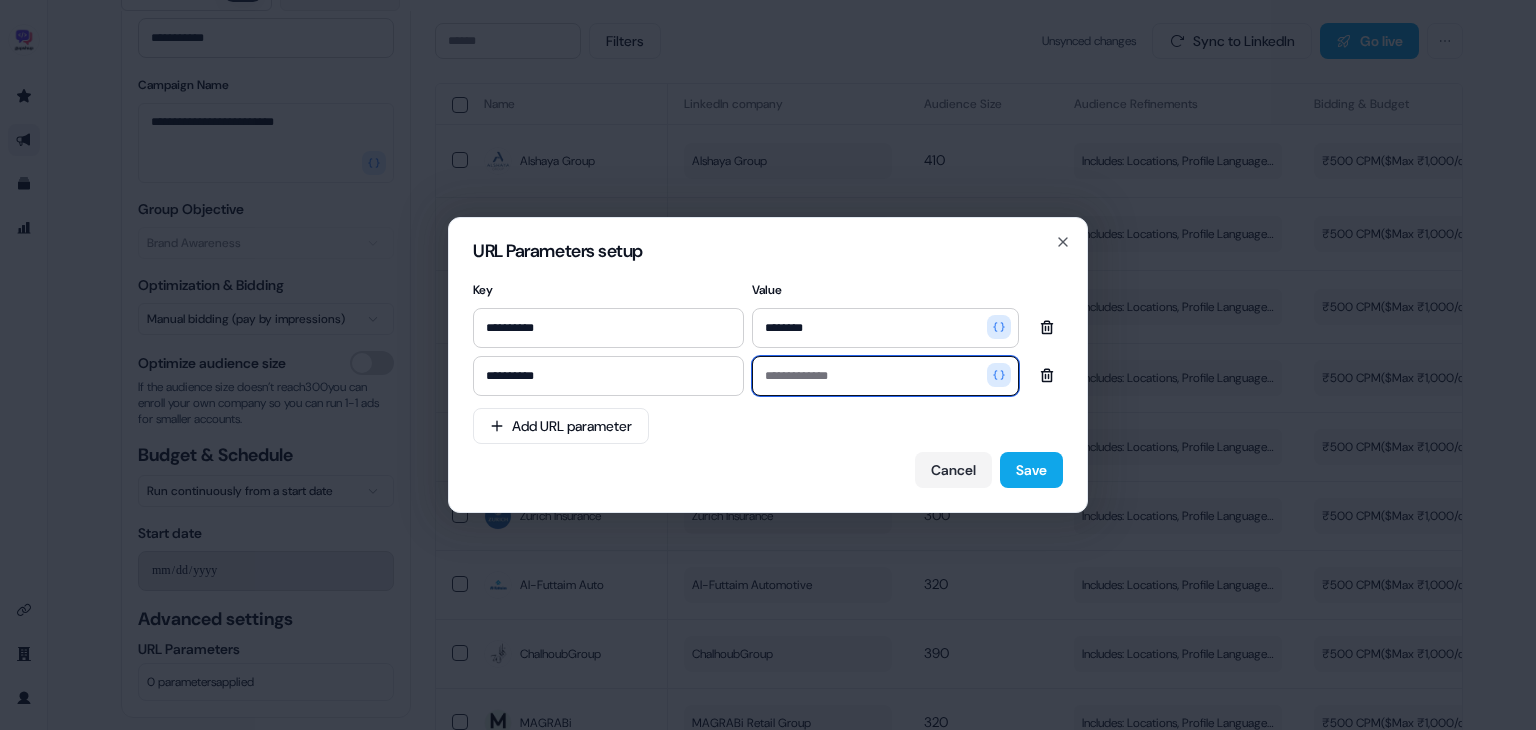 click at bounding box center (885, 376) 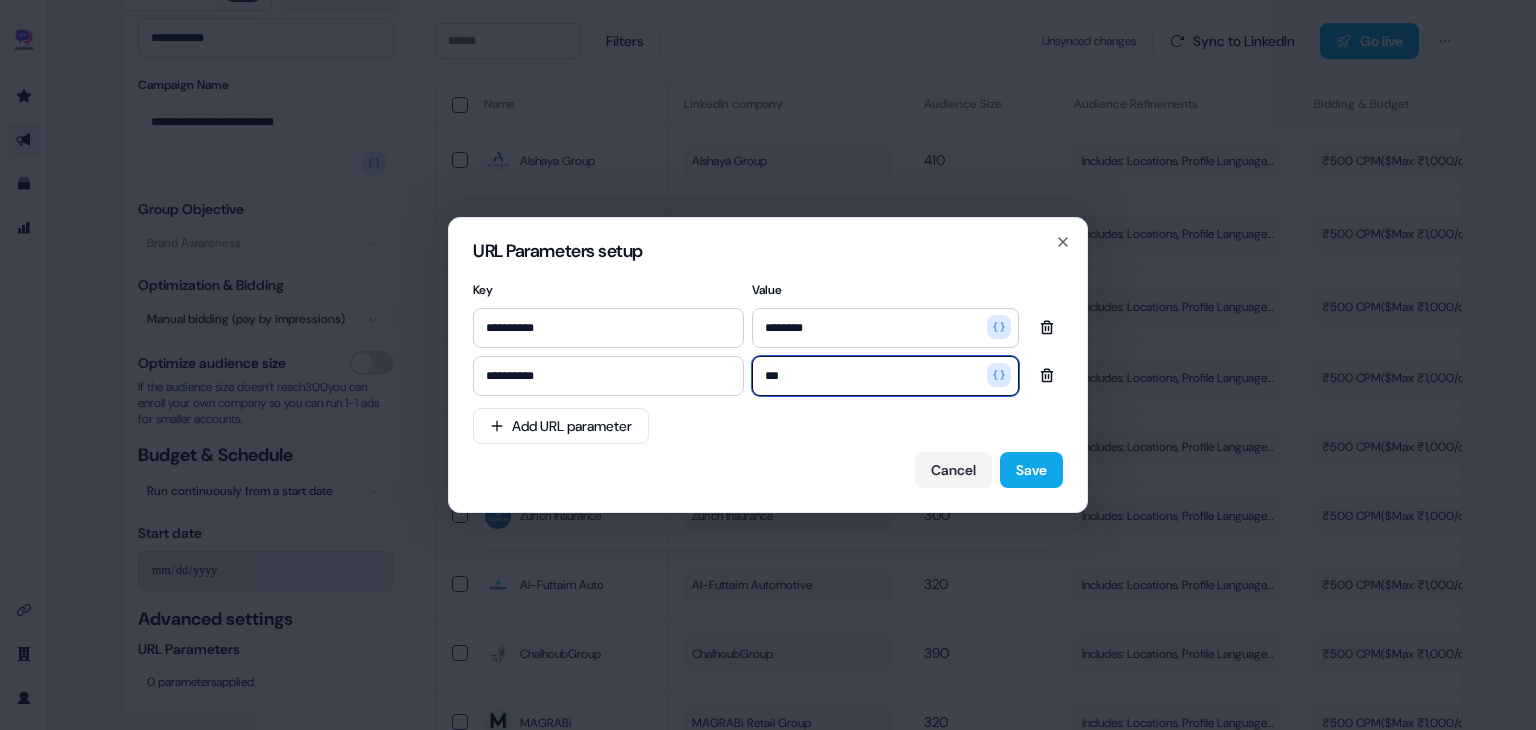type on "***" 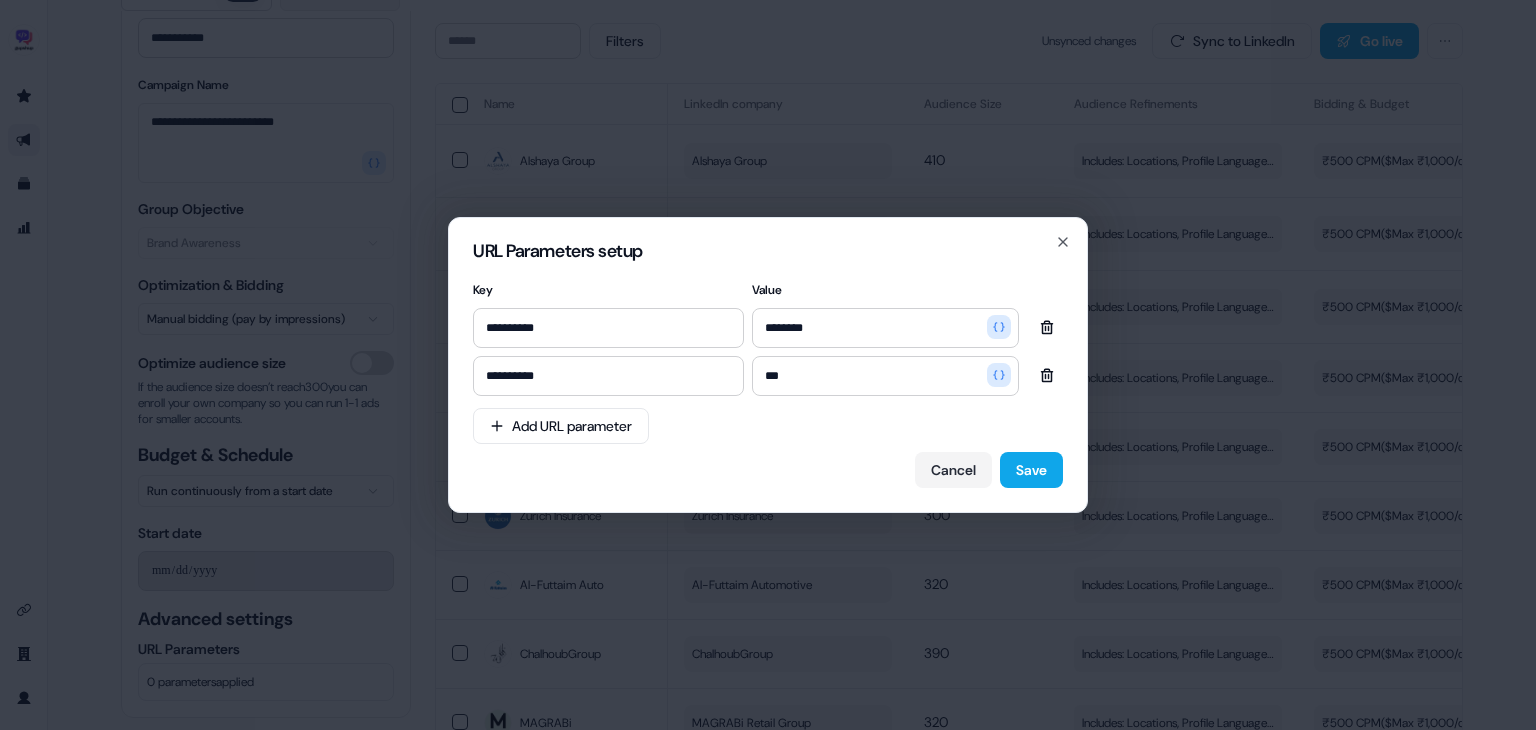 click on "Cancel Save" at bounding box center [768, 470] 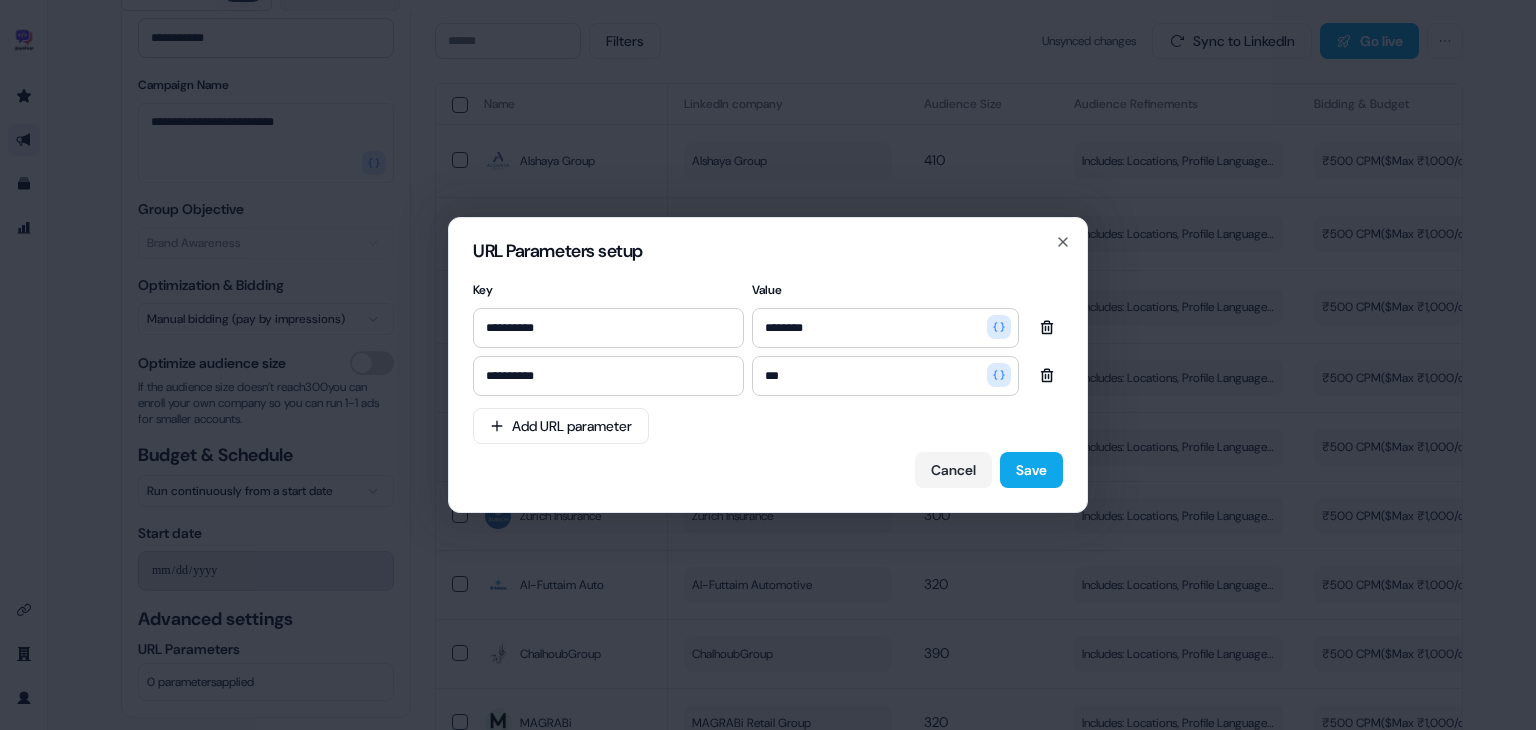 click on "Cancel Save" at bounding box center [768, 470] 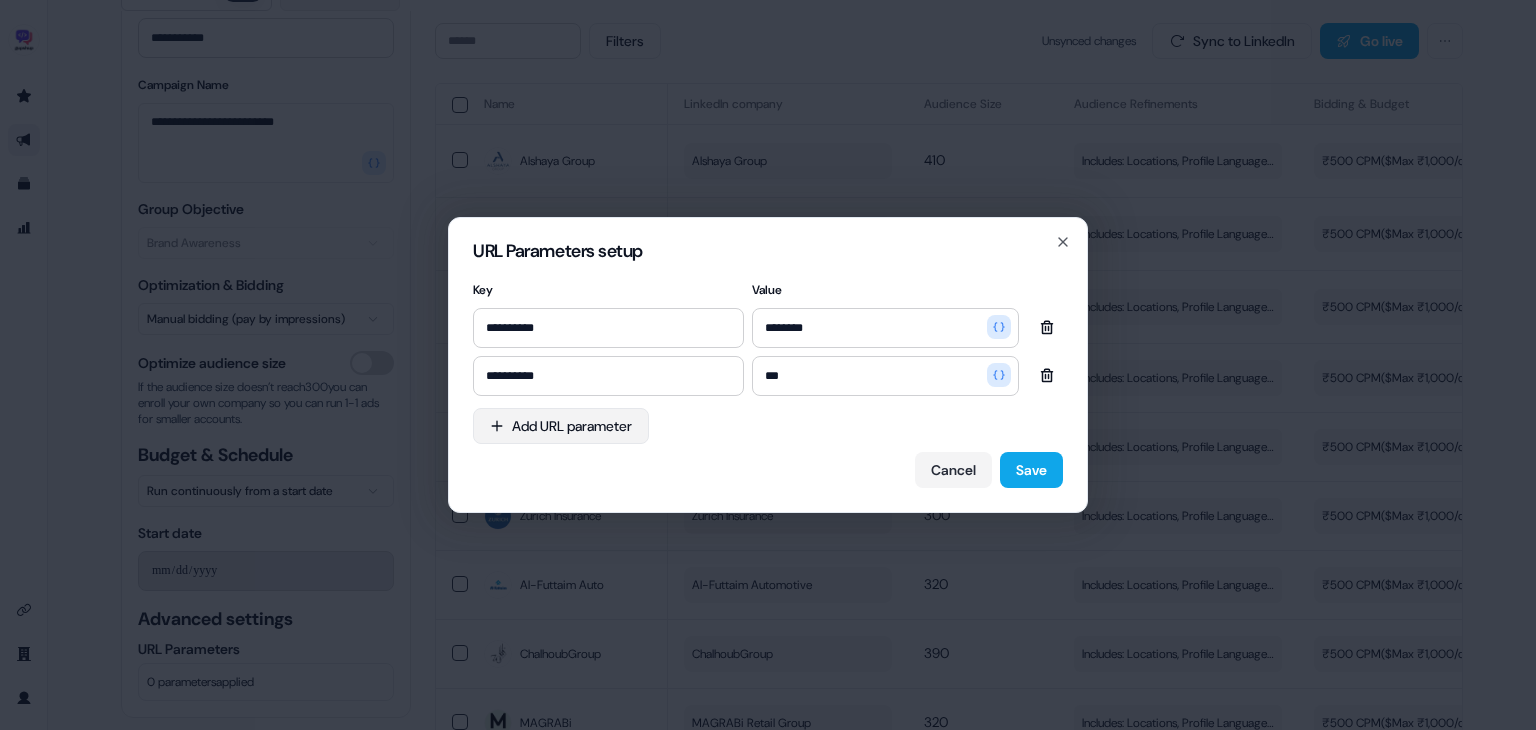 click on "**********" at bounding box center (768, 365) 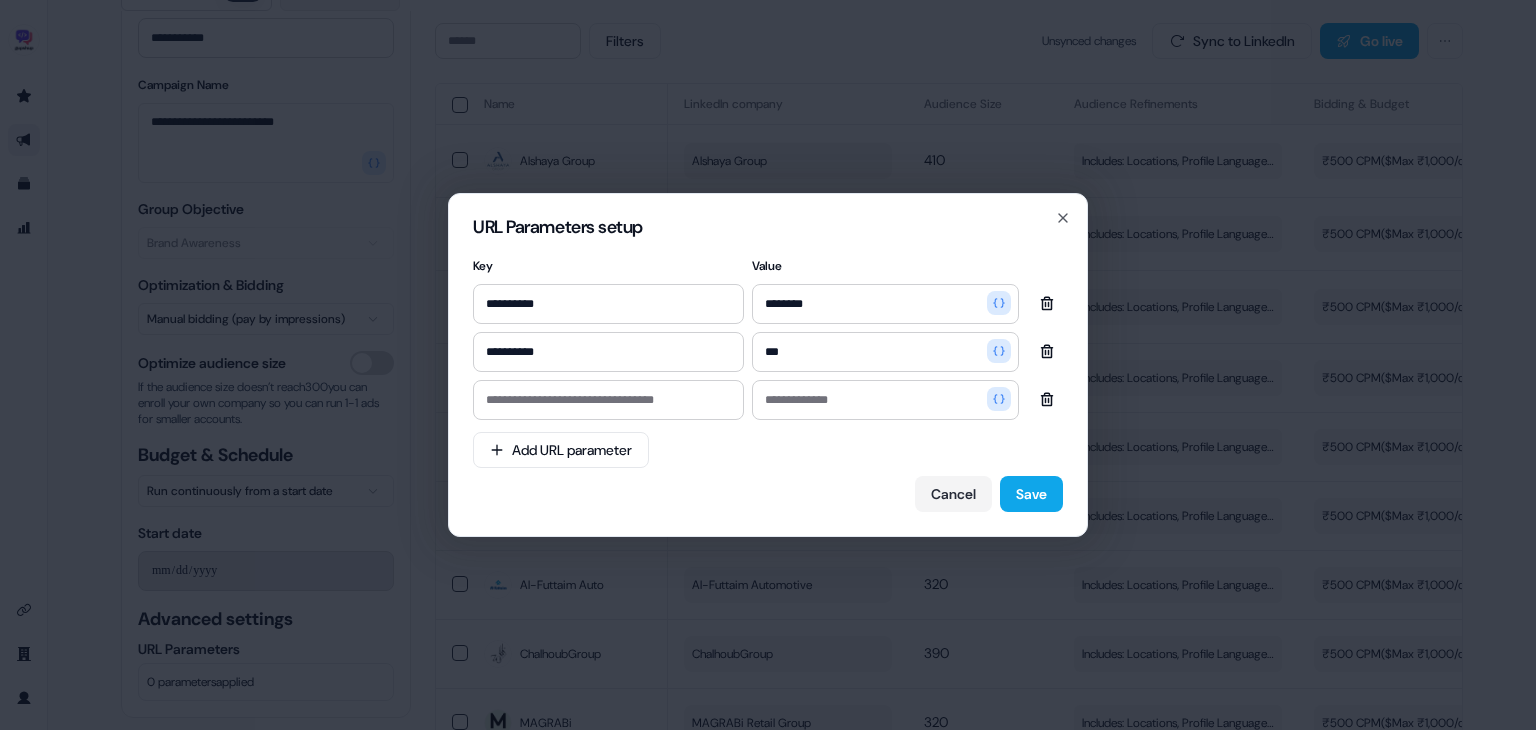 click on "**********" at bounding box center [768, 382] 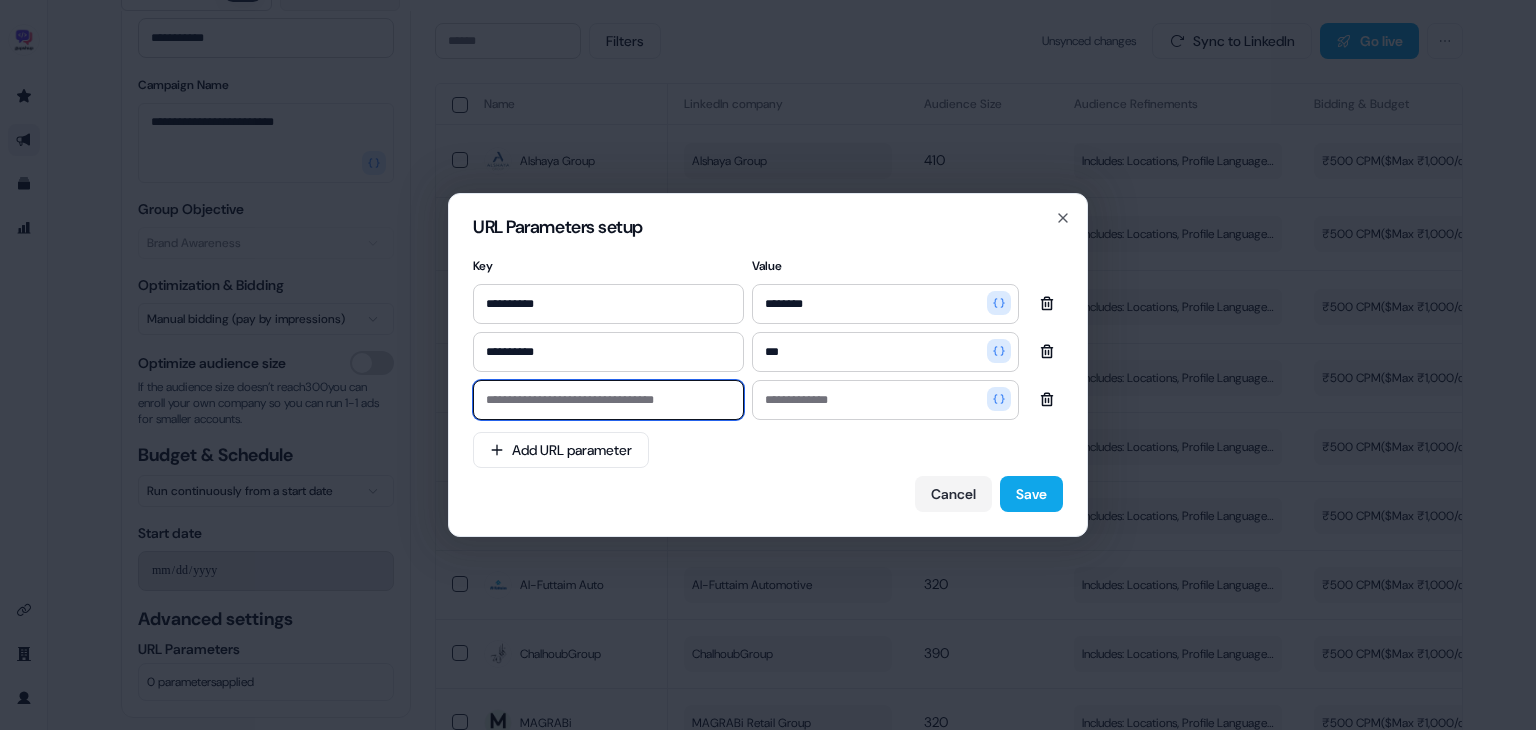 click at bounding box center [608, 400] 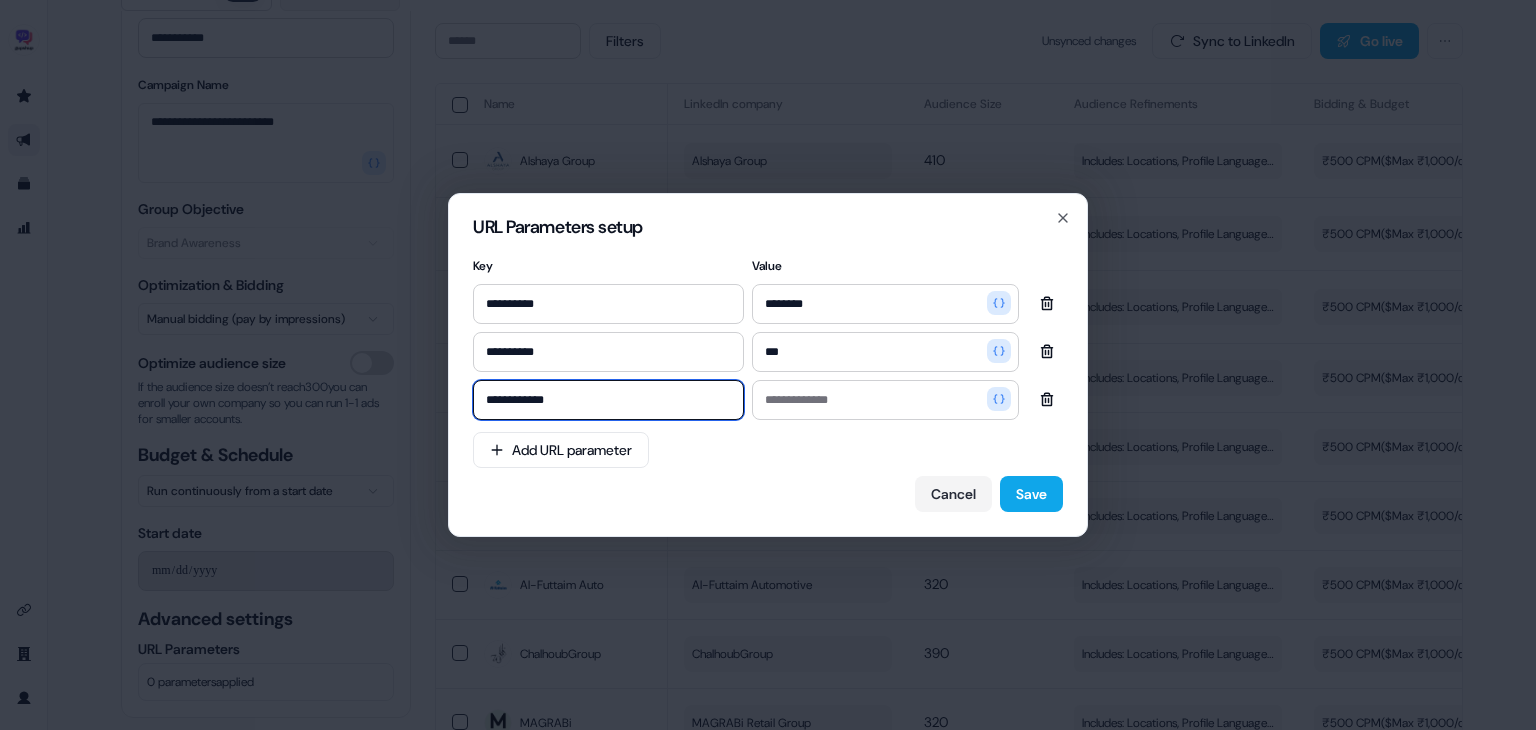 type on "**********" 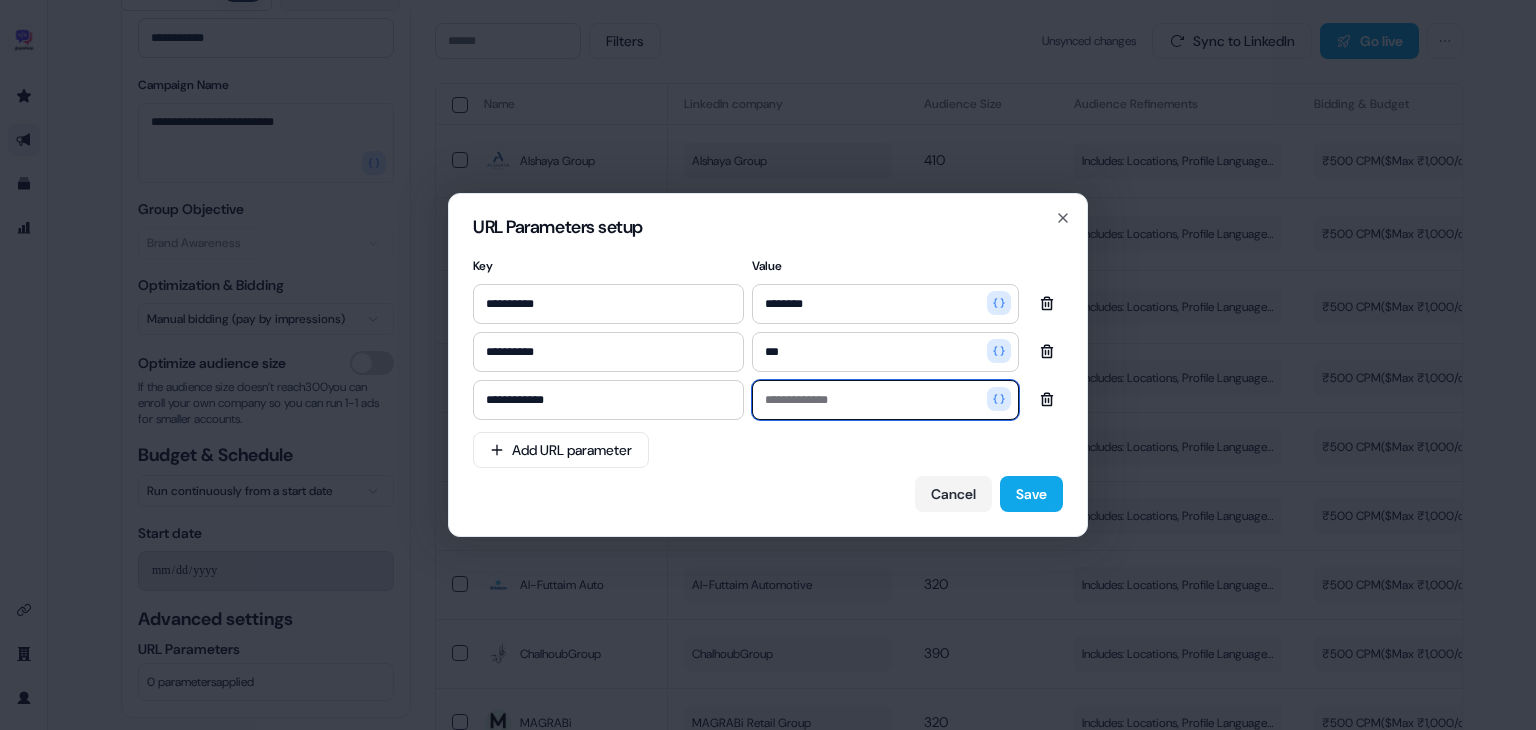 click at bounding box center [885, 400] 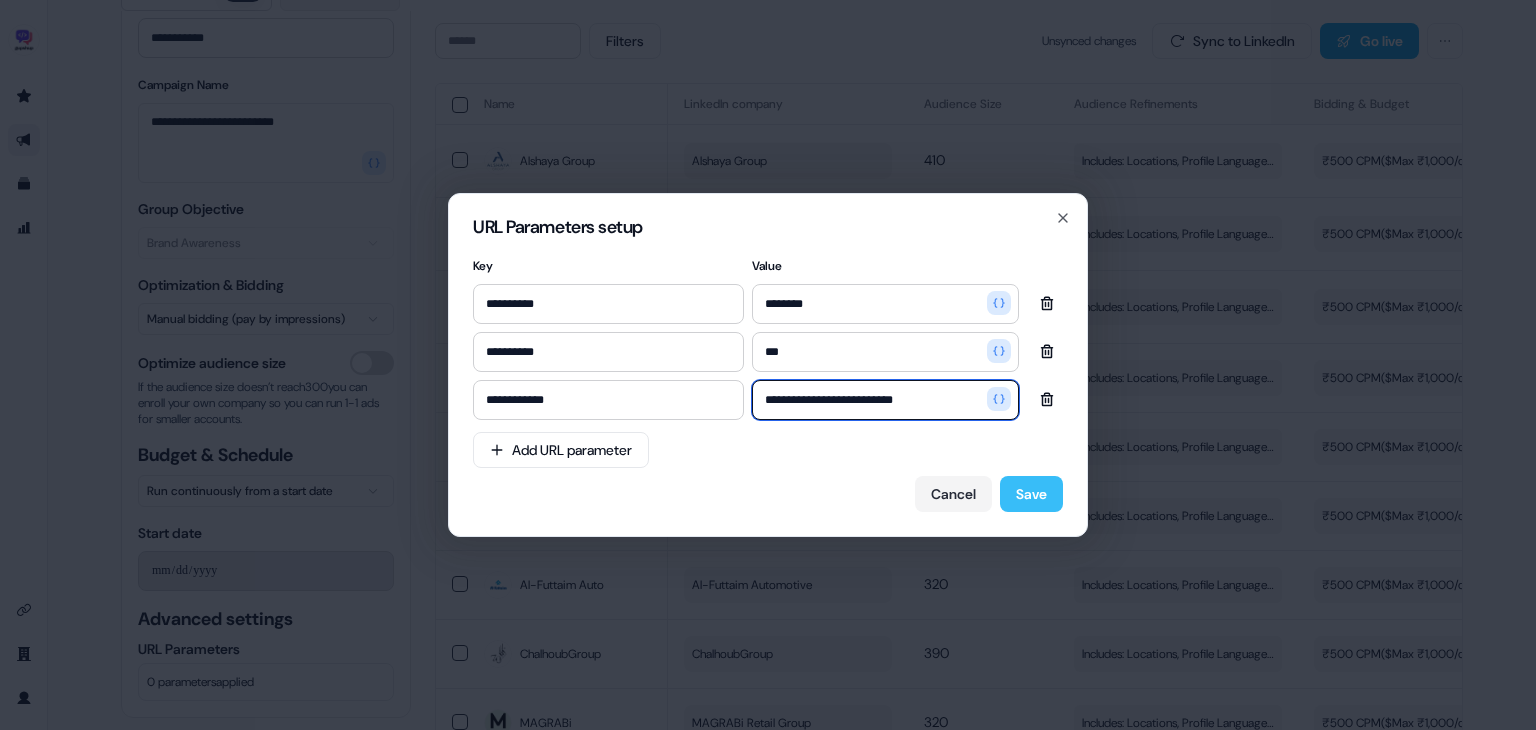 type on "**********" 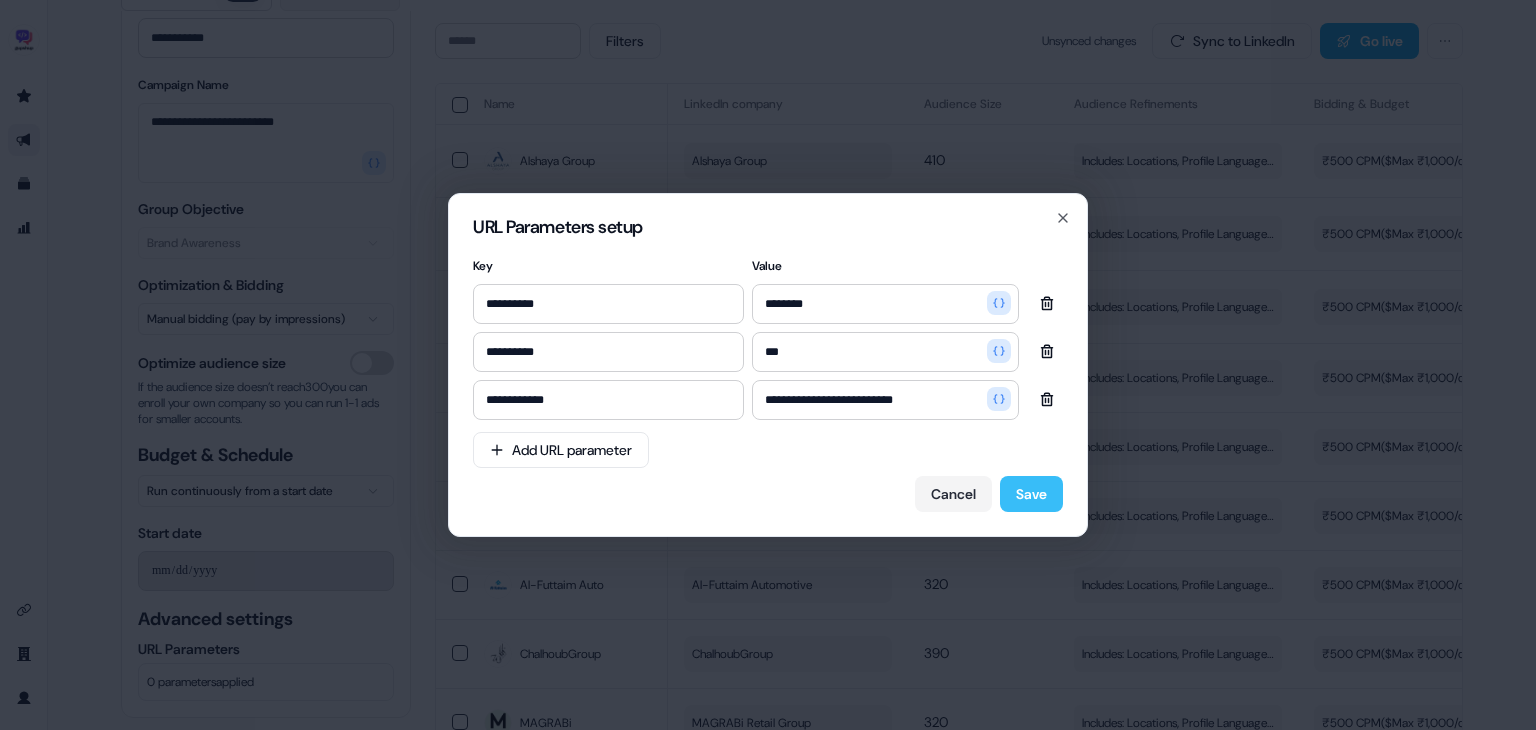 click on "Save" at bounding box center [1031, 494] 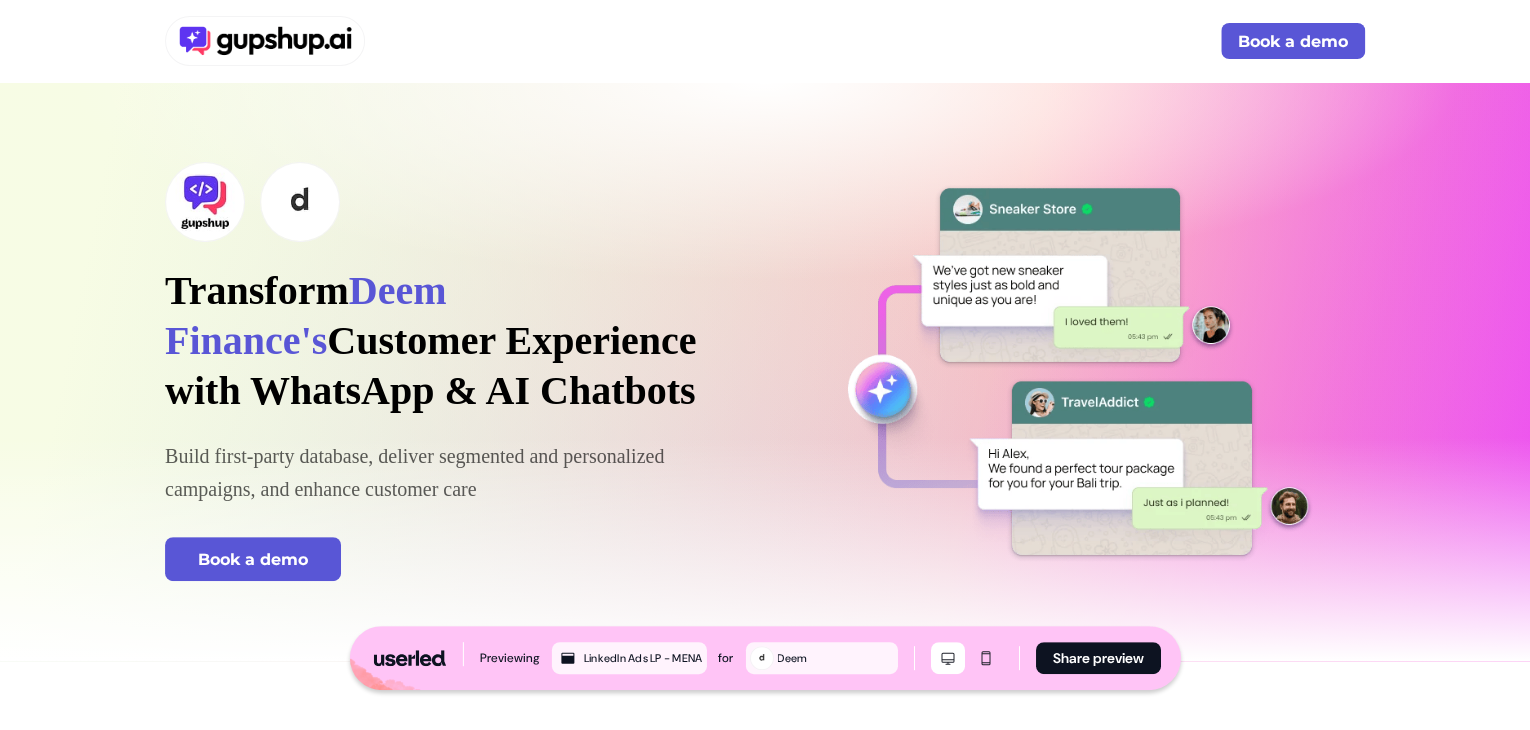 scroll, scrollTop: 0, scrollLeft: 0, axis: both 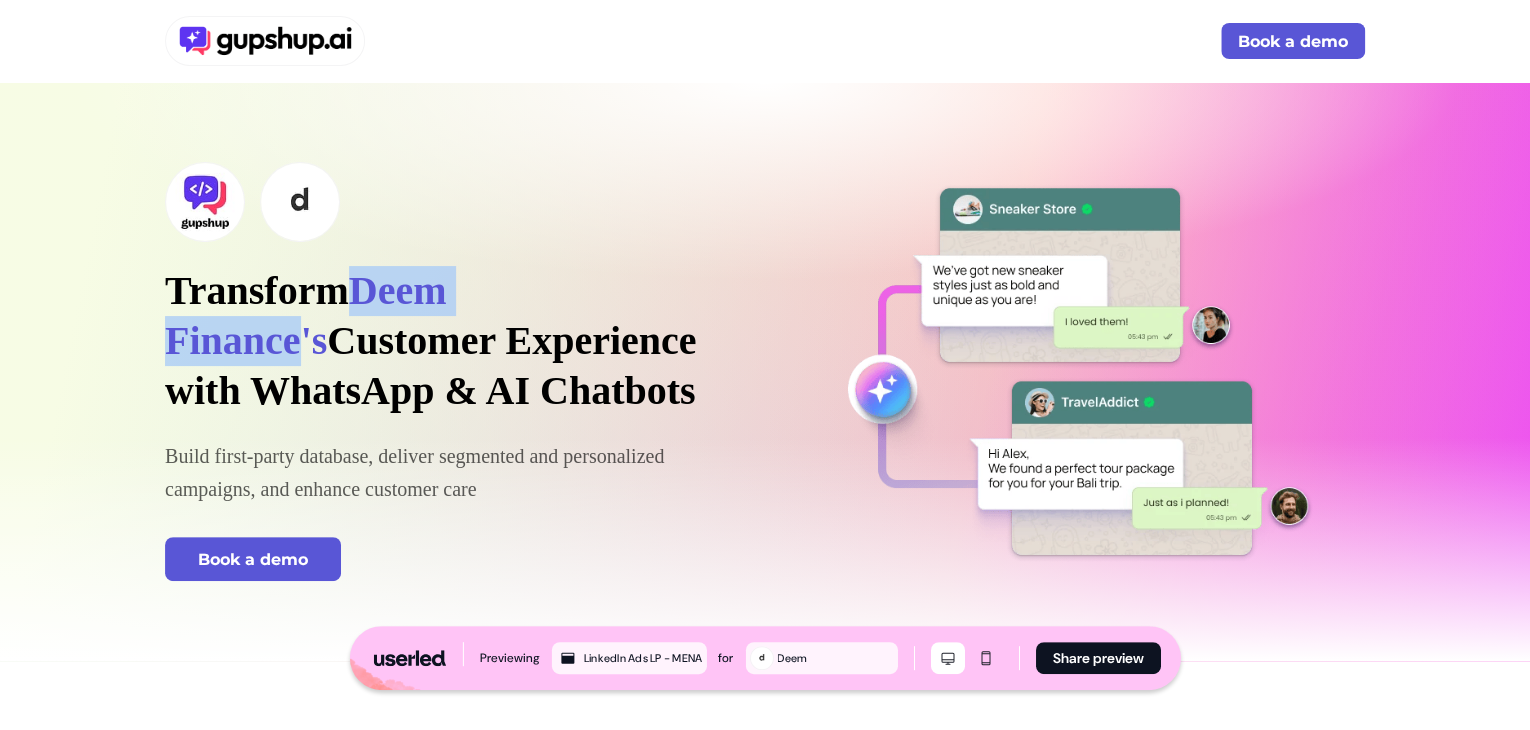 drag, startPoint x: 396, startPoint y: 296, endPoint x: 679, endPoint y: 290, distance: 283.0636 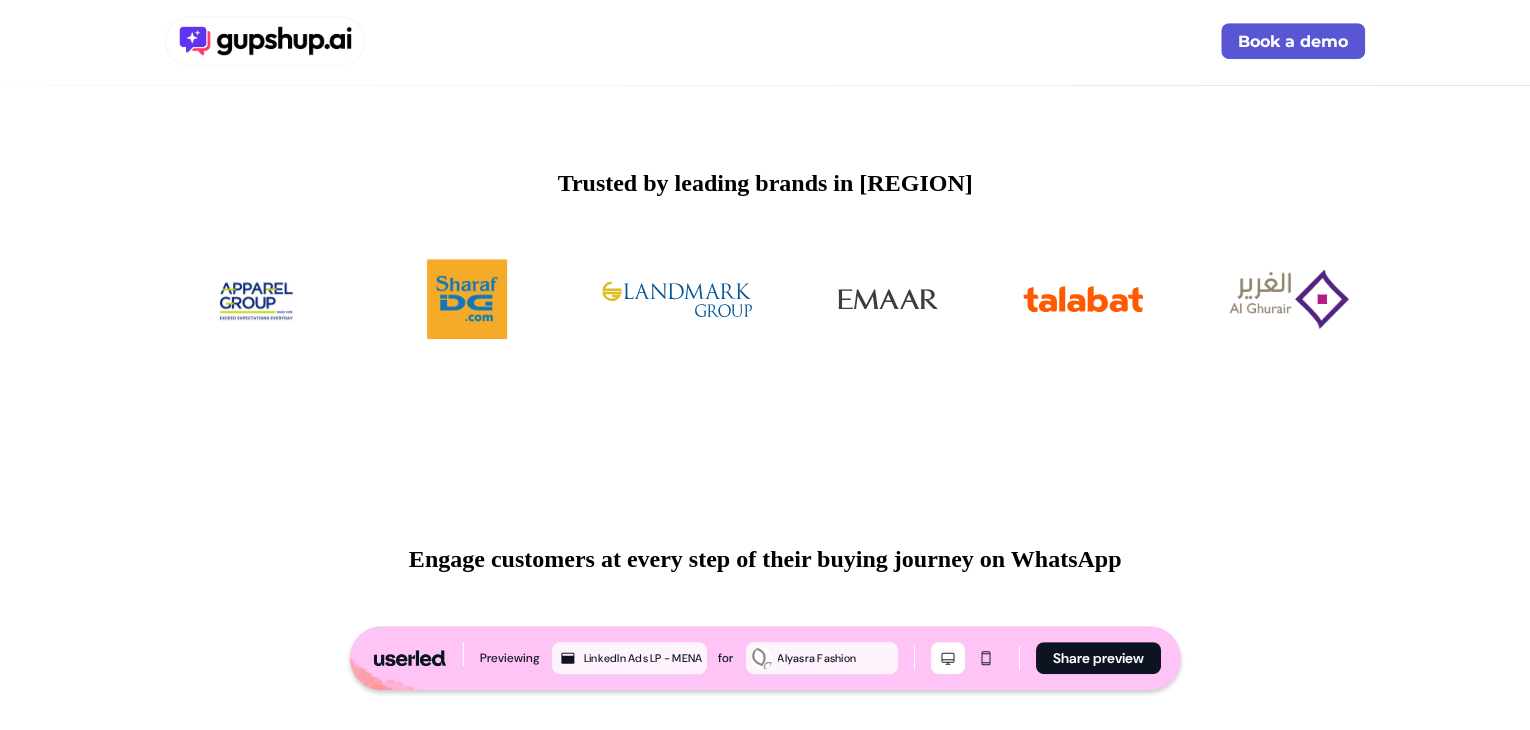 scroll, scrollTop: 0, scrollLeft: 0, axis: both 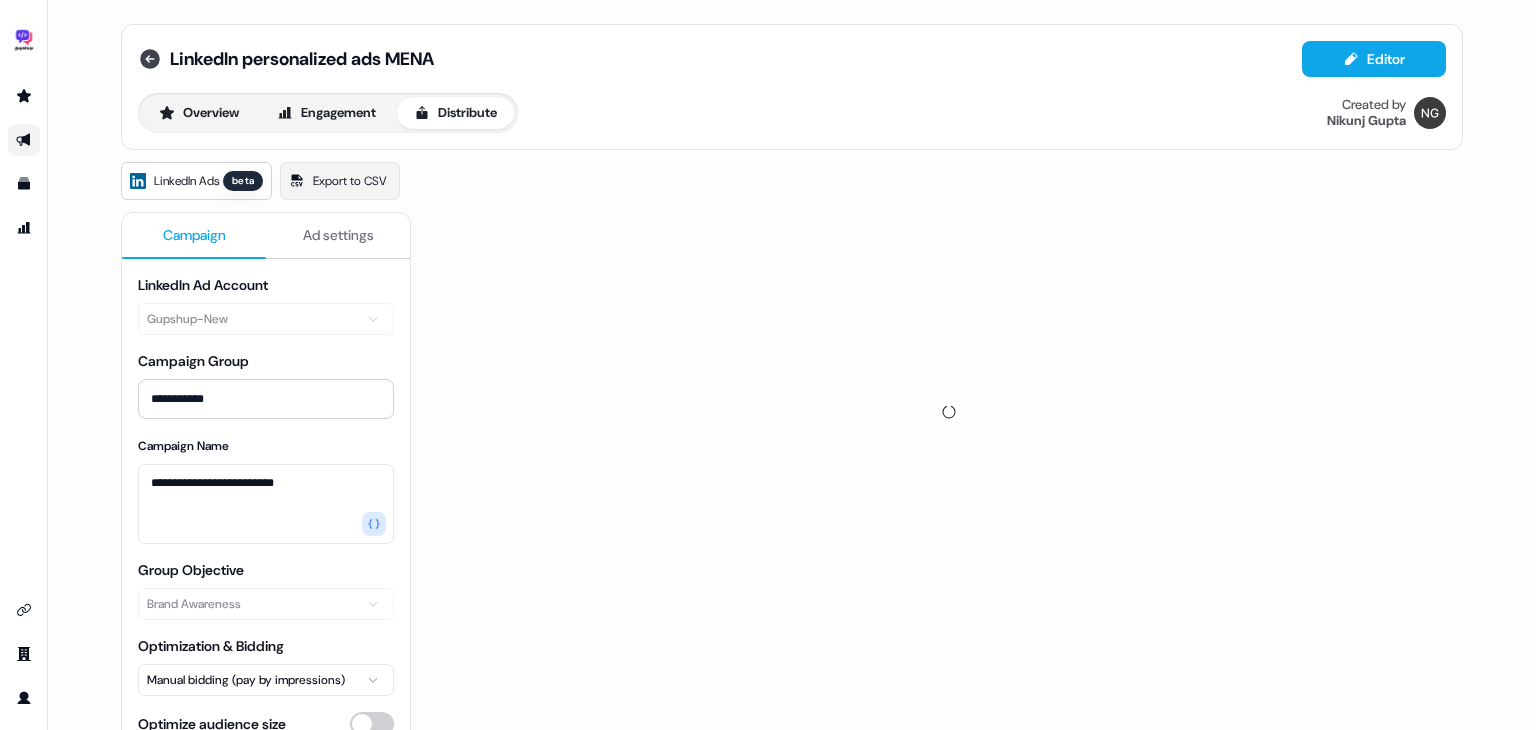 click 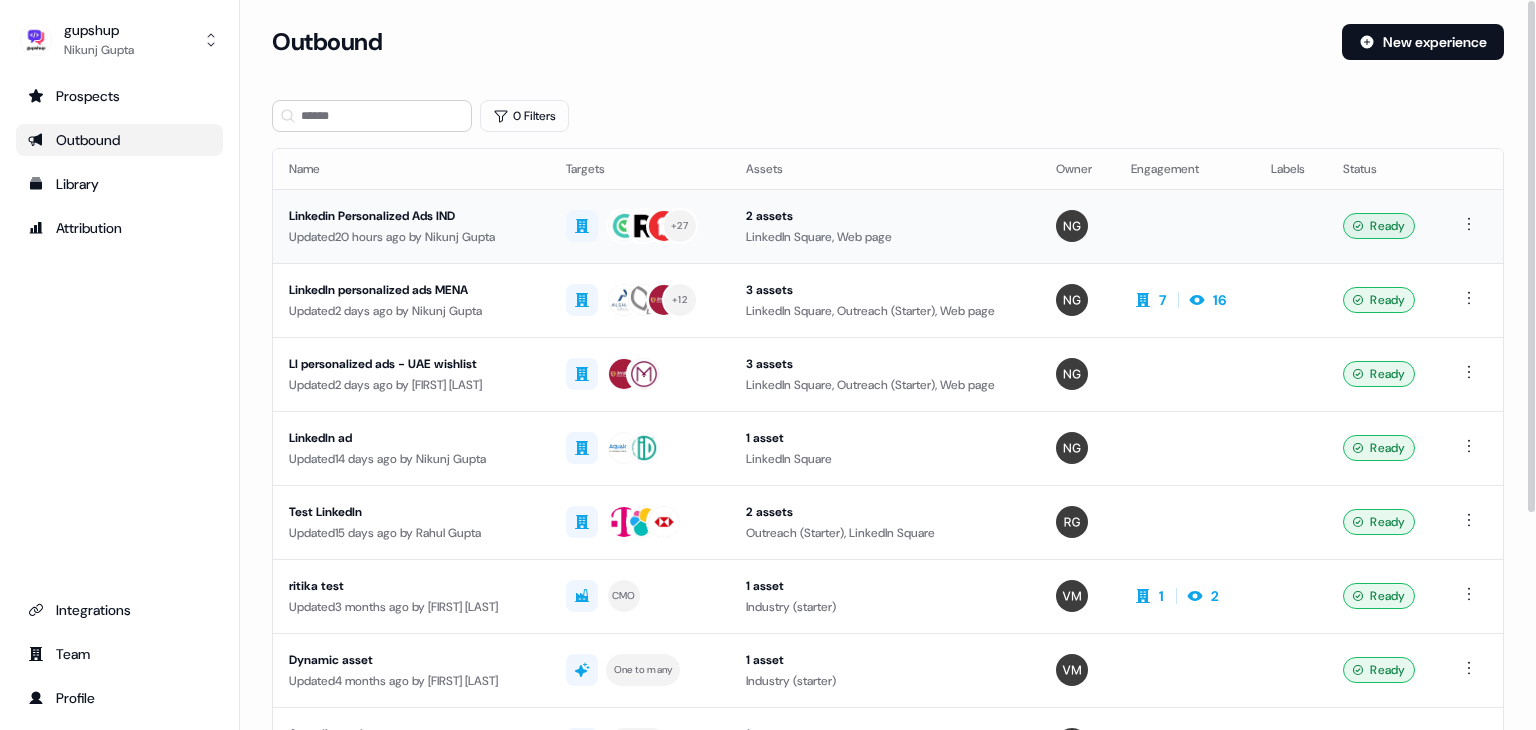 click on "Linkedin Personalized Ads IND" at bounding box center [411, 216] 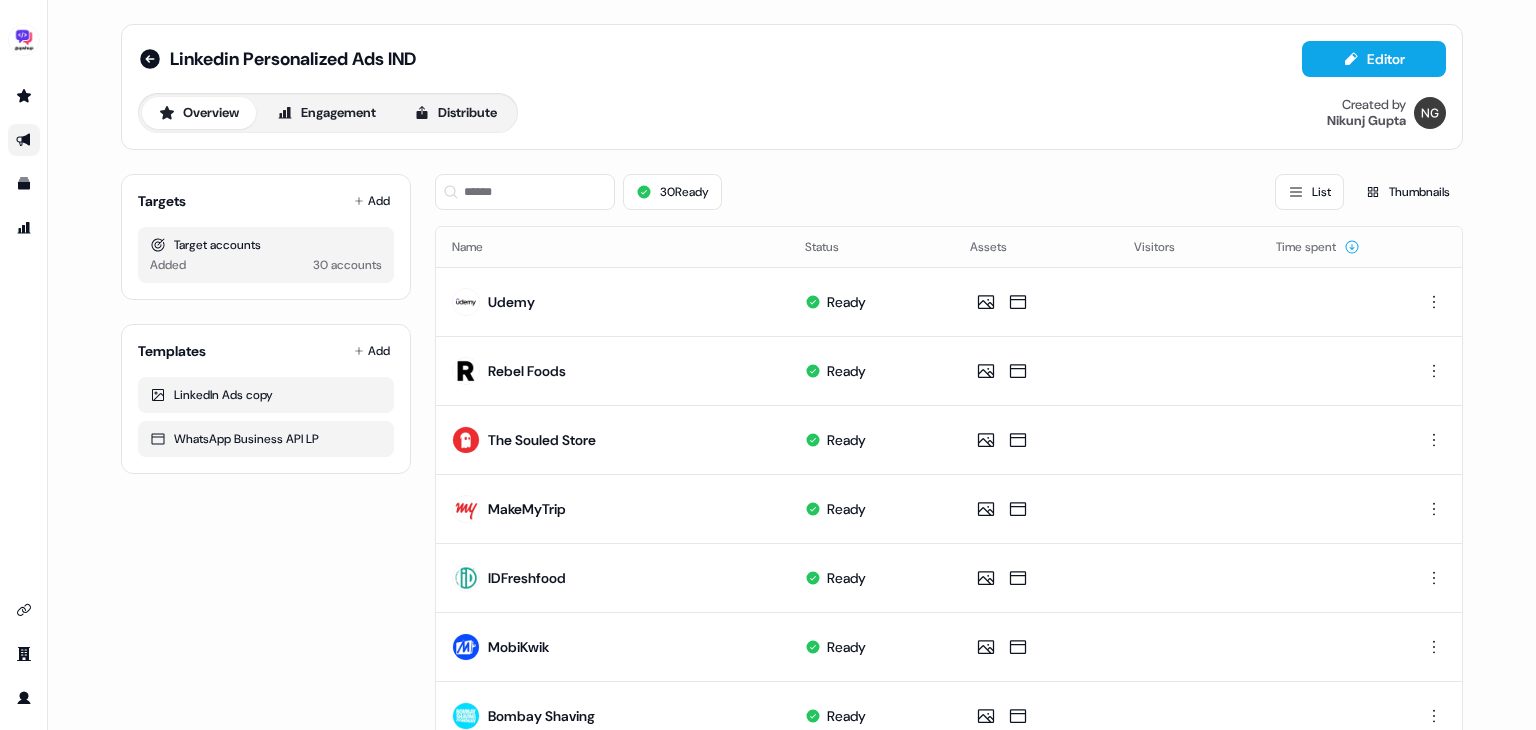 click on "Linkedin Personalized Ads IND Editor Overview Engagement Distribute Created by [FIRST] [LAST]" at bounding box center [792, 87] 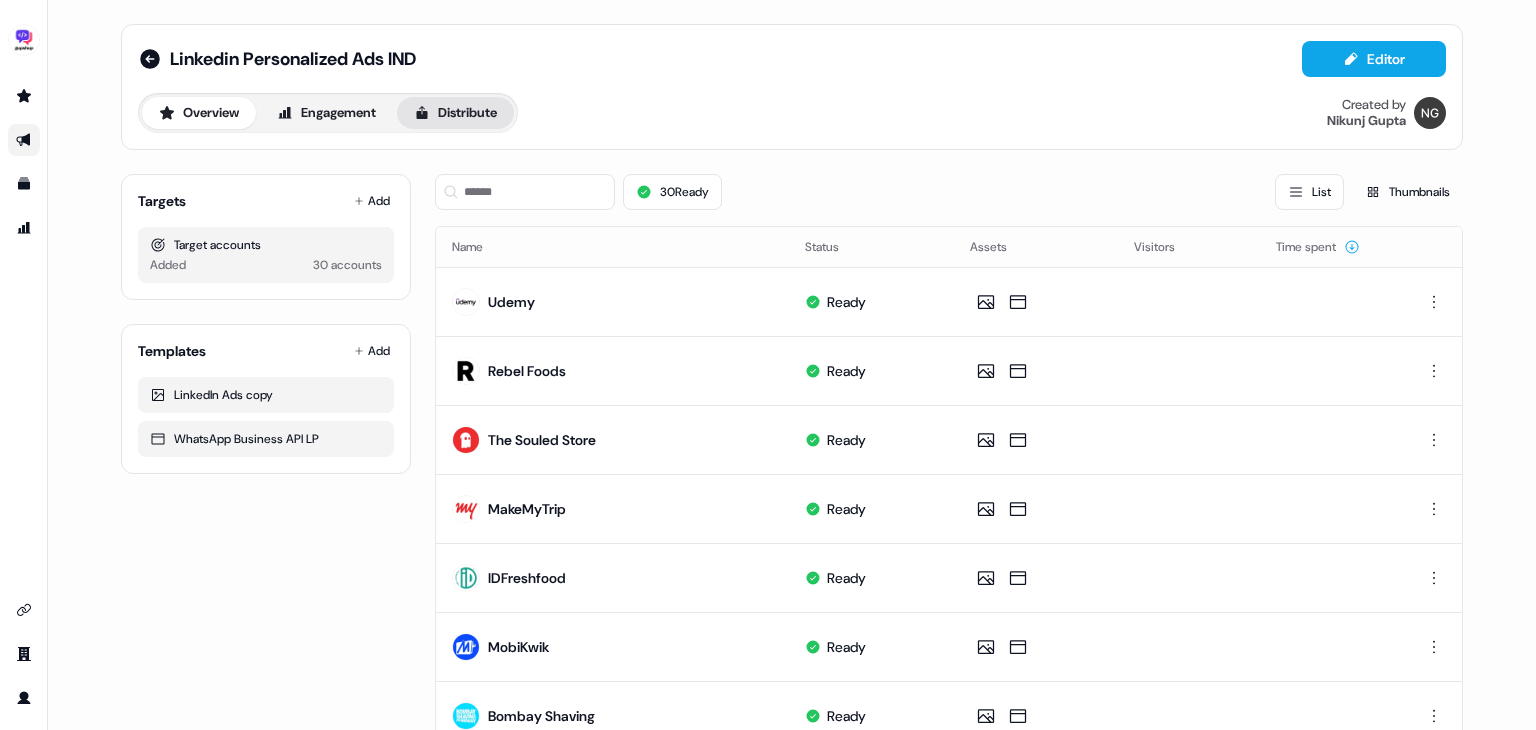 click on "Distribute" at bounding box center (455, 113) 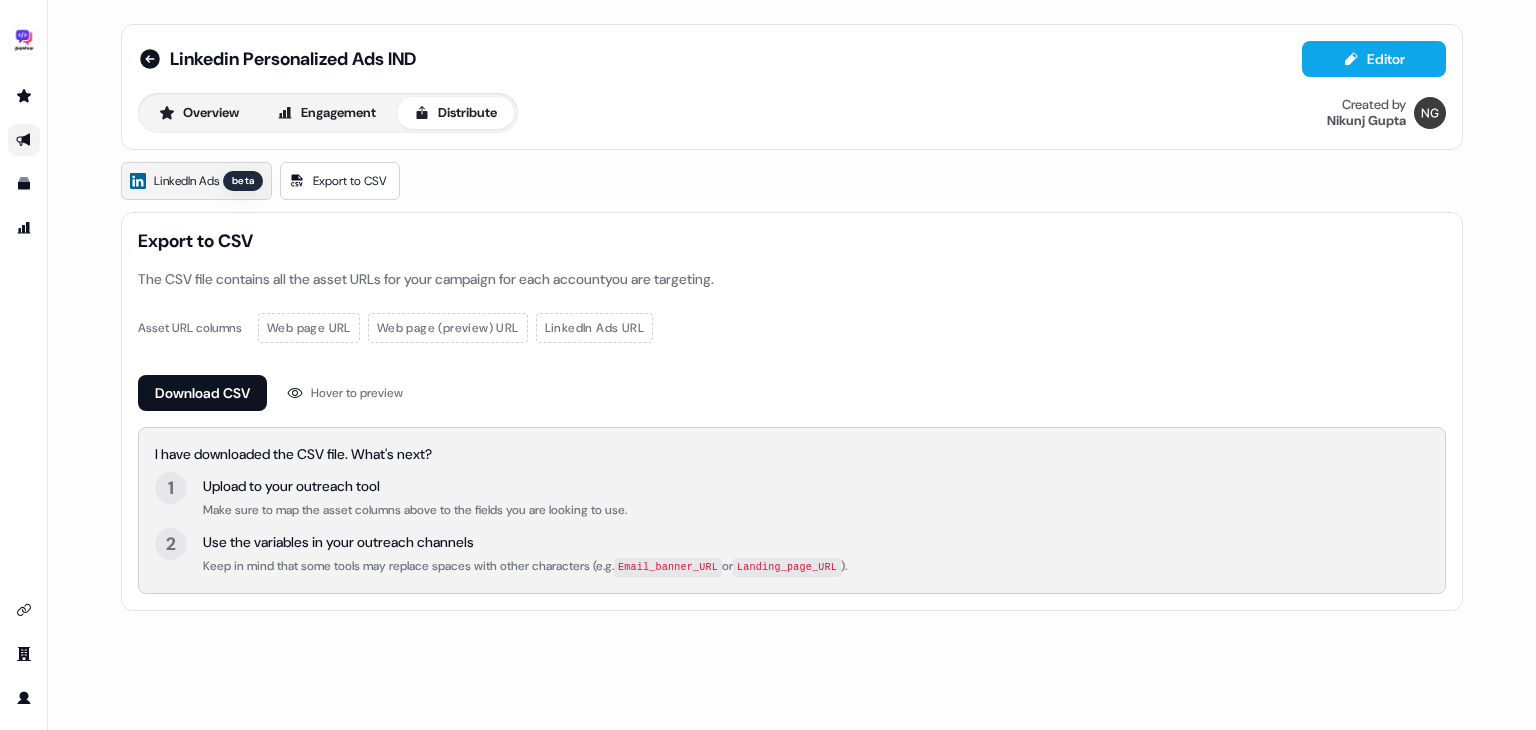 click on "LinkedIn Ads" at bounding box center [186, 181] 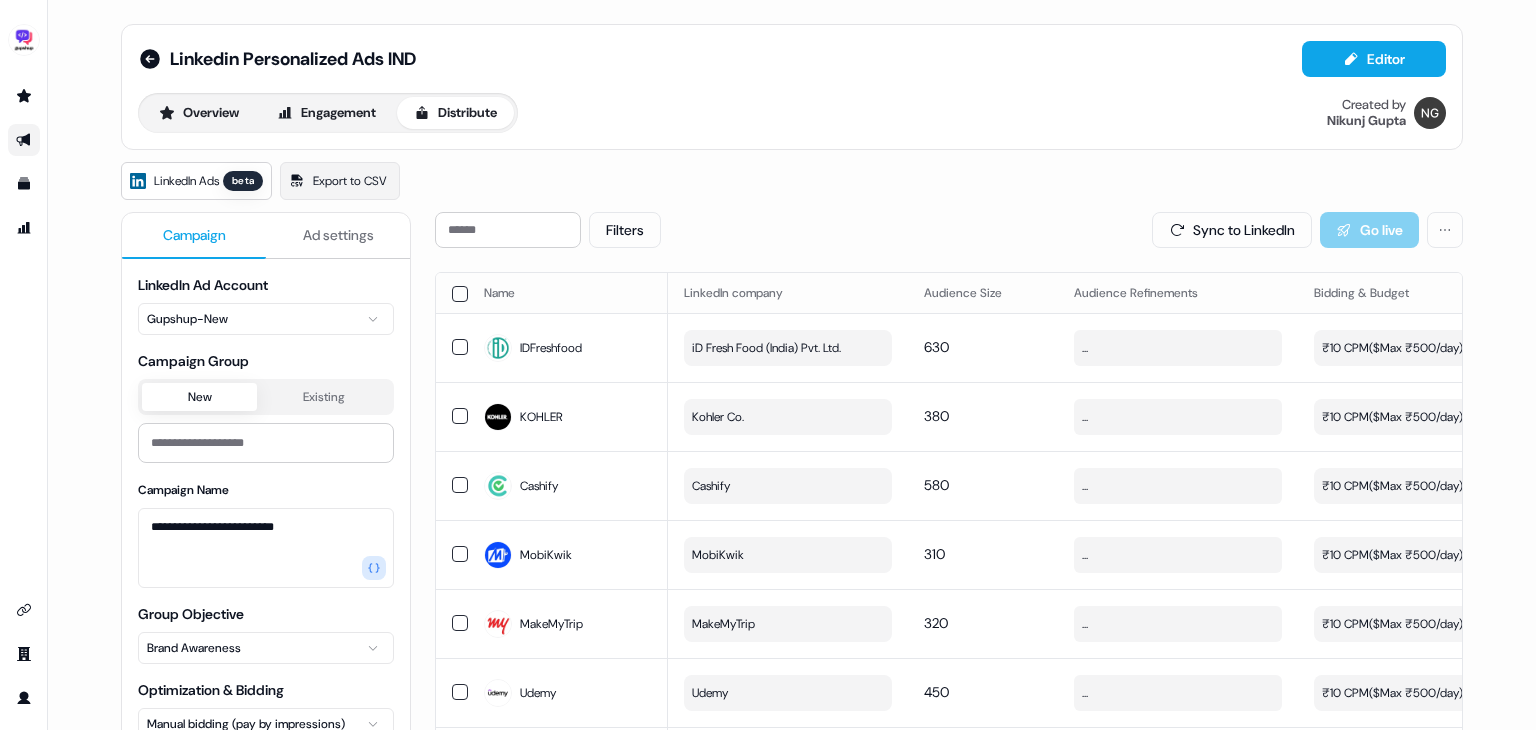 scroll, scrollTop: 216, scrollLeft: 0, axis: vertical 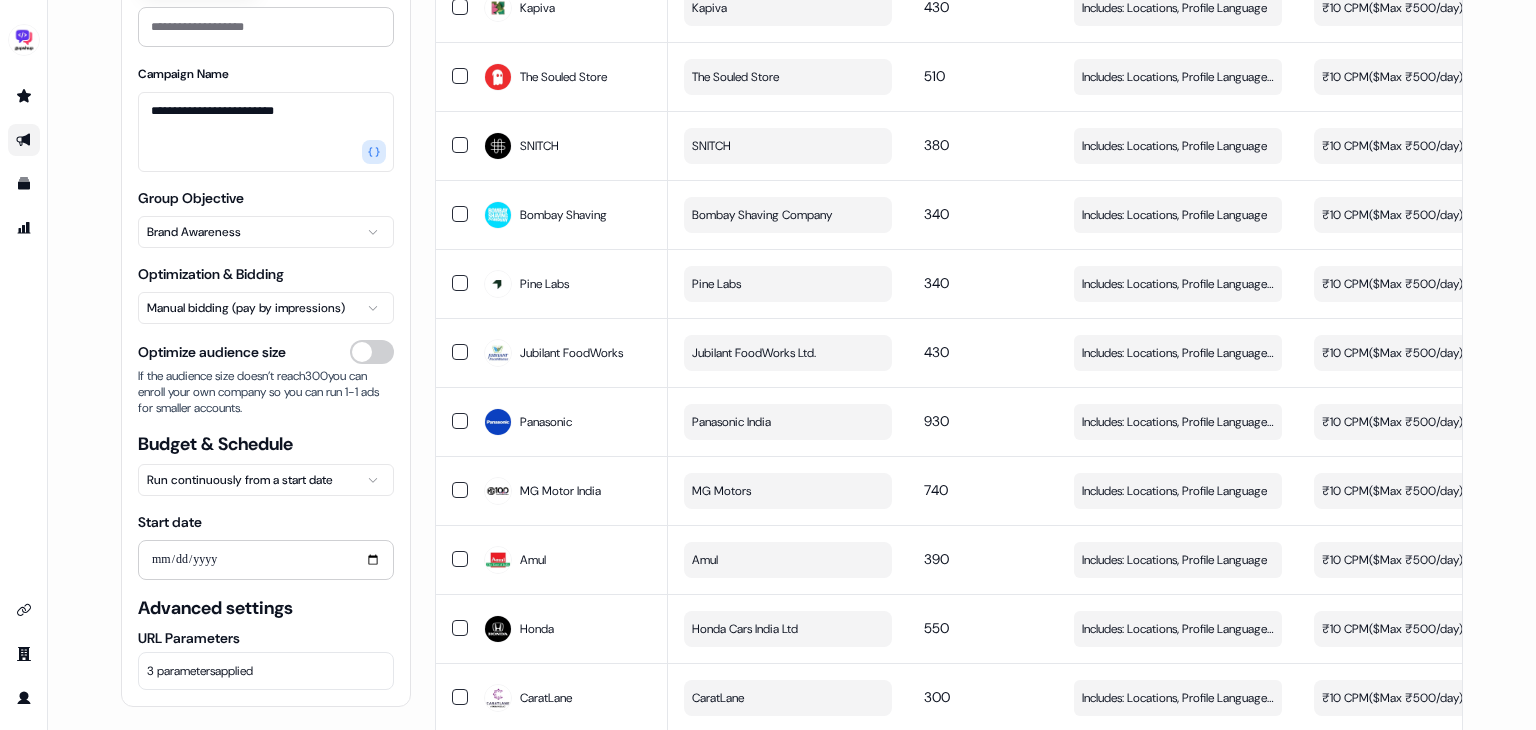 click on "3   parameters  applied" at bounding box center (200, 671) 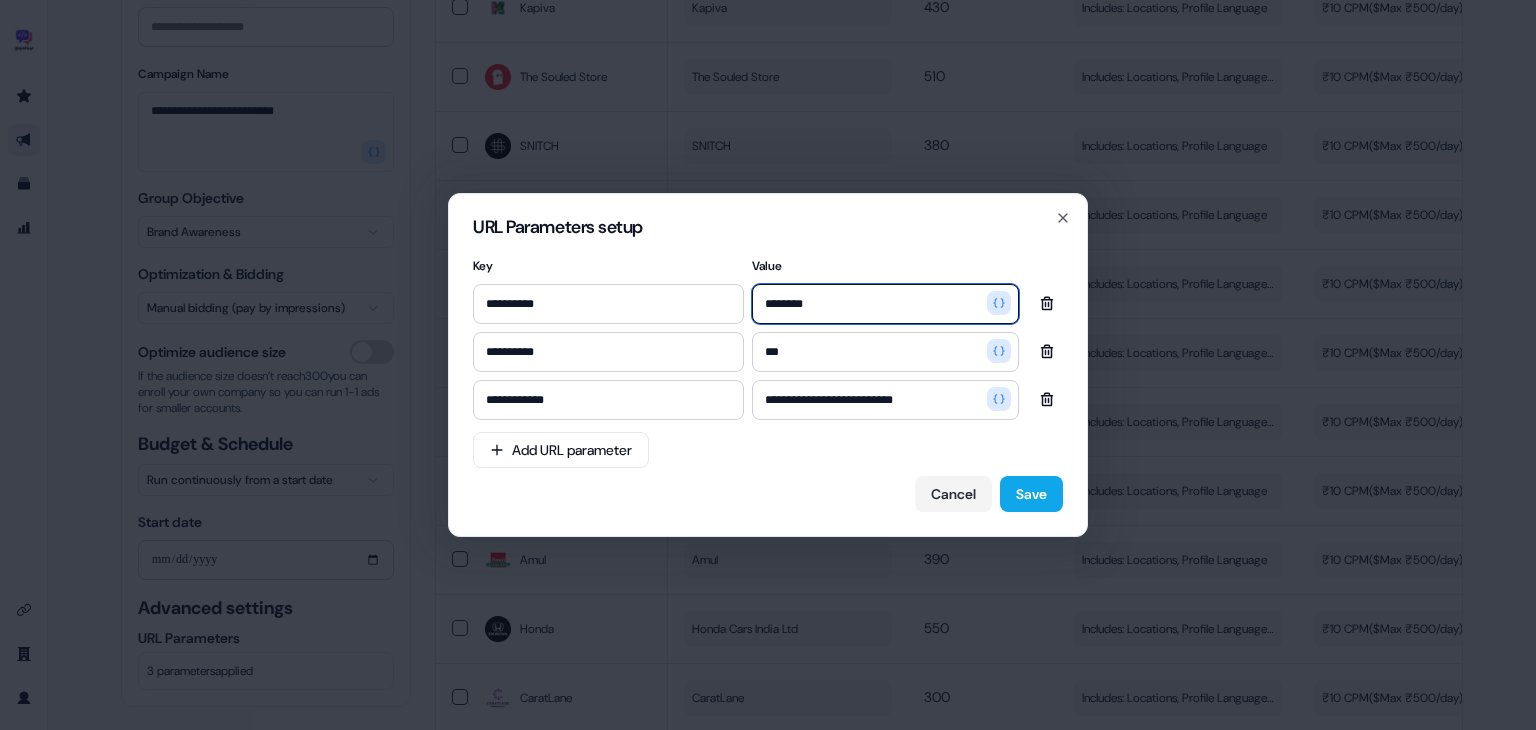 drag, startPoint x: 838, startPoint y: 305, endPoint x: 702, endPoint y: 295, distance: 136.36716 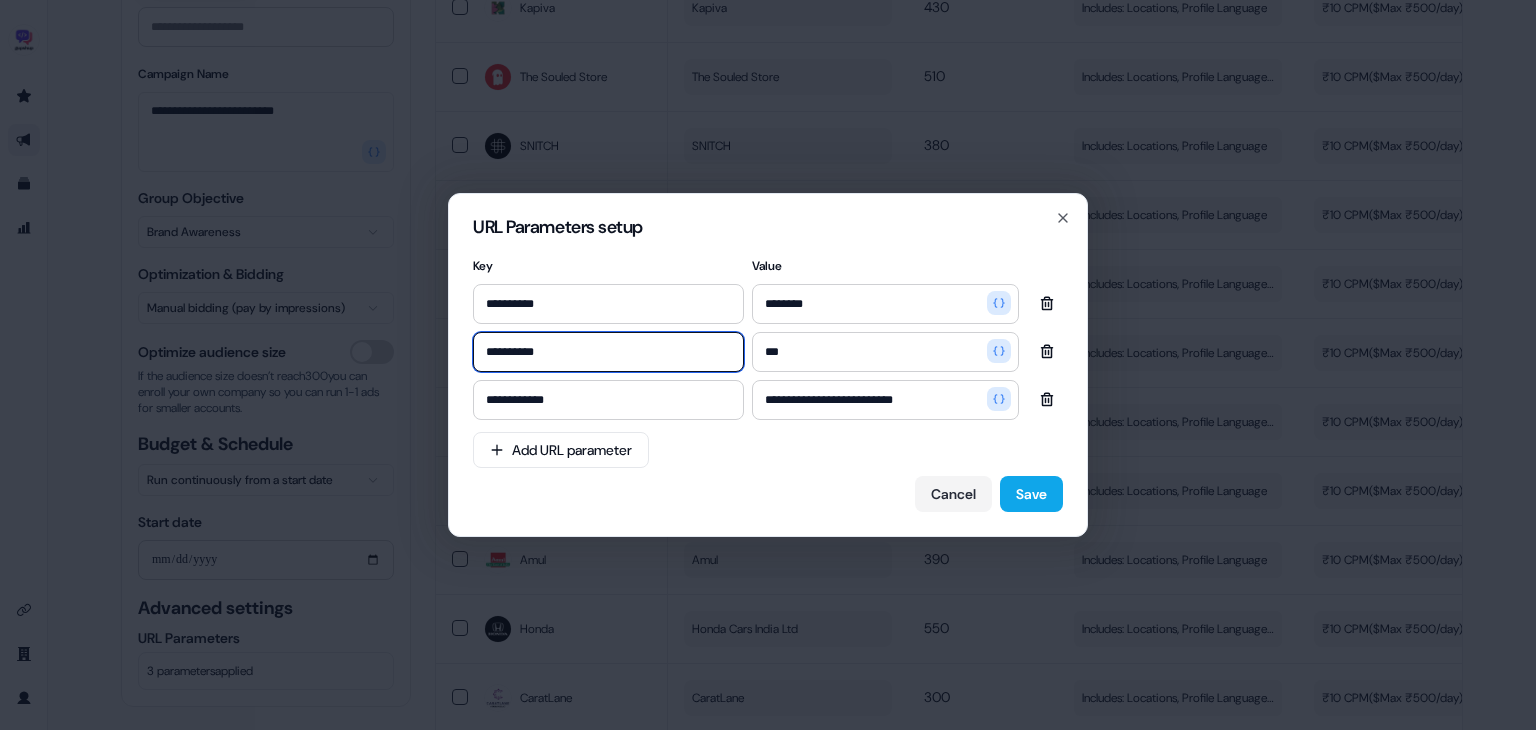 drag, startPoint x: 585, startPoint y: 365, endPoint x: 446, endPoint y: 353, distance: 139.51703 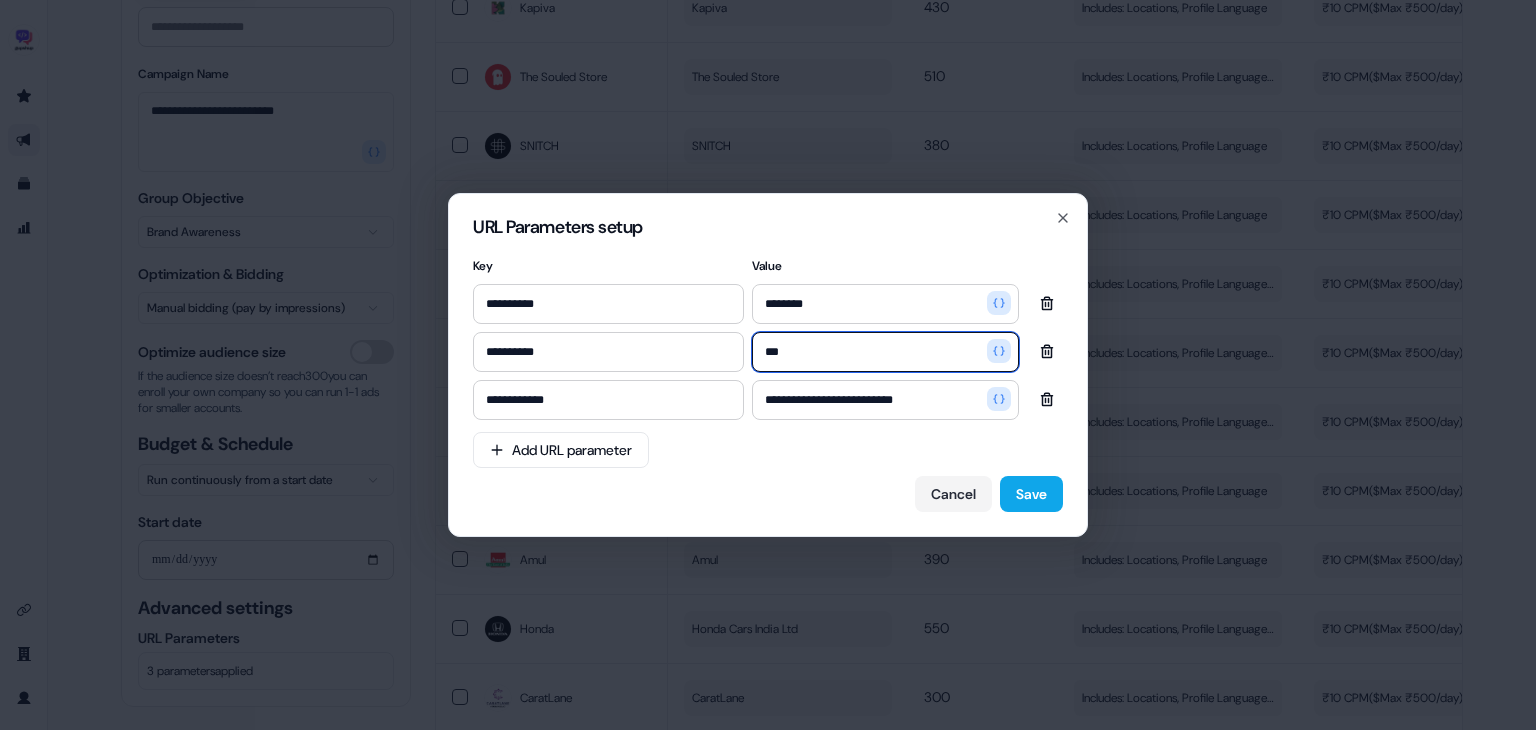 drag, startPoint x: 816, startPoint y: 361, endPoint x: 738, endPoint y: 350, distance: 78.77182 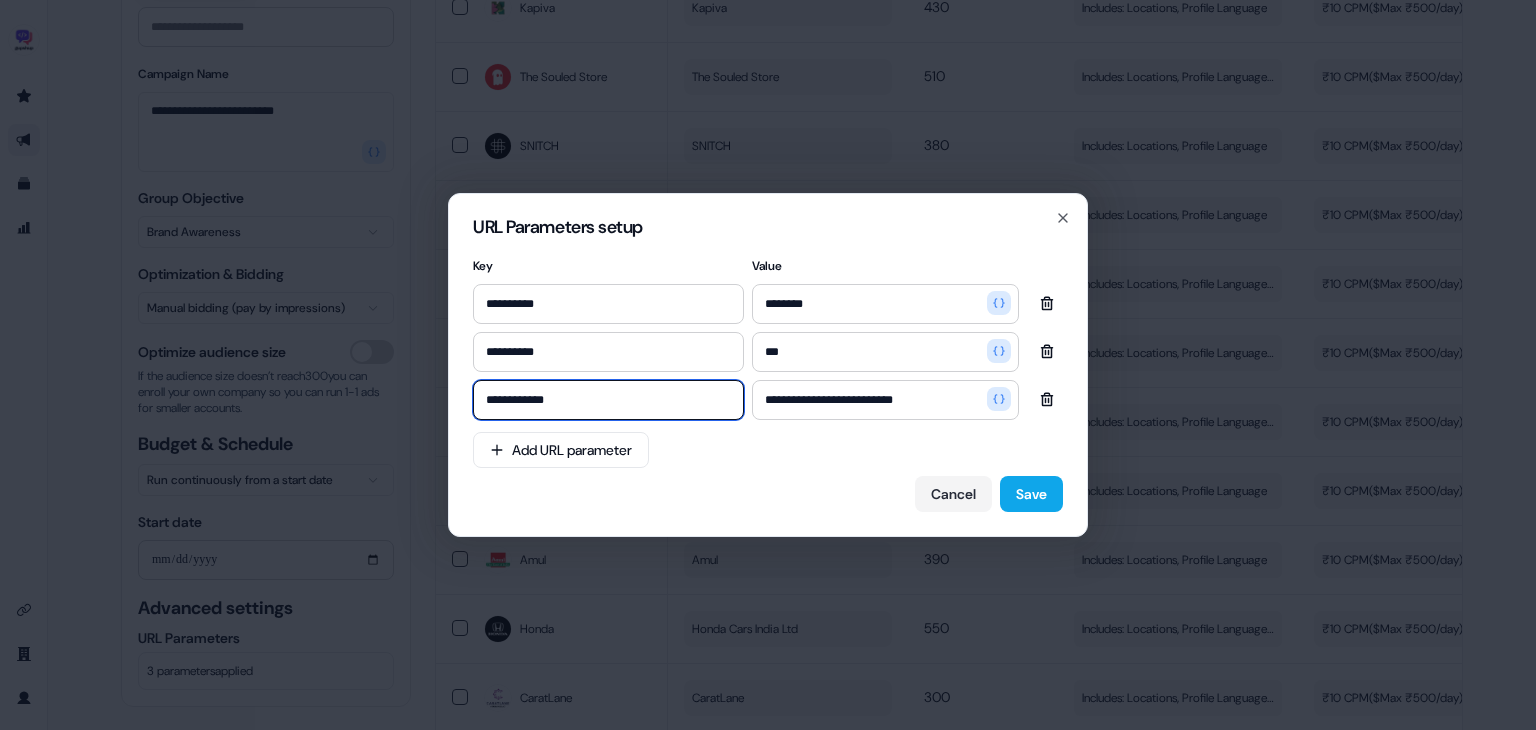drag, startPoint x: 636, startPoint y: 415, endPoint x: 446, endPoint y: 397, distance: 190.85072 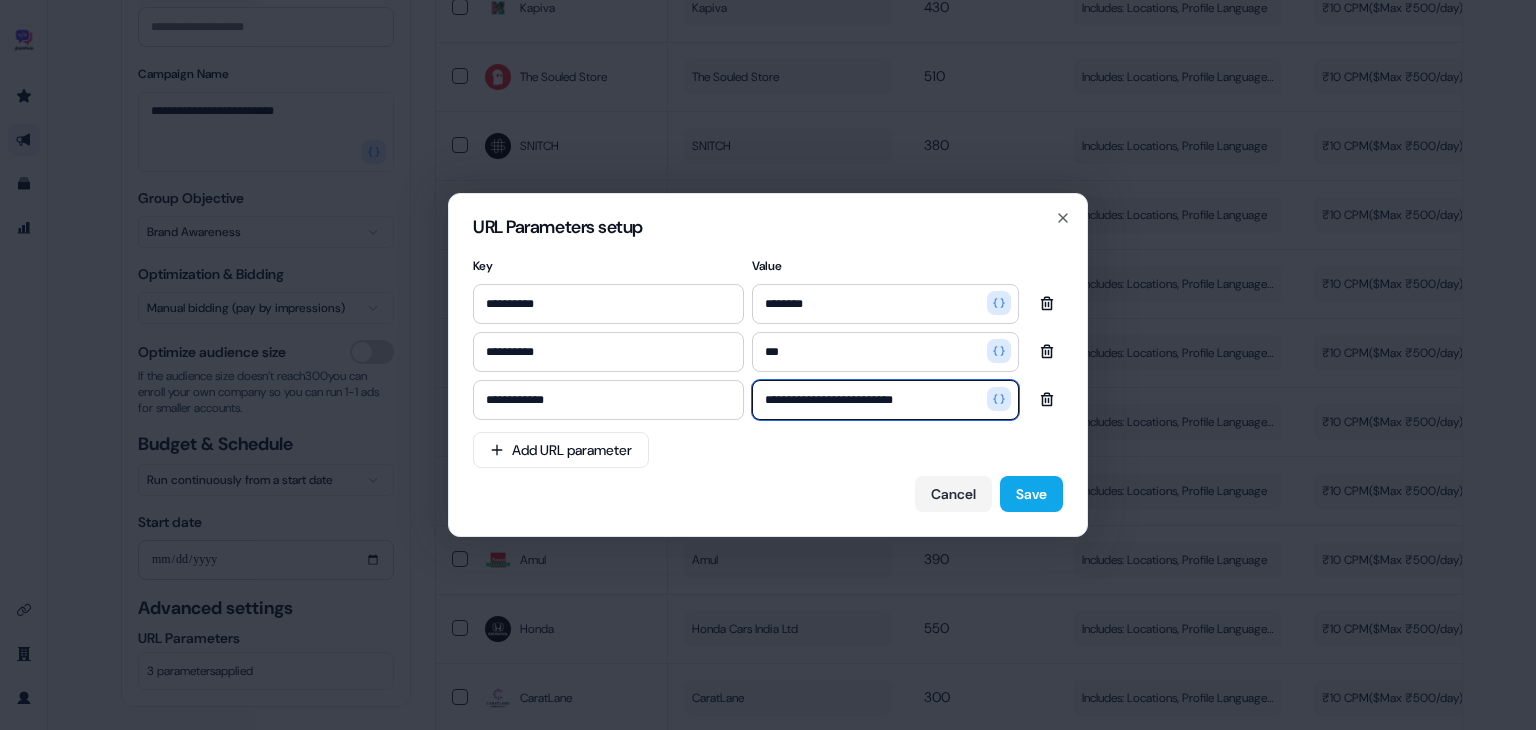 drag, startPoint x: 944, startPoint y: 401, endPoint x: 720, endPoint y: 398, distance: 224.0201 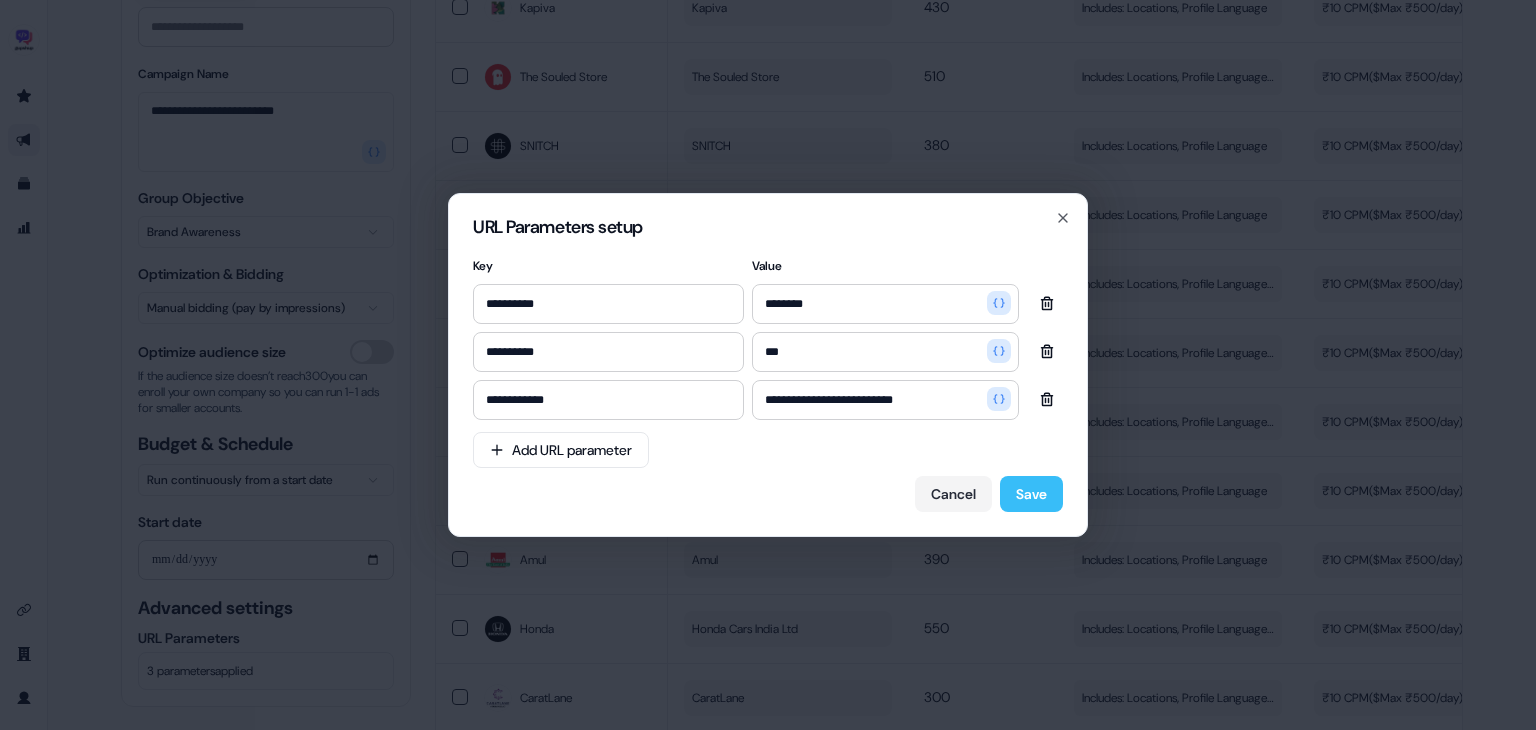 click on "Save" at bounding box center (1031, 494) 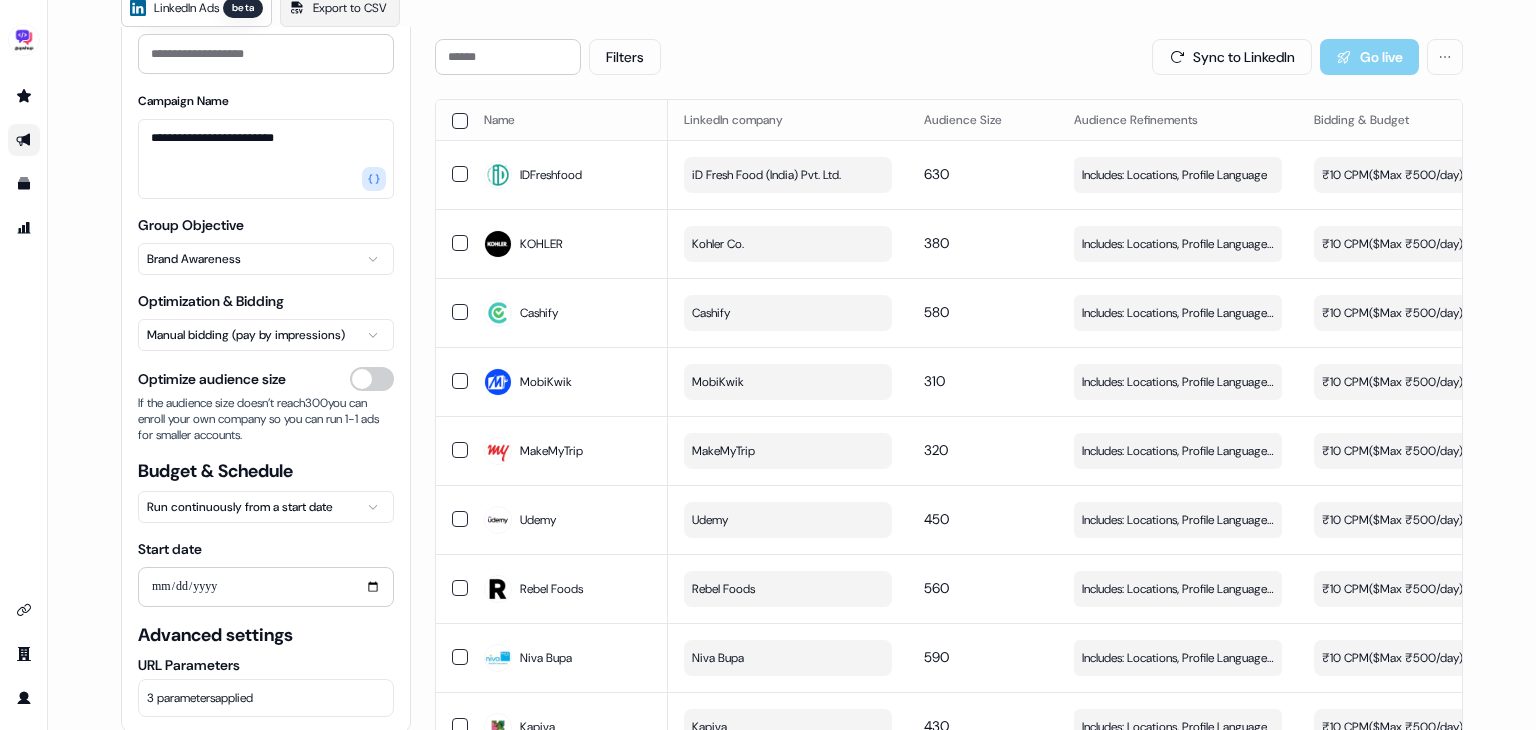 scroll, scrollTop: 172, scrollLeft: 0, axis: vertical 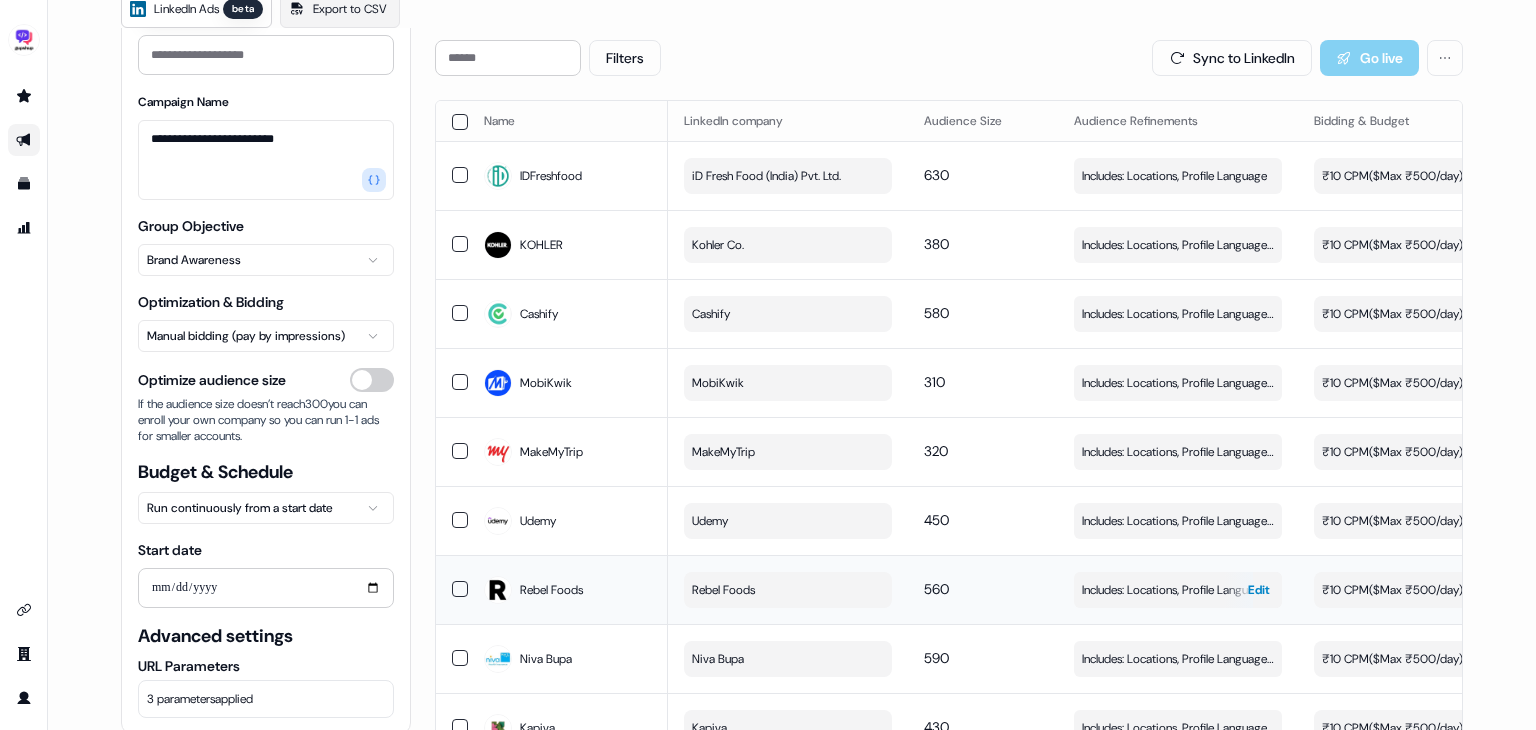 click on "Includes: Locations, Profile Language, Job Functions" at bounding box center (1178, 590) 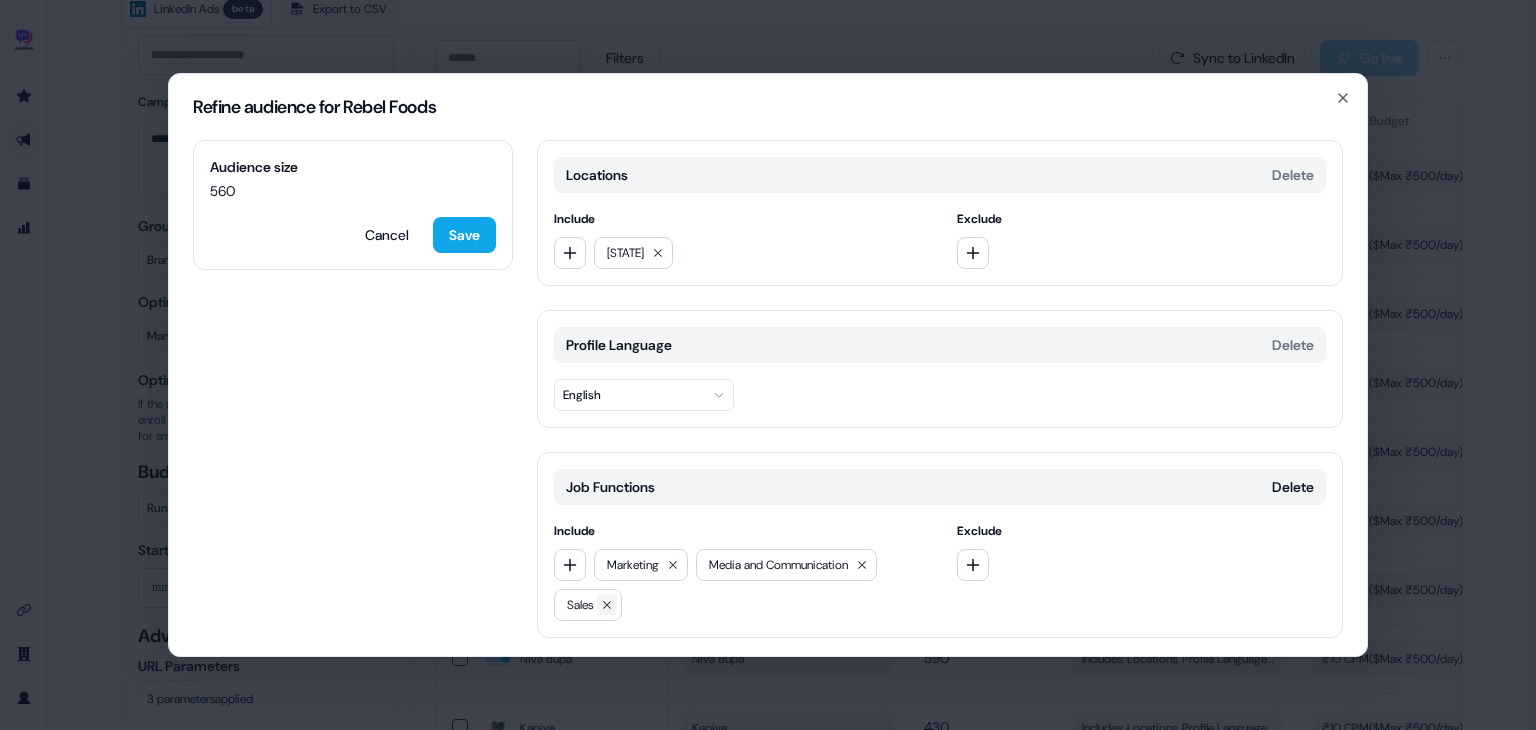 click 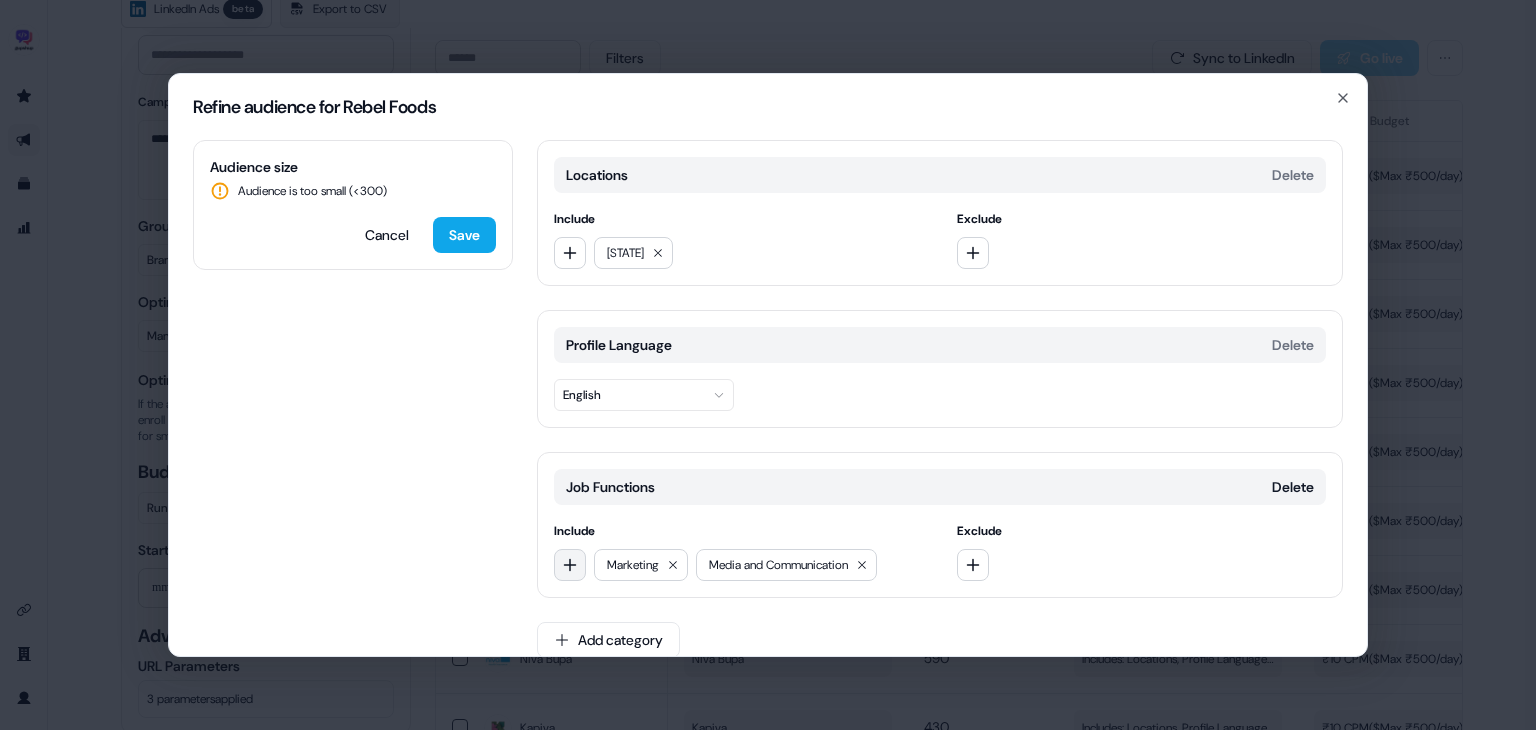 click 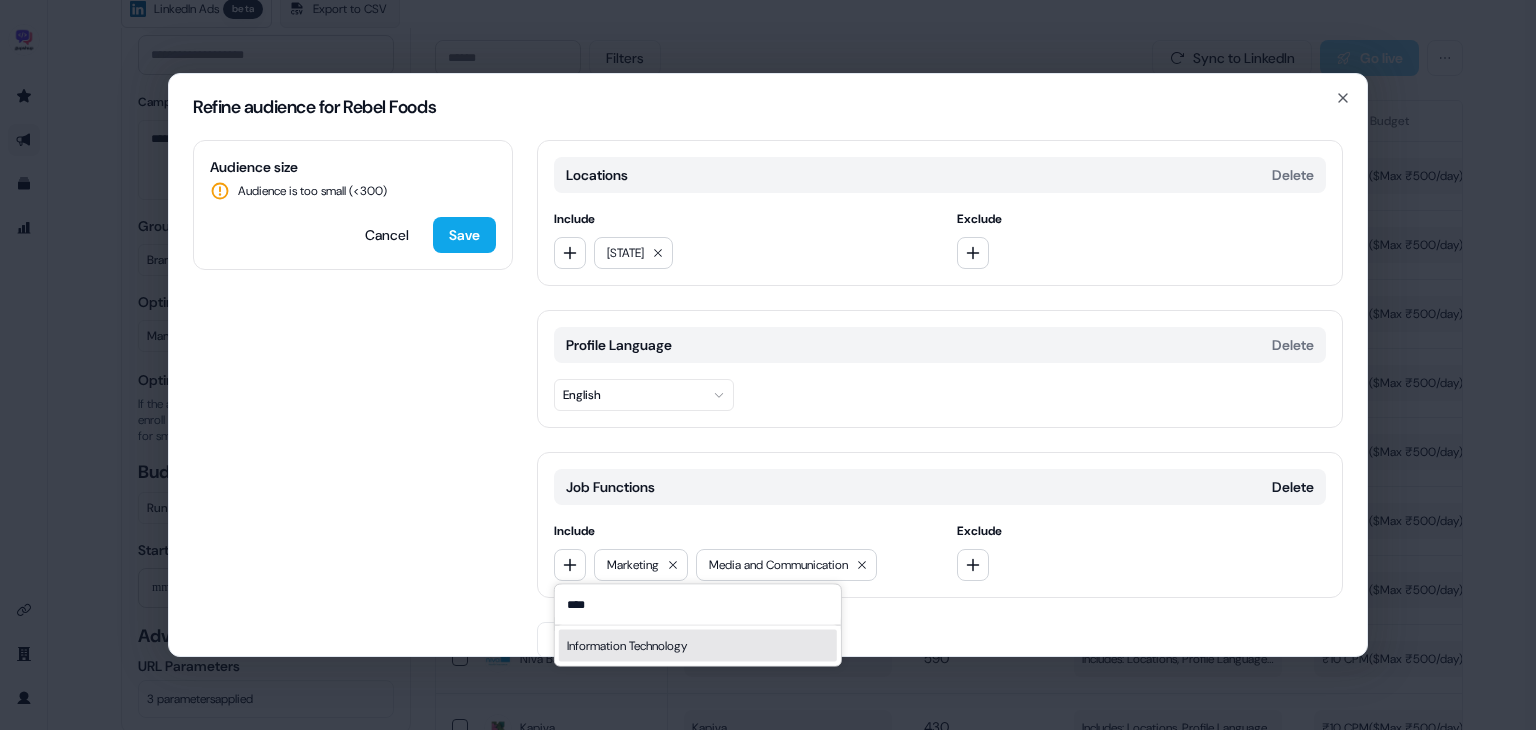 type on "****" 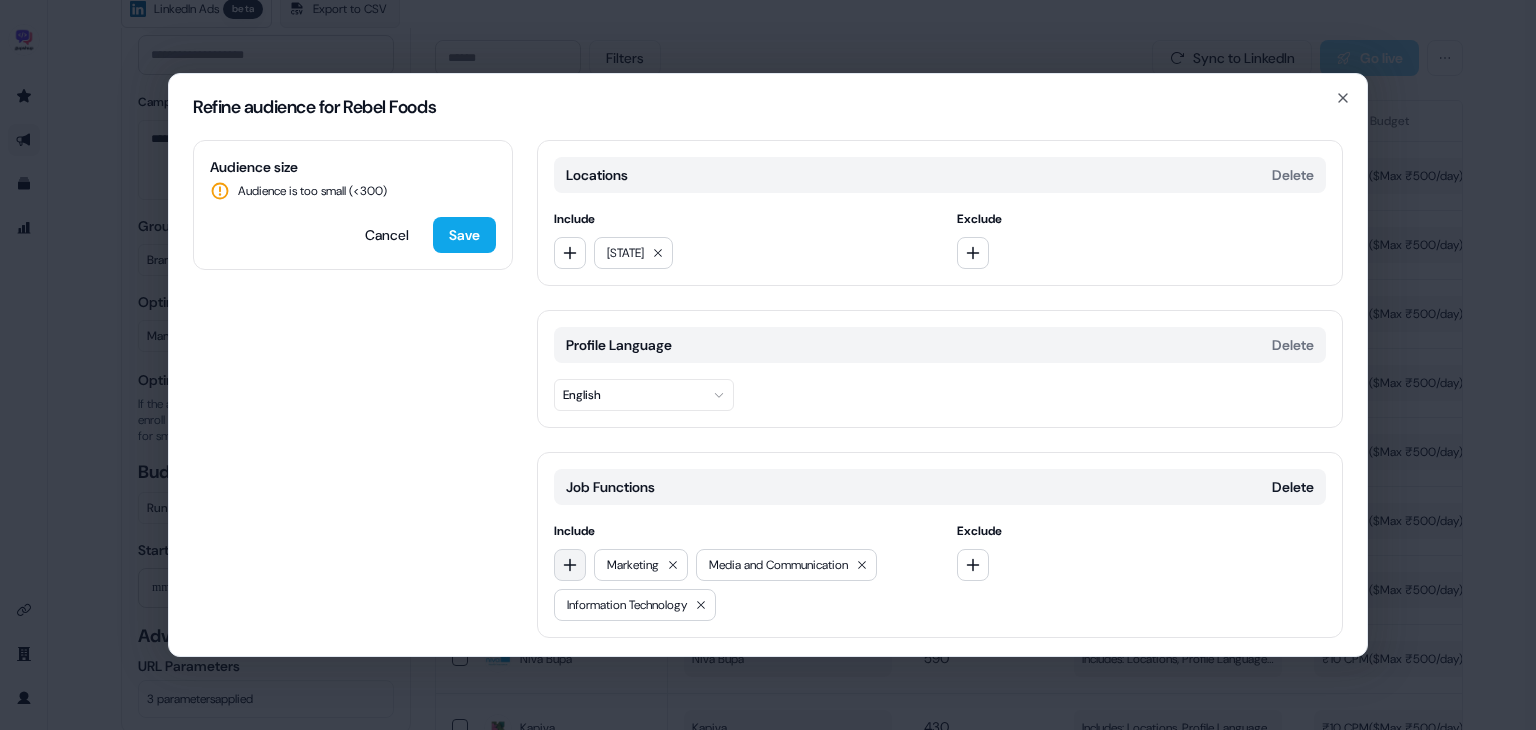 click 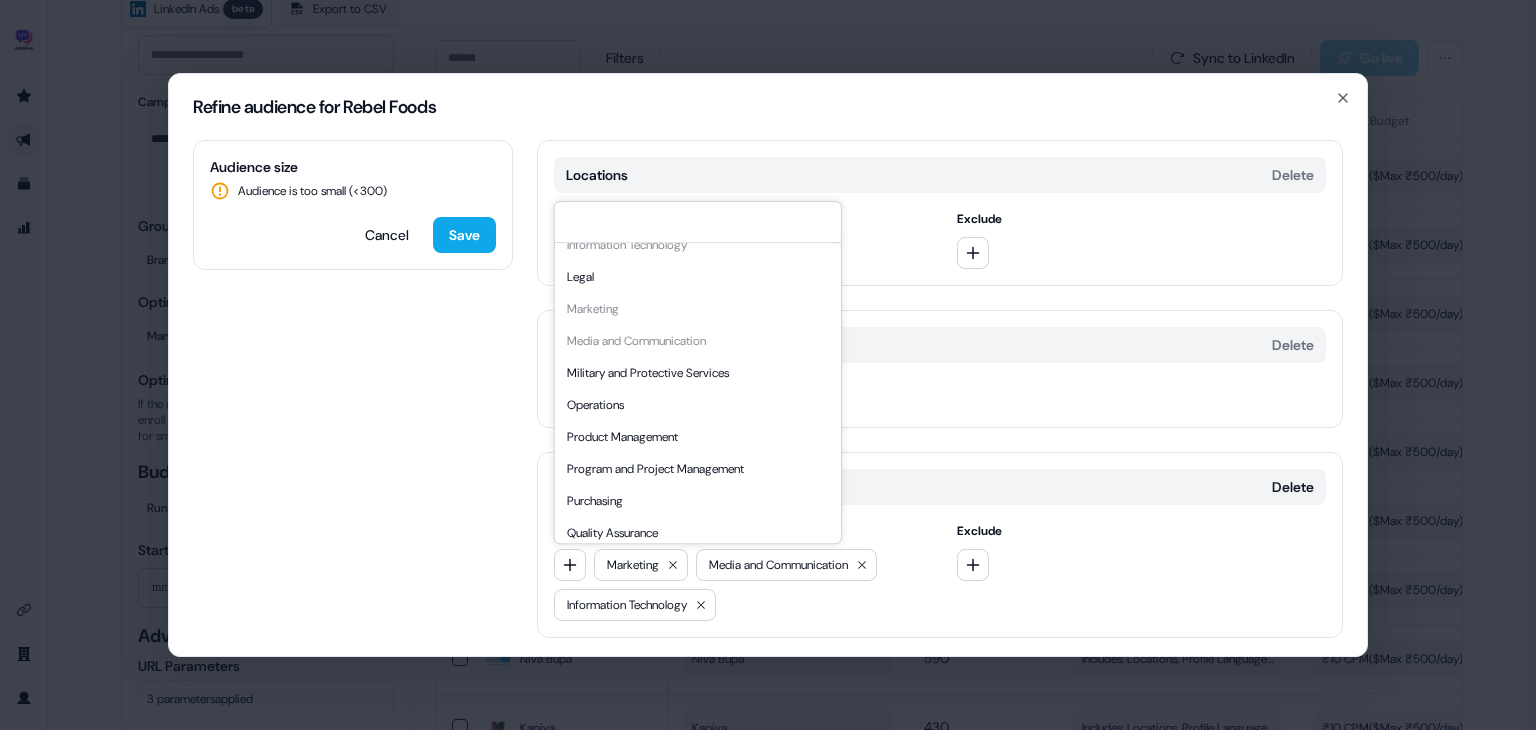 scroll, scrollTop: 404, scrollLeft: 0, axis: vertical 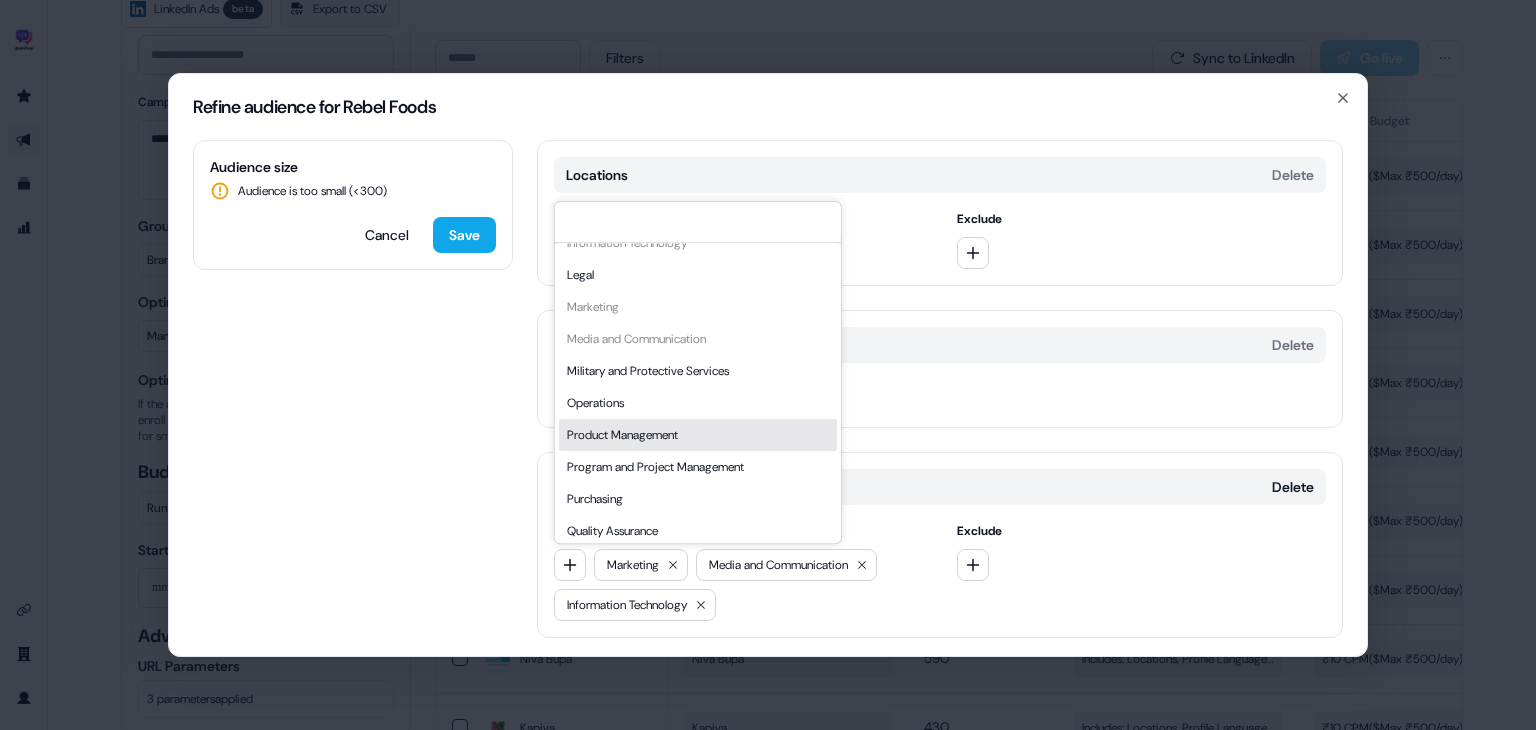 click on "Product Management" at bounding box center [698, 435] 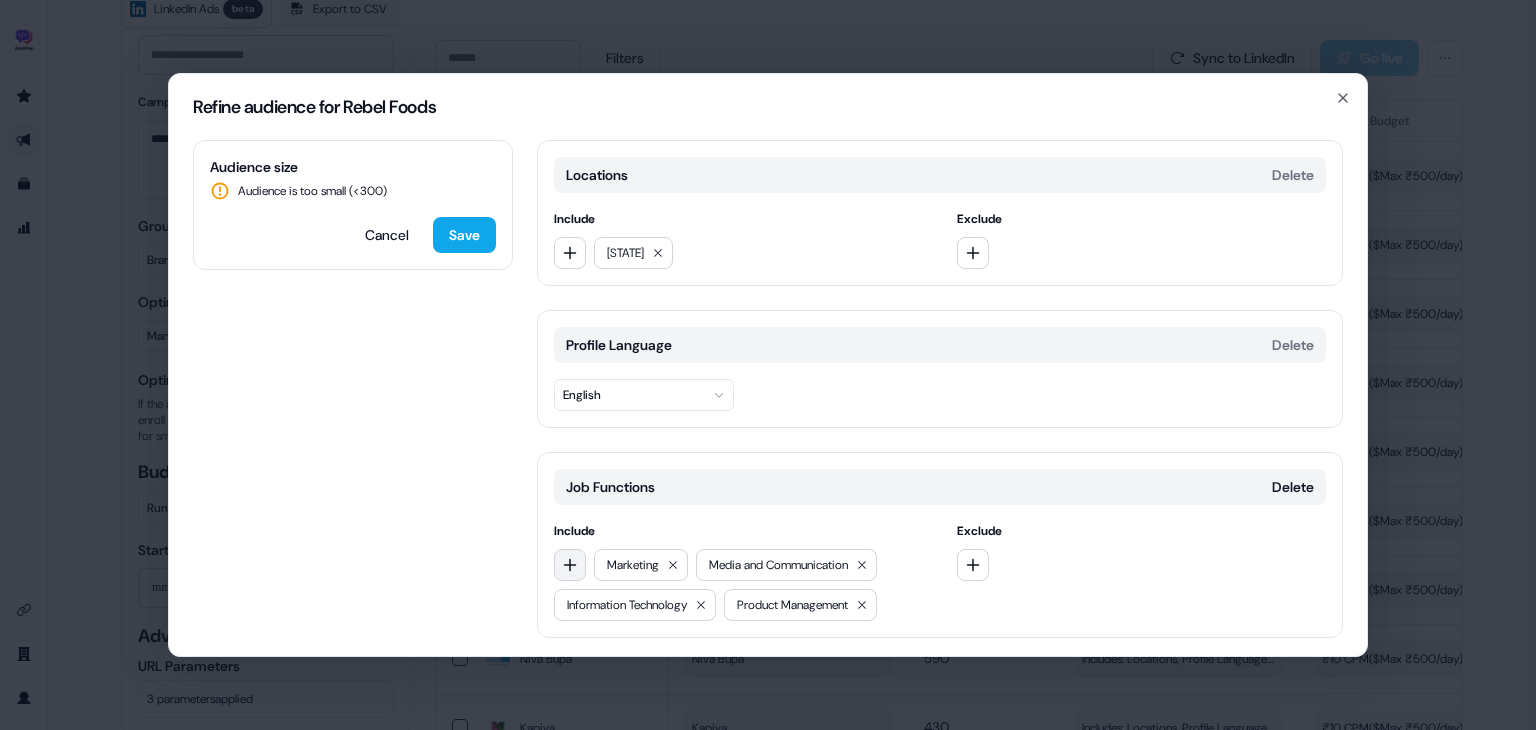 click at bounding box center (570, 565) 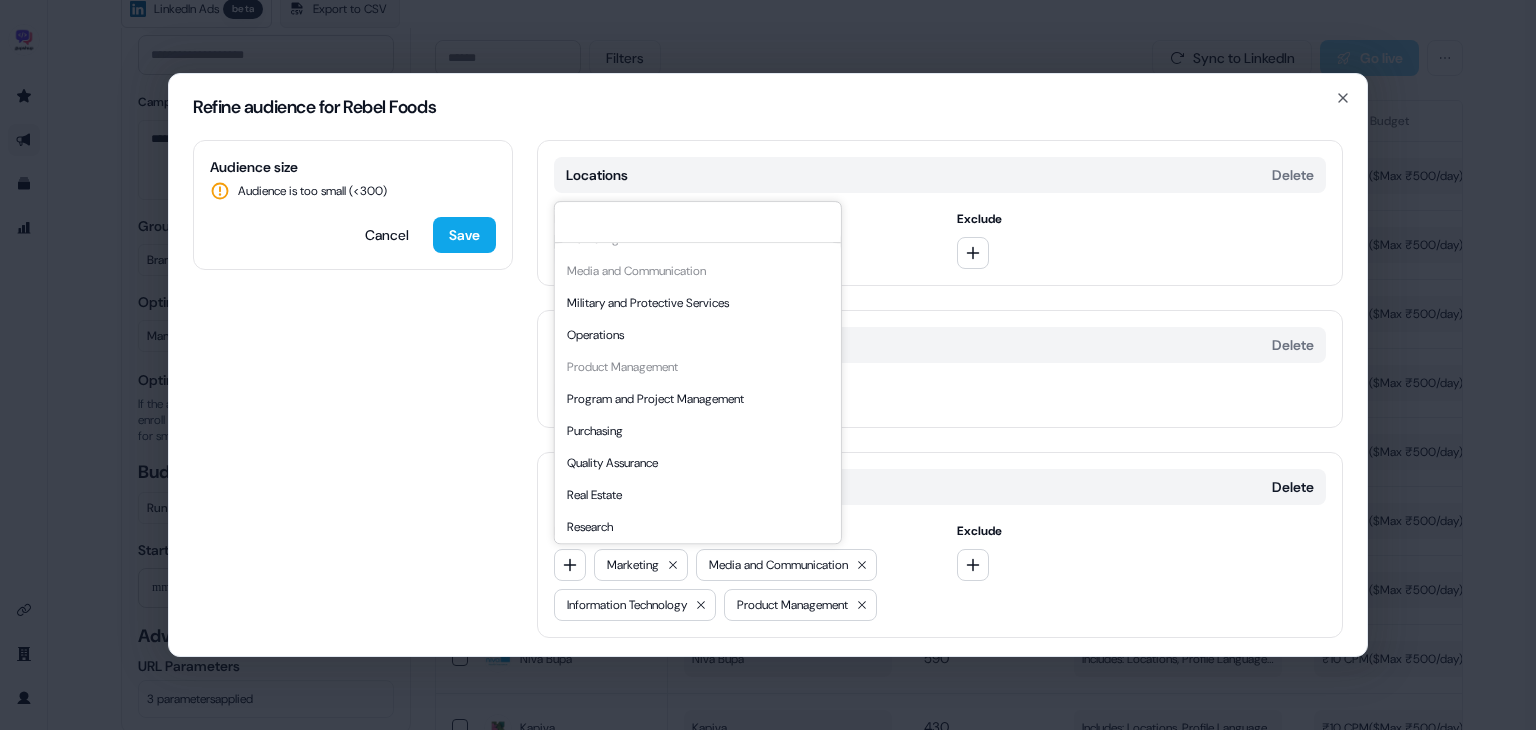 scroll, scrollTop: 540, scrollLeft: 0, axis: vertical 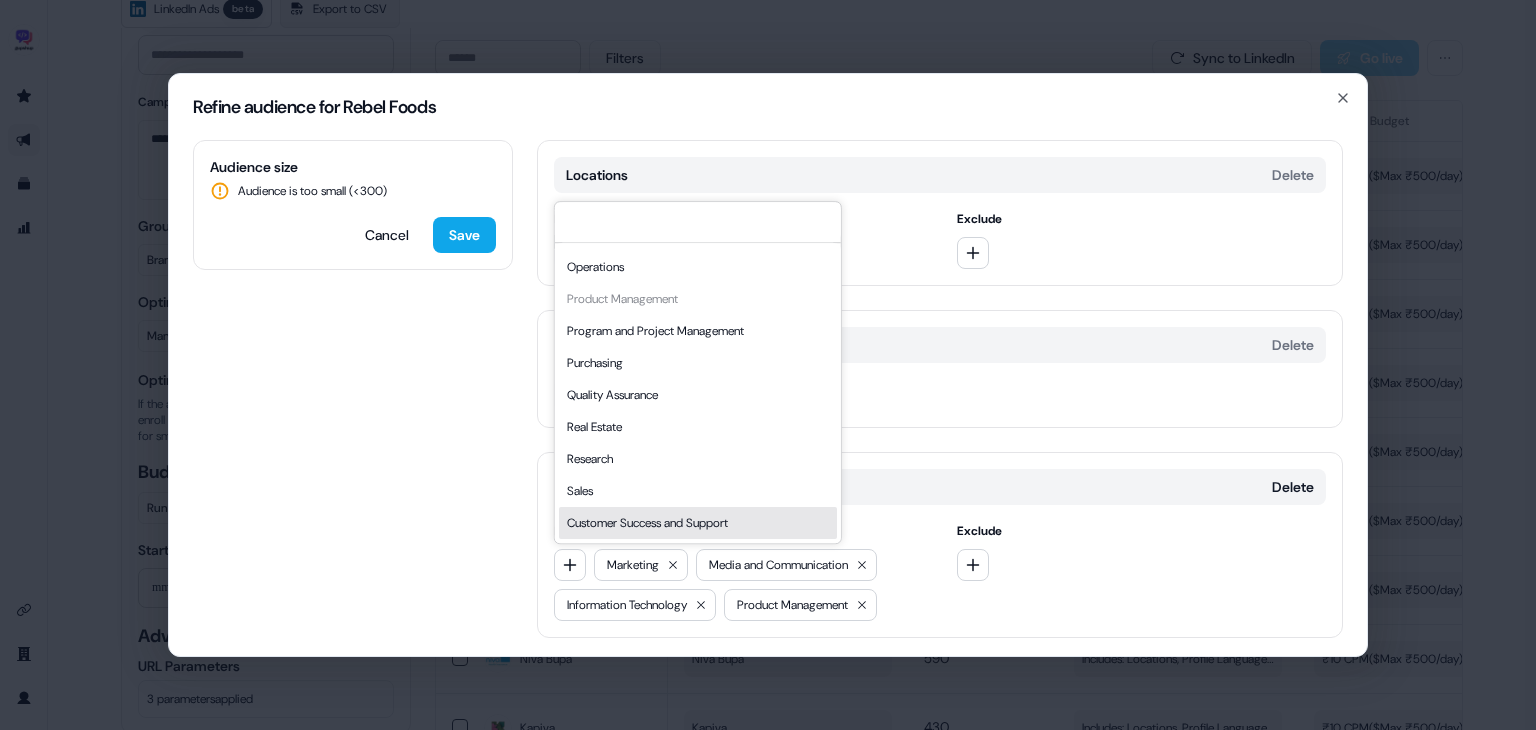 click on "Customer Success and Support" at bounding box center (698, 523) 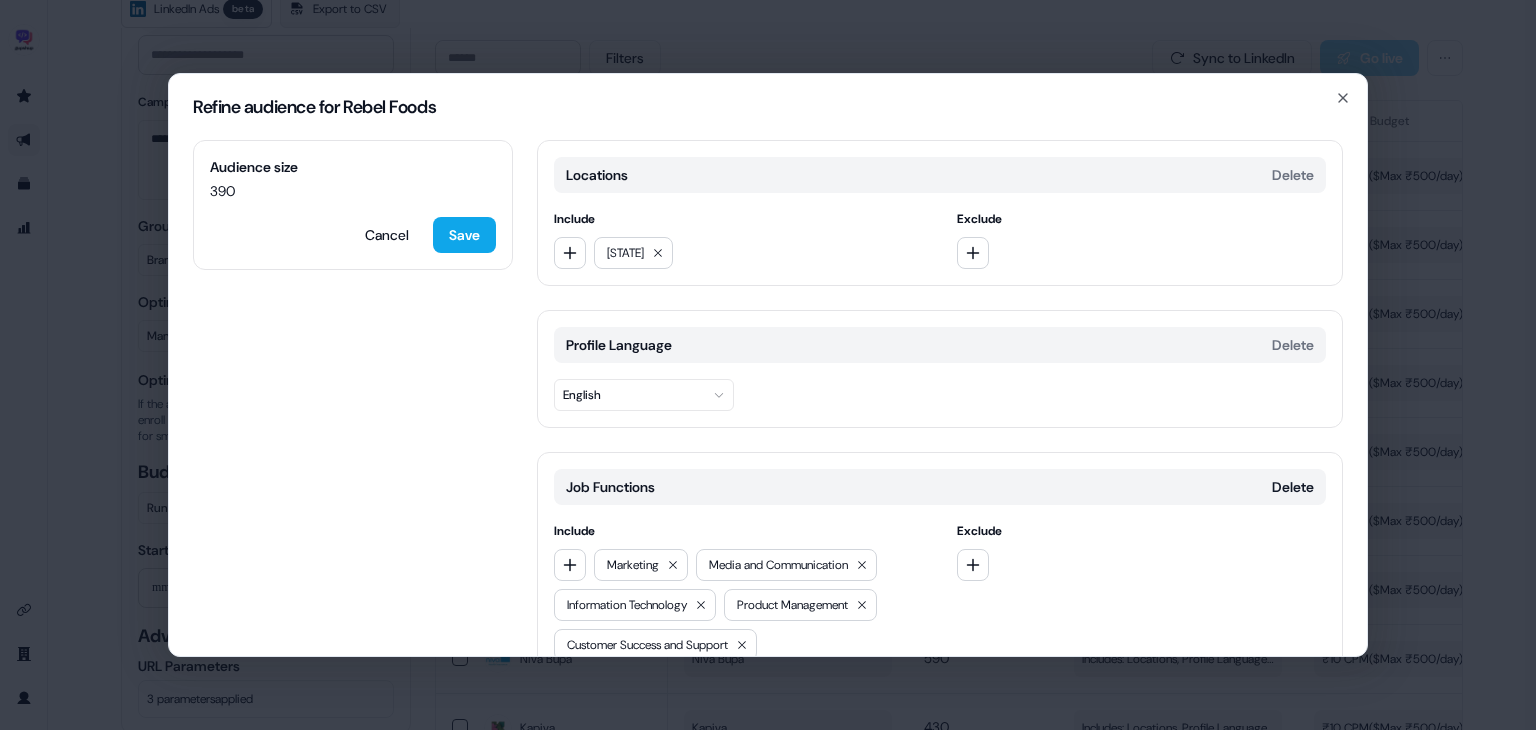 scroll, scrollTop: 104, scrollLeft: 0, axis: vertical 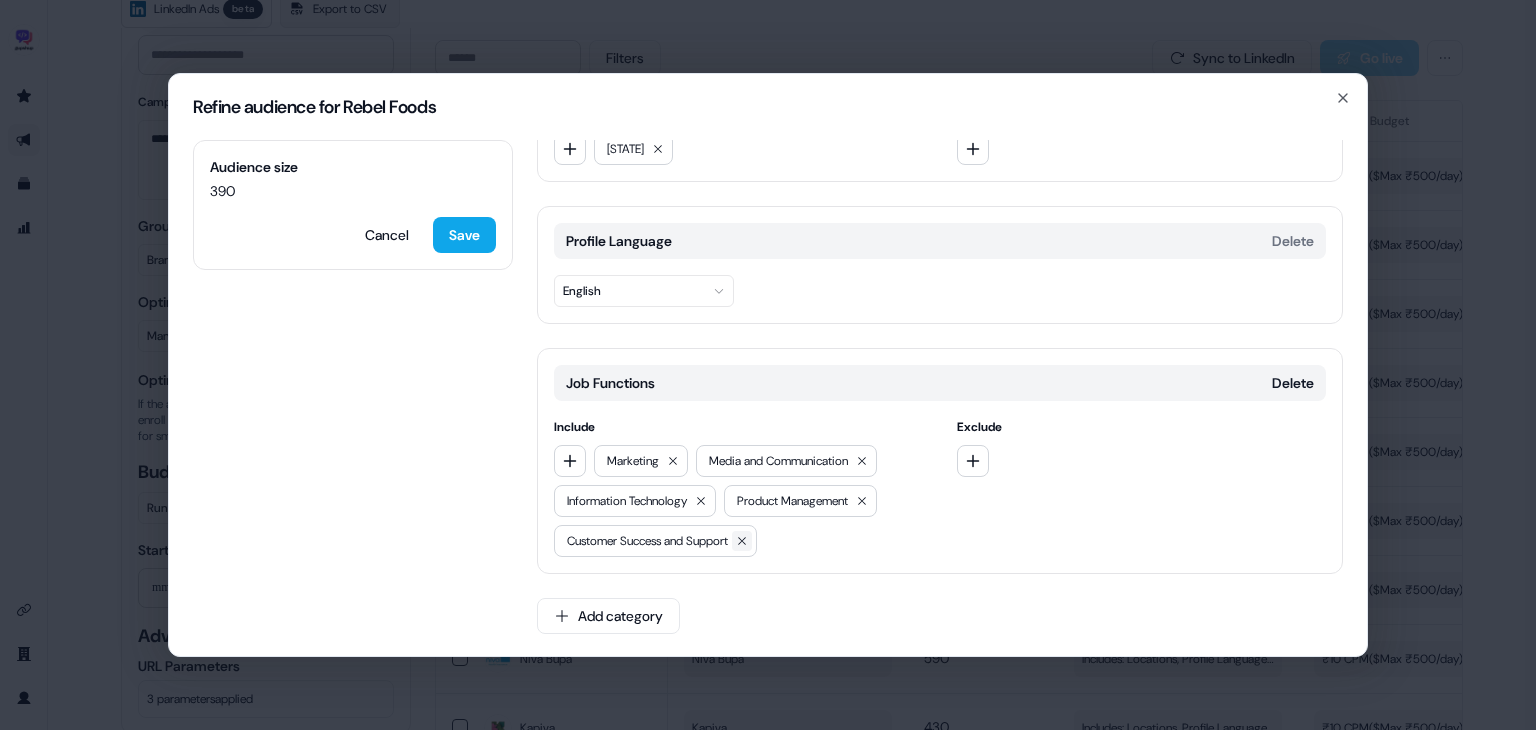 click 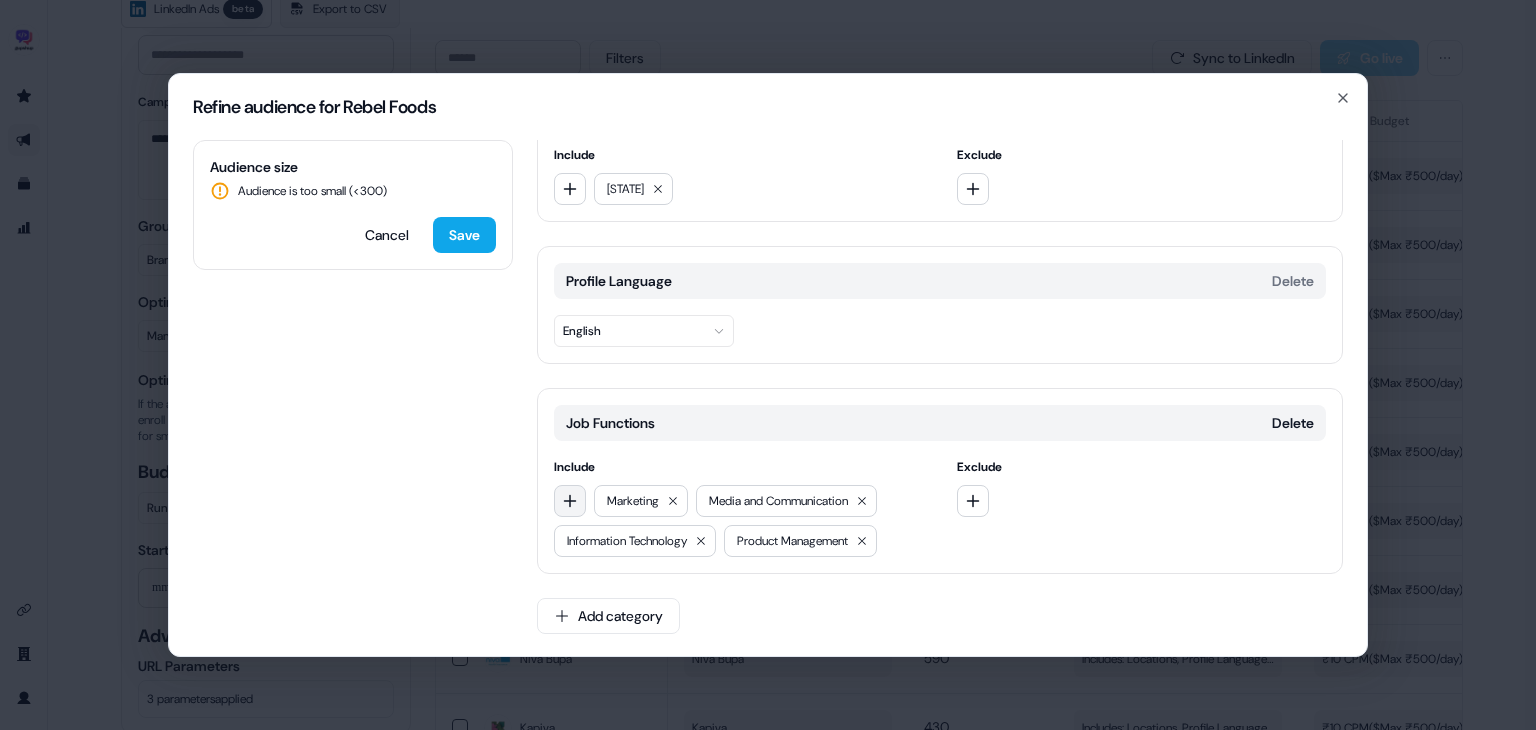 click 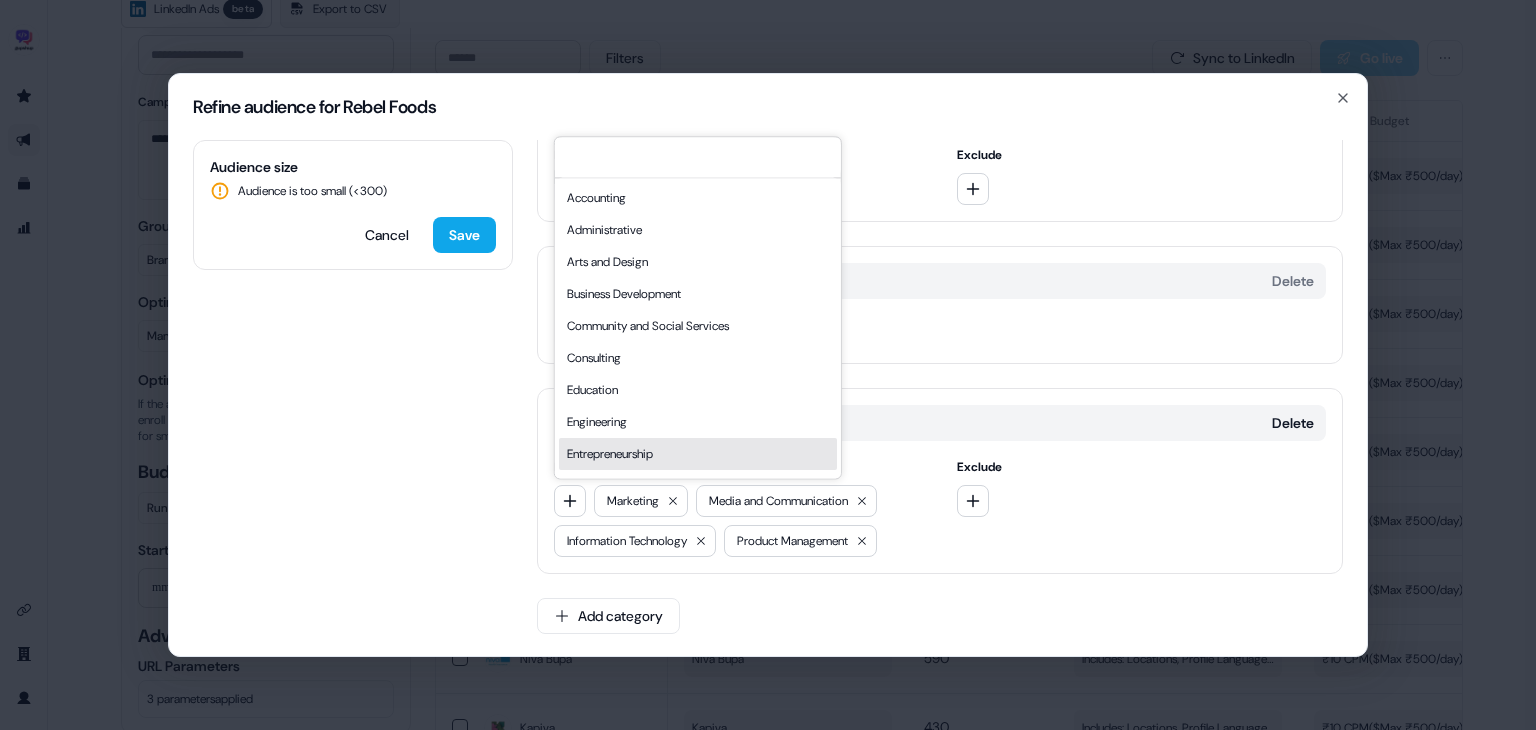 scroll, scrollTop: 540, scrollLeft: 0, axis: vertical 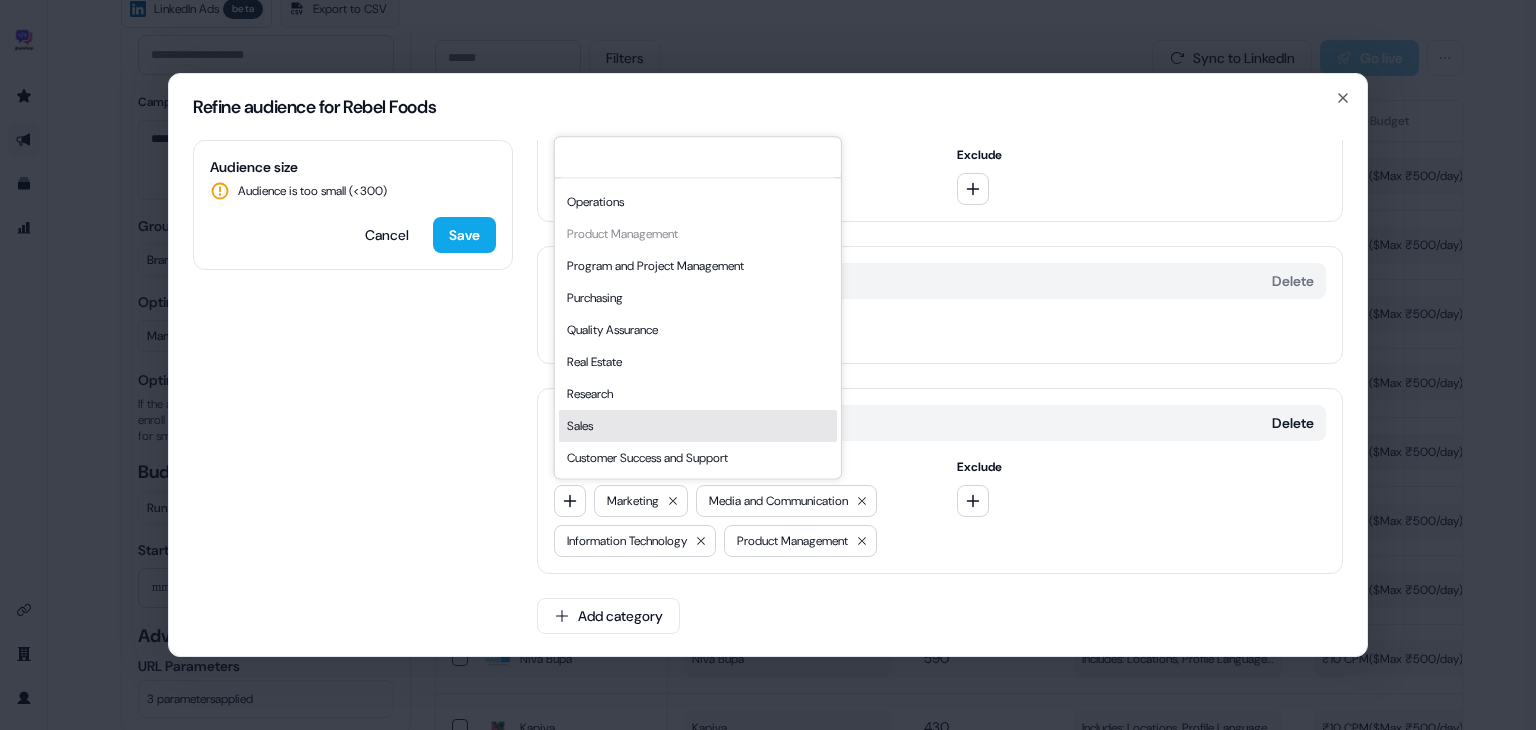 click on "Sales" at bounding box center [698, 426] 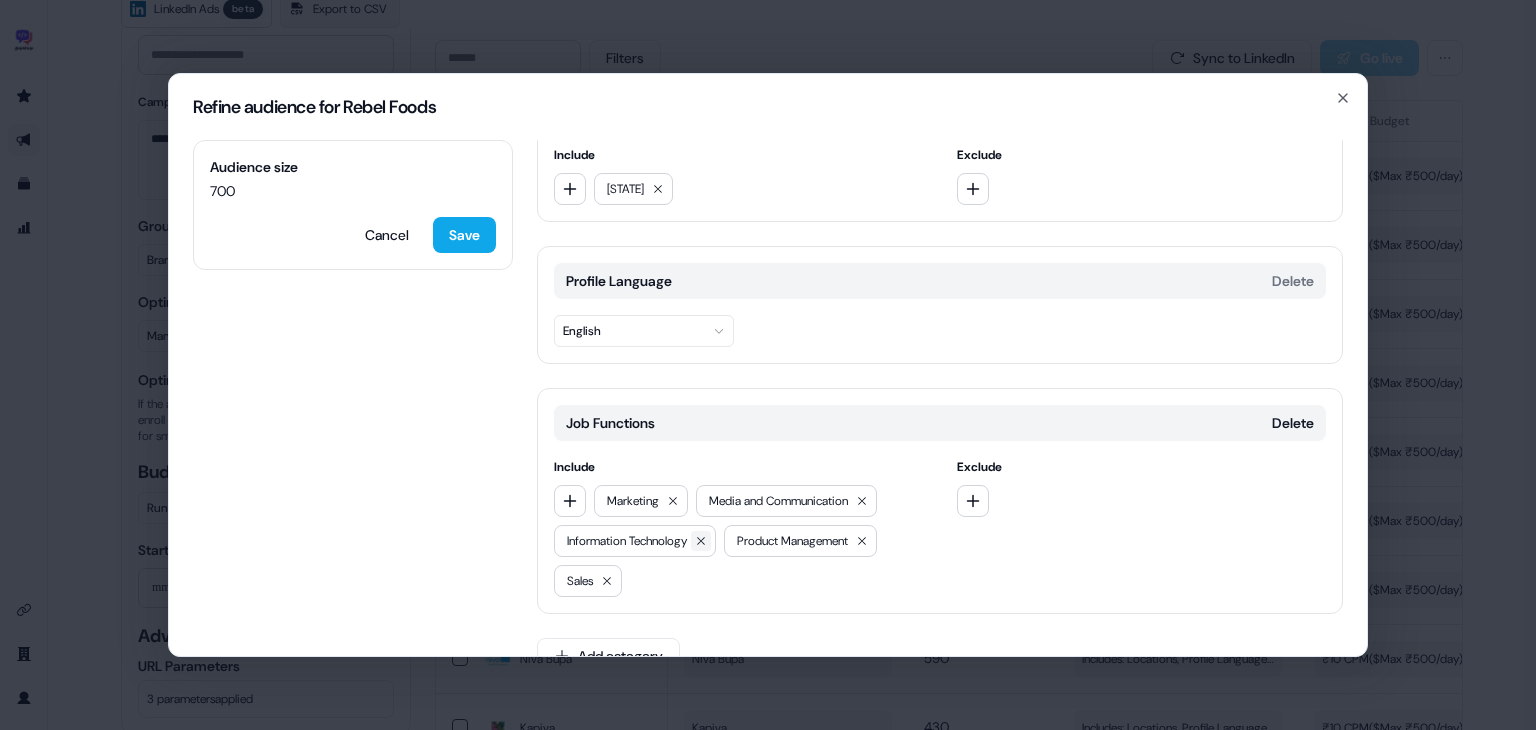 click 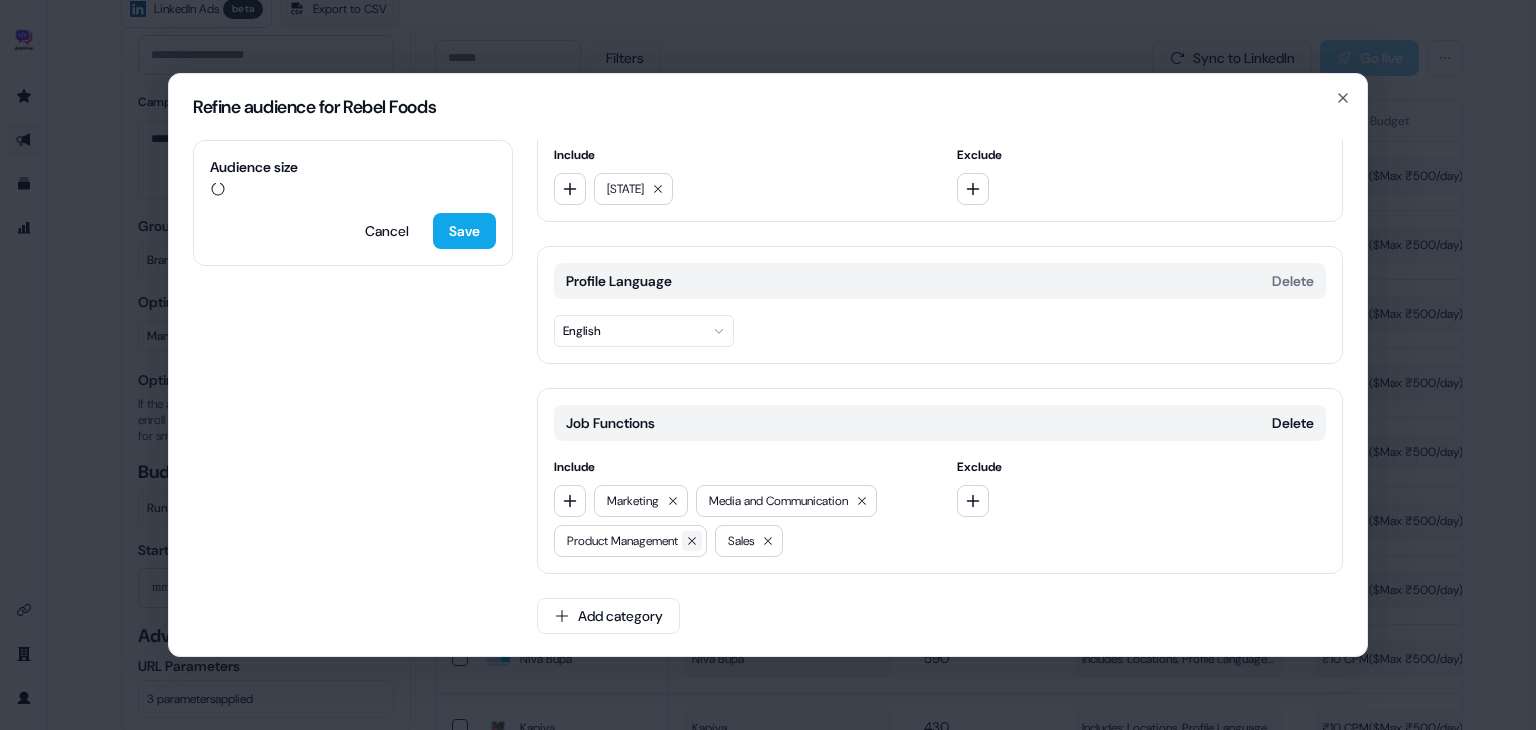 click 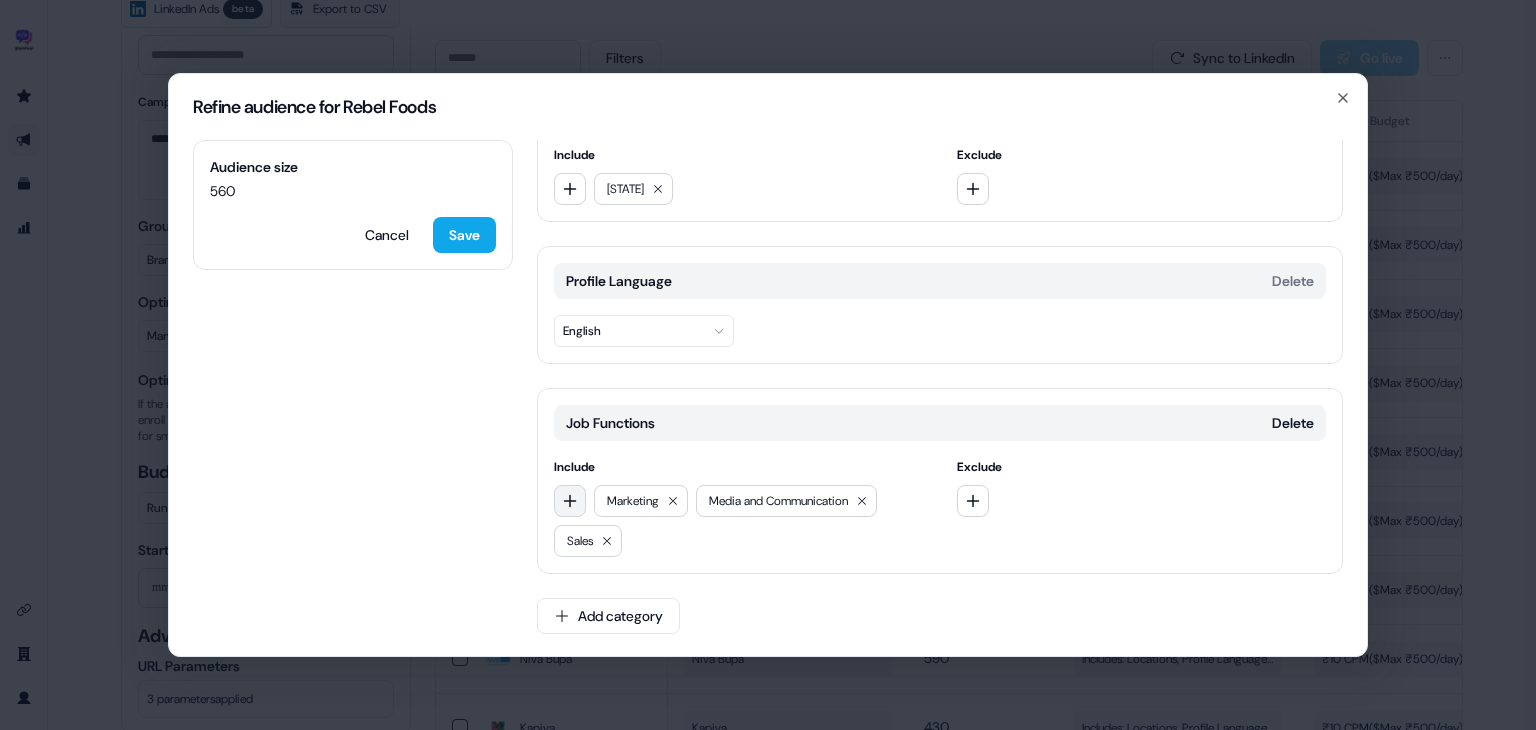 click 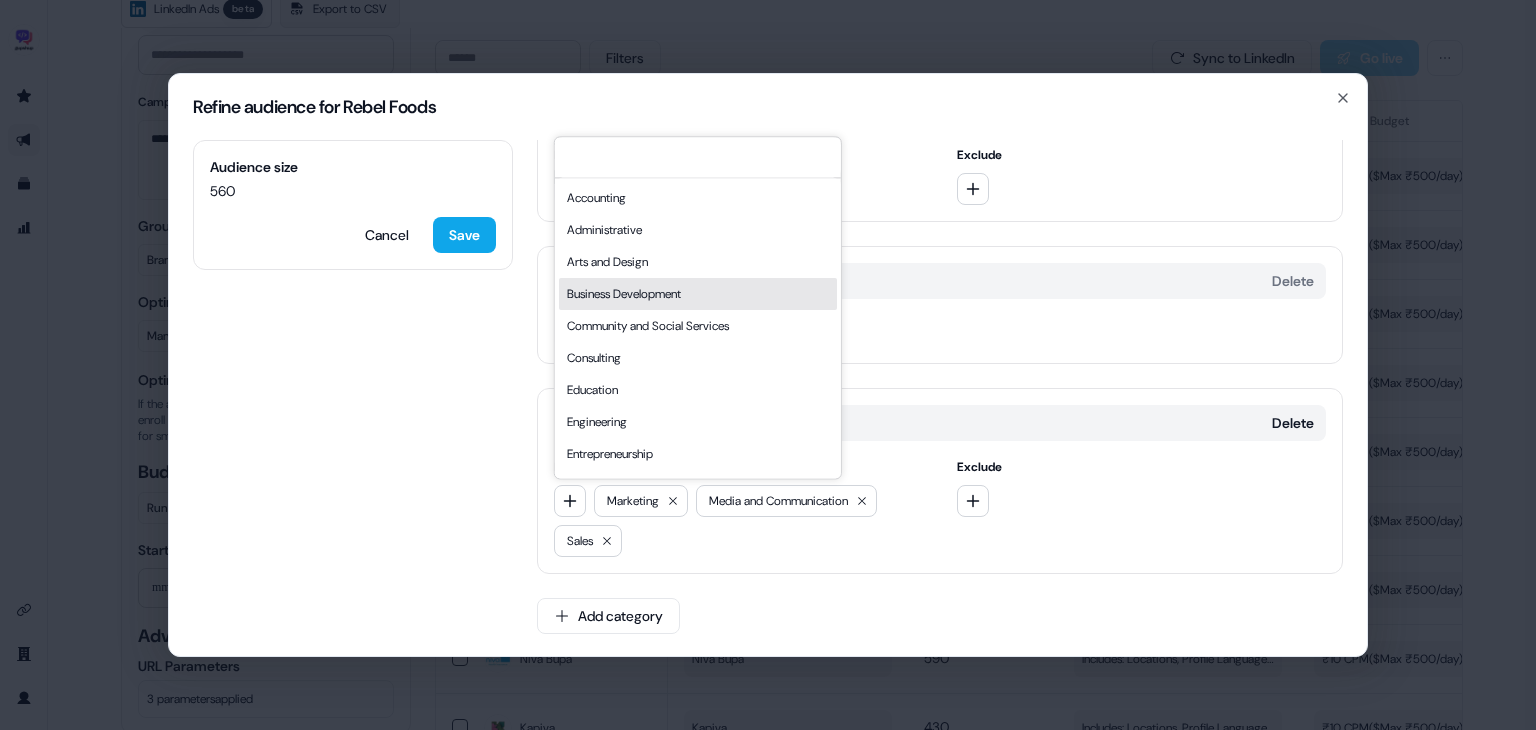click on "Business Development" at bounding box center (698, 294) 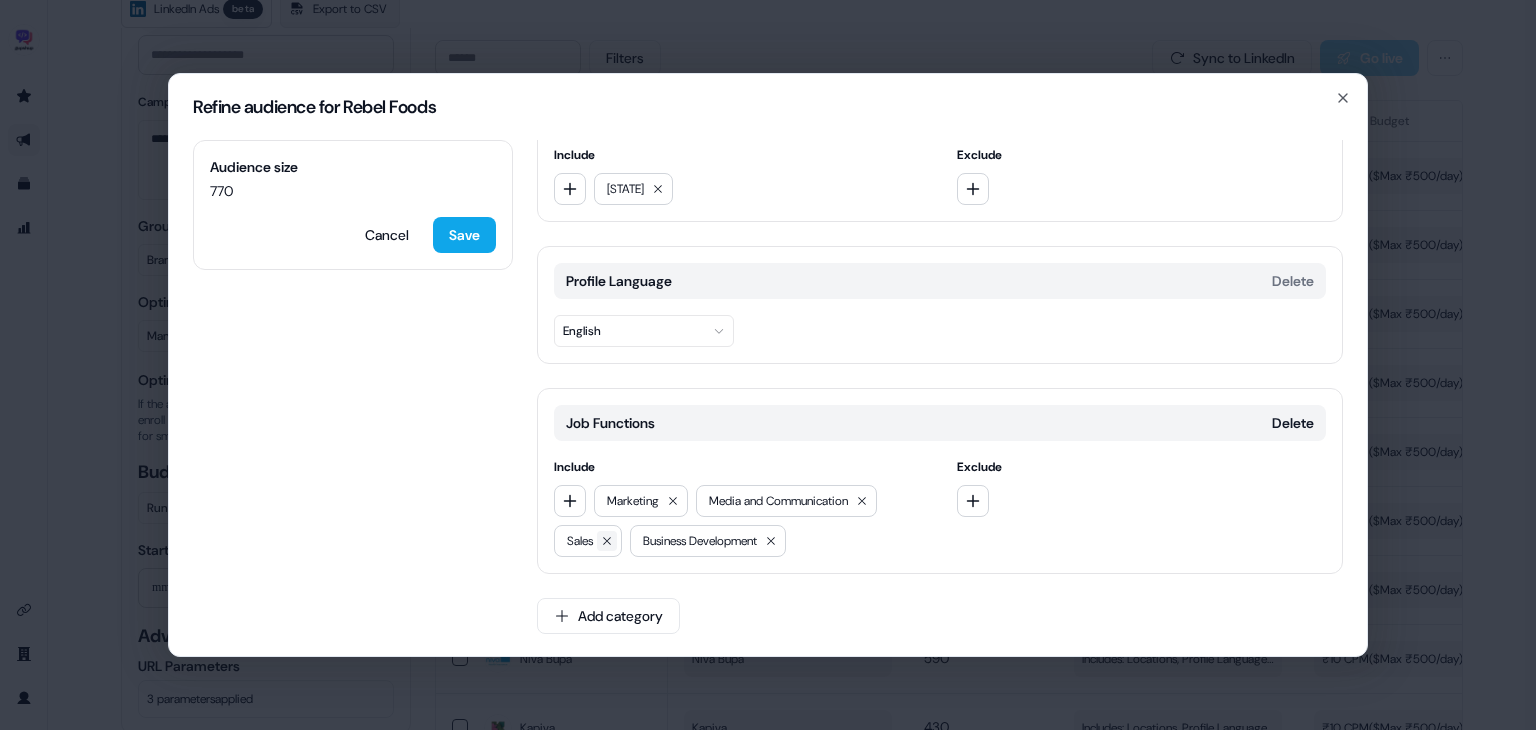 click 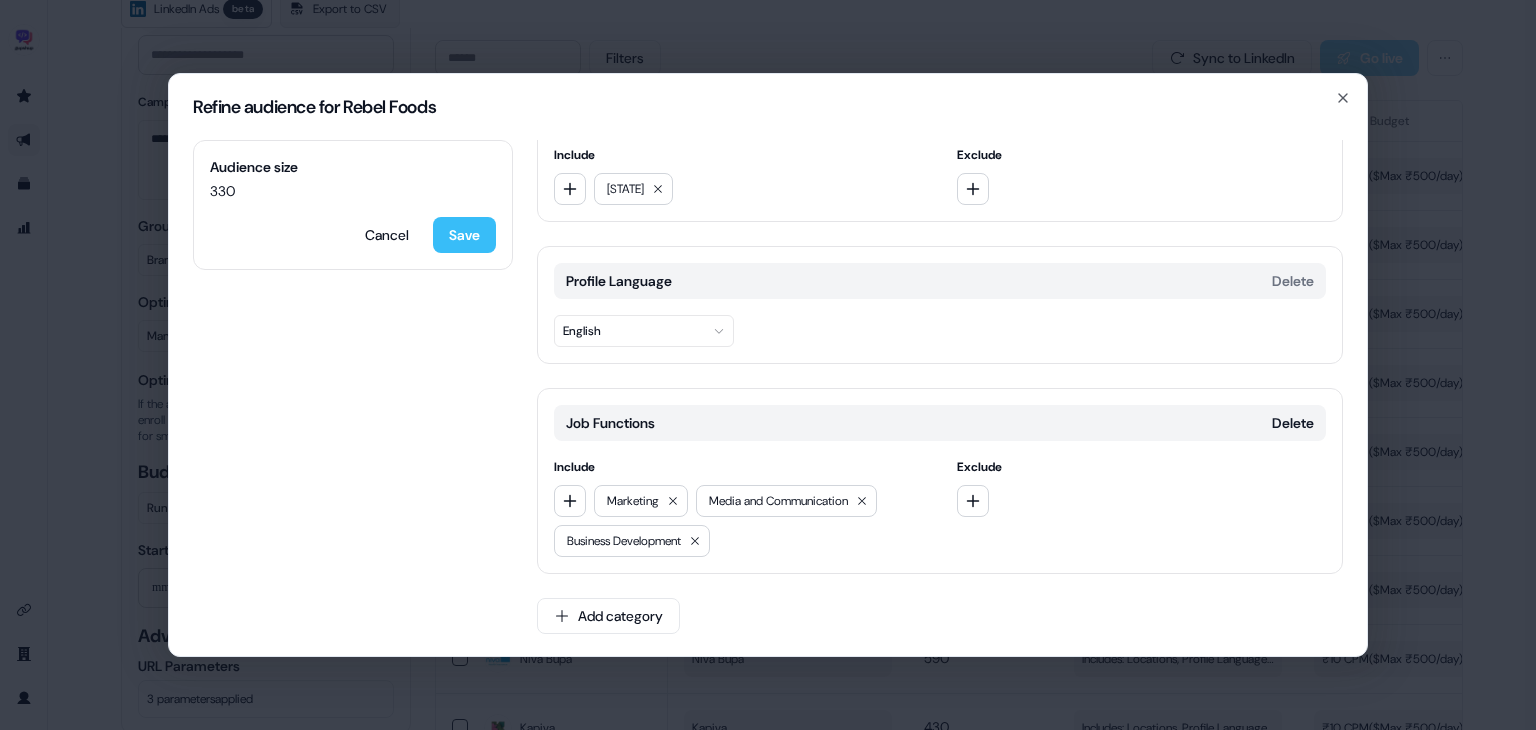 click on "Save" at bounding box center (464, 235) 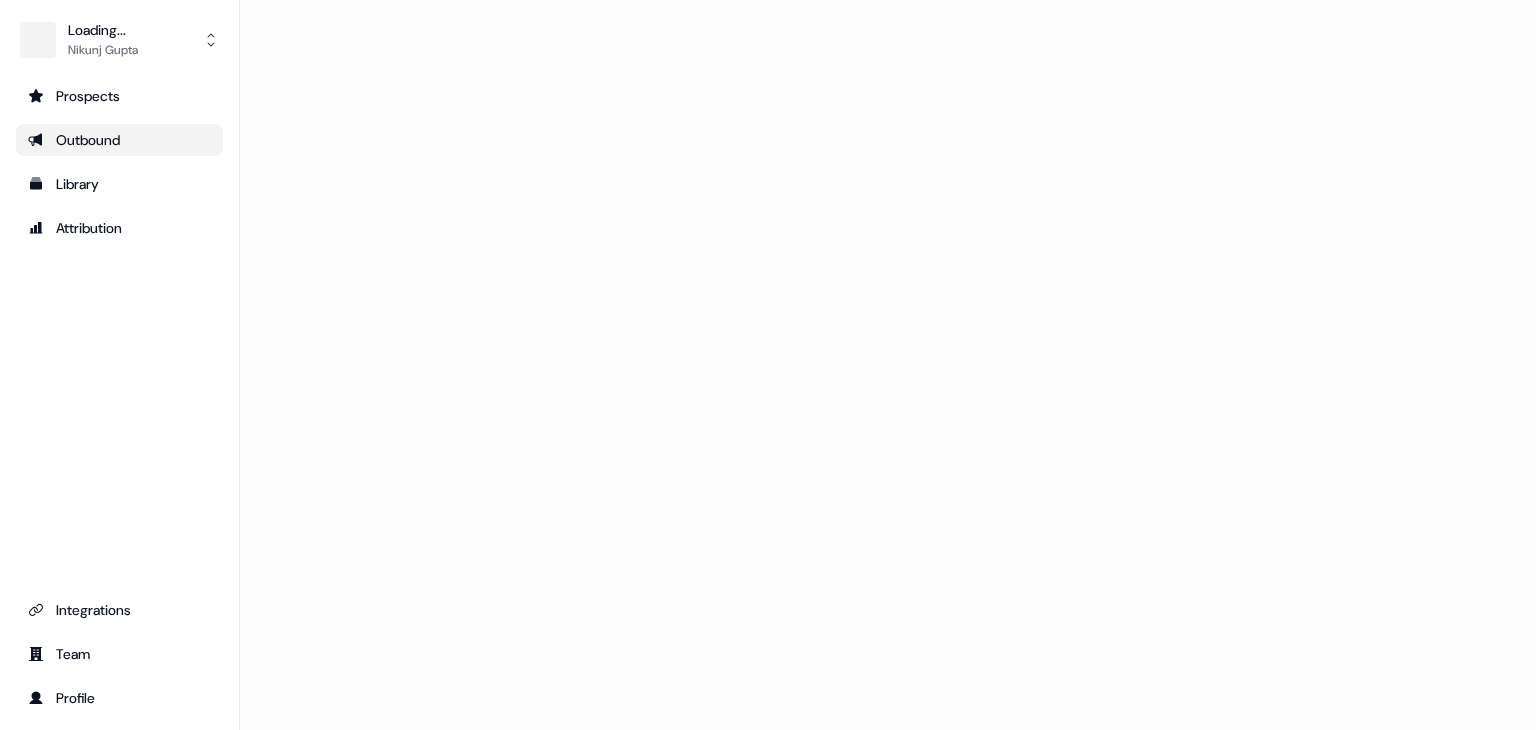 scroll, scrollTop: 0, scrollLeft: 0, axis: both 